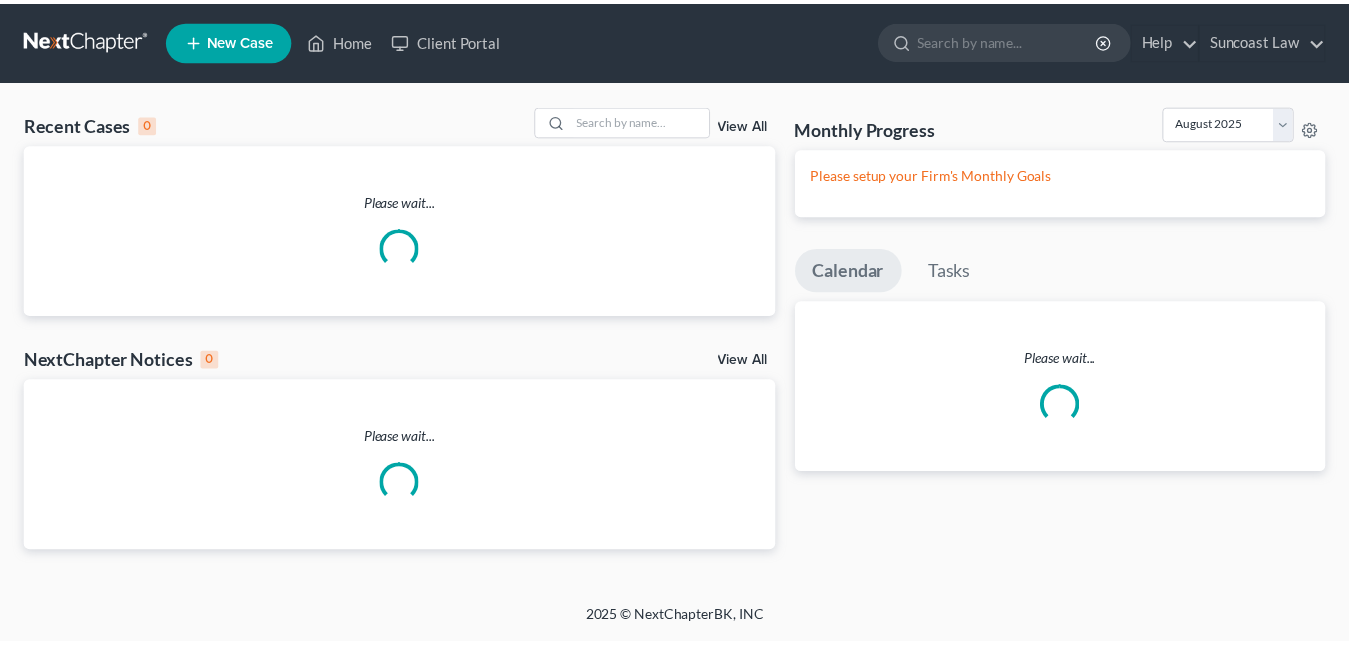 scroll, scrollTop: 0, scrollLeft: 0, axis: both 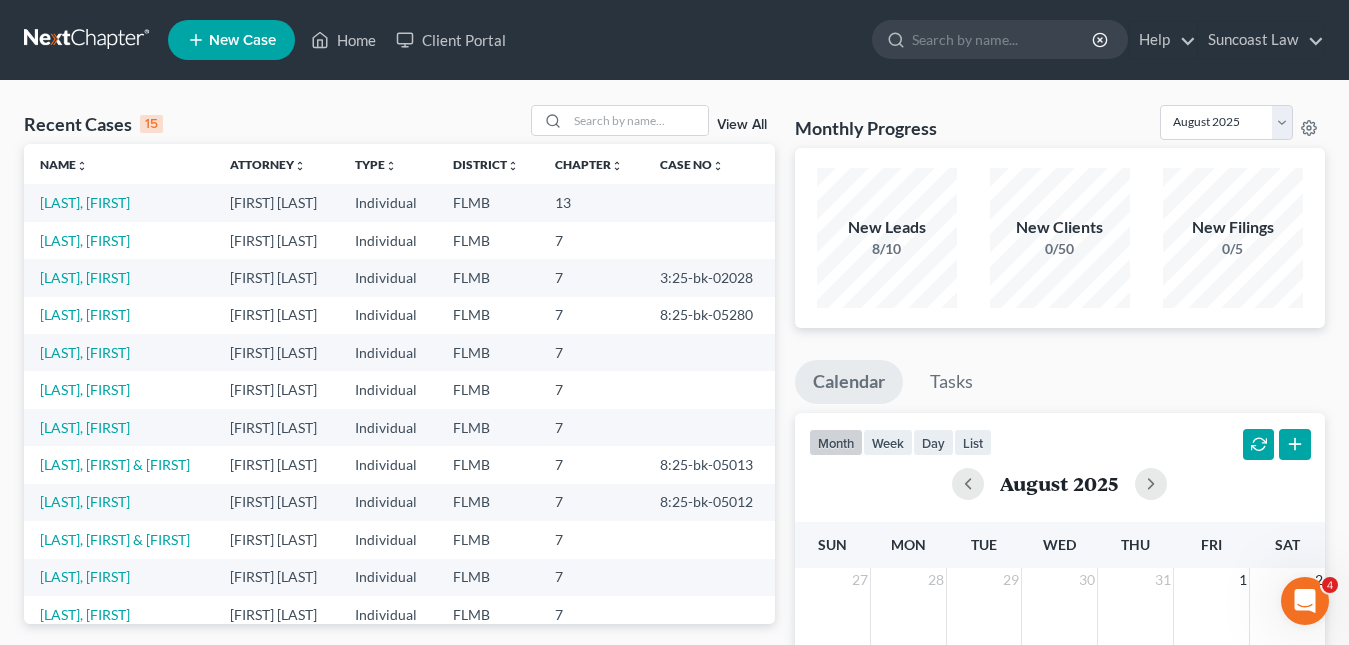 click on "New Case" at bounding box center [242, 40] 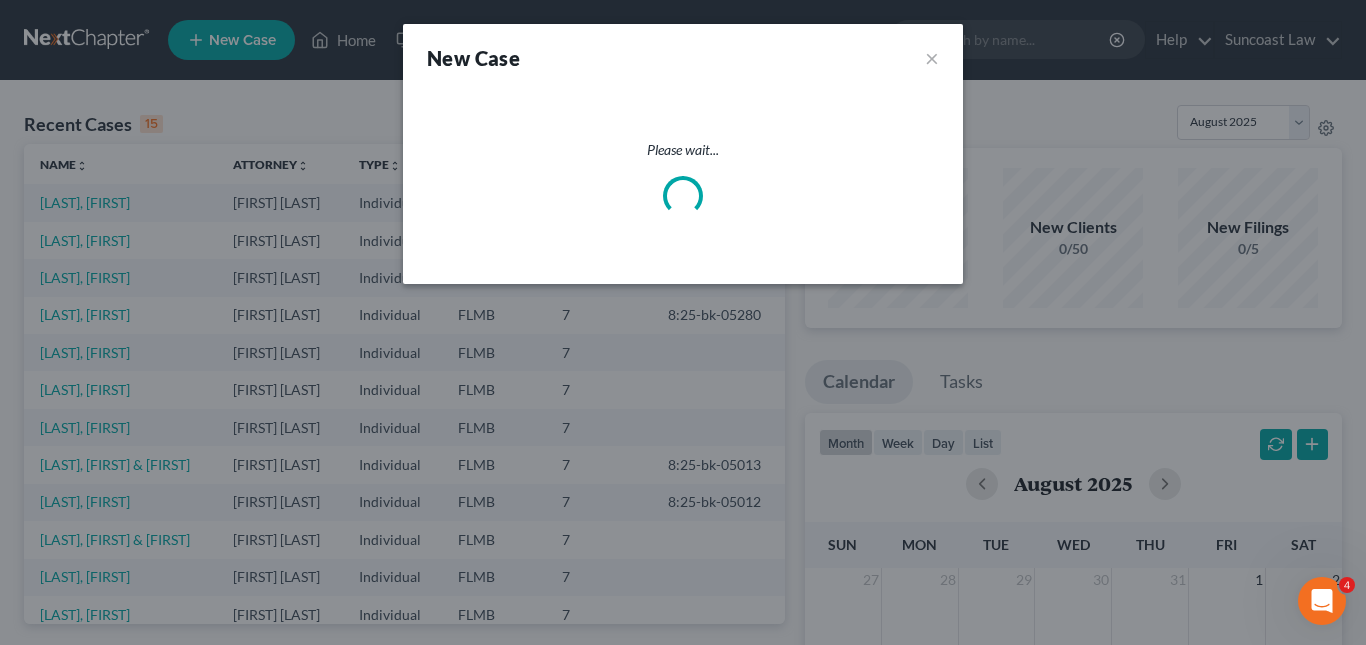 select on "15" 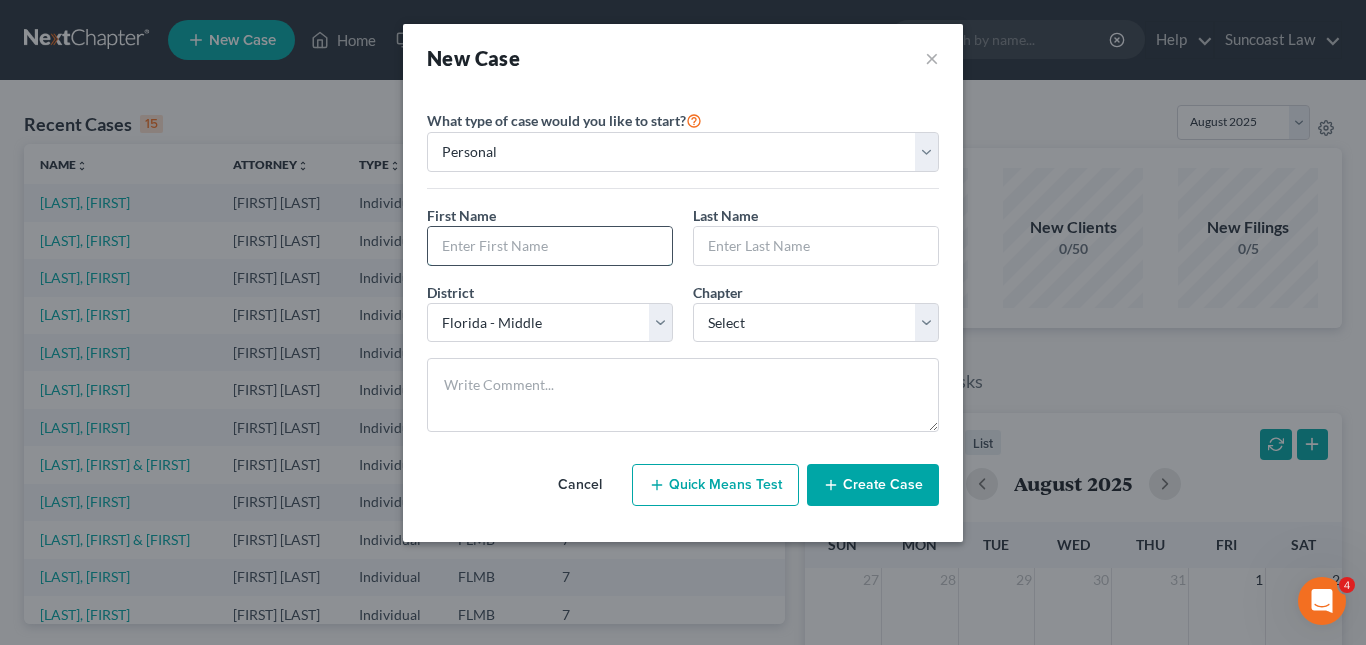 click at bounding box center [550, 246] 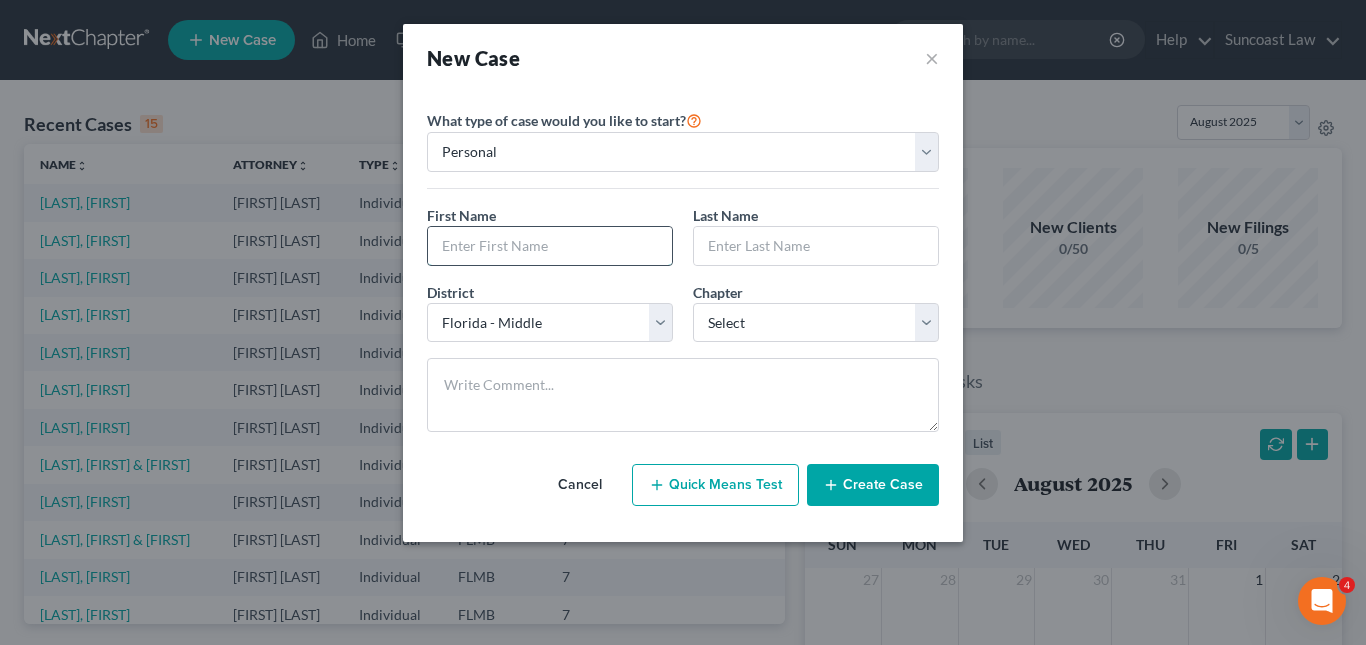 paste on "[FIRST] [LAST]" 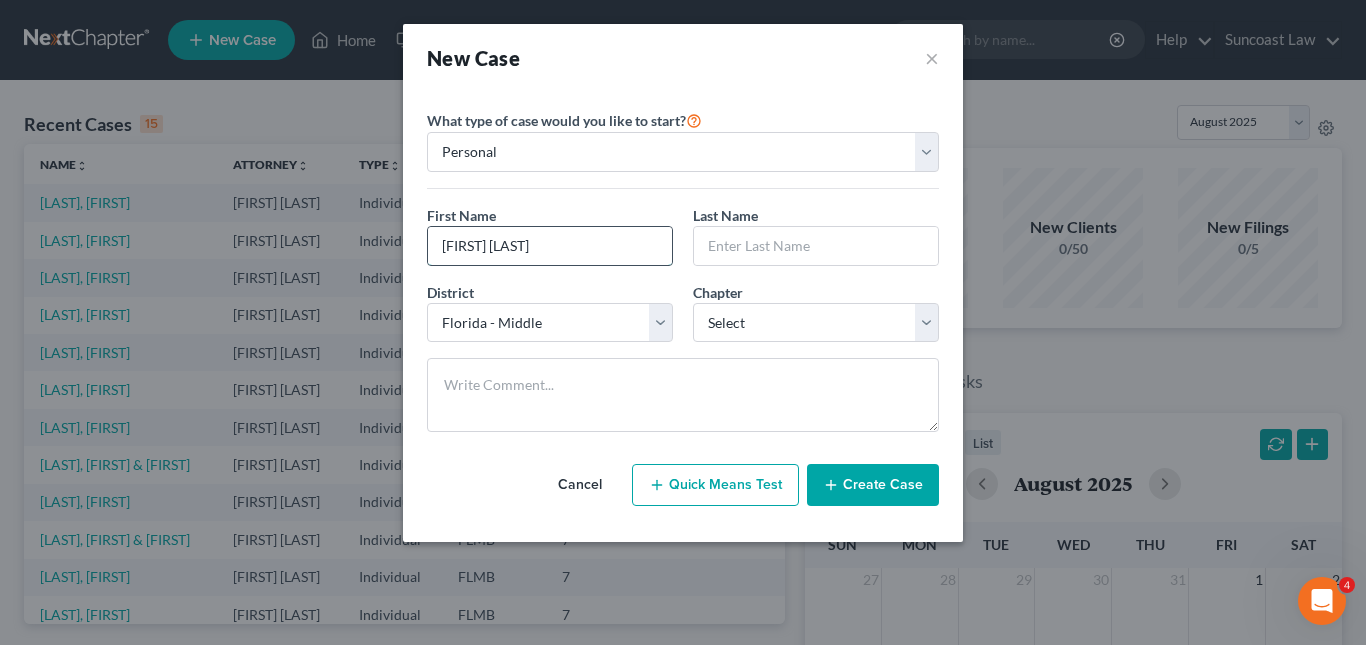 drag, startPoint x: 498, startPoint y: 246, endPoint x: 542, endPoint y: 246, distance: 44 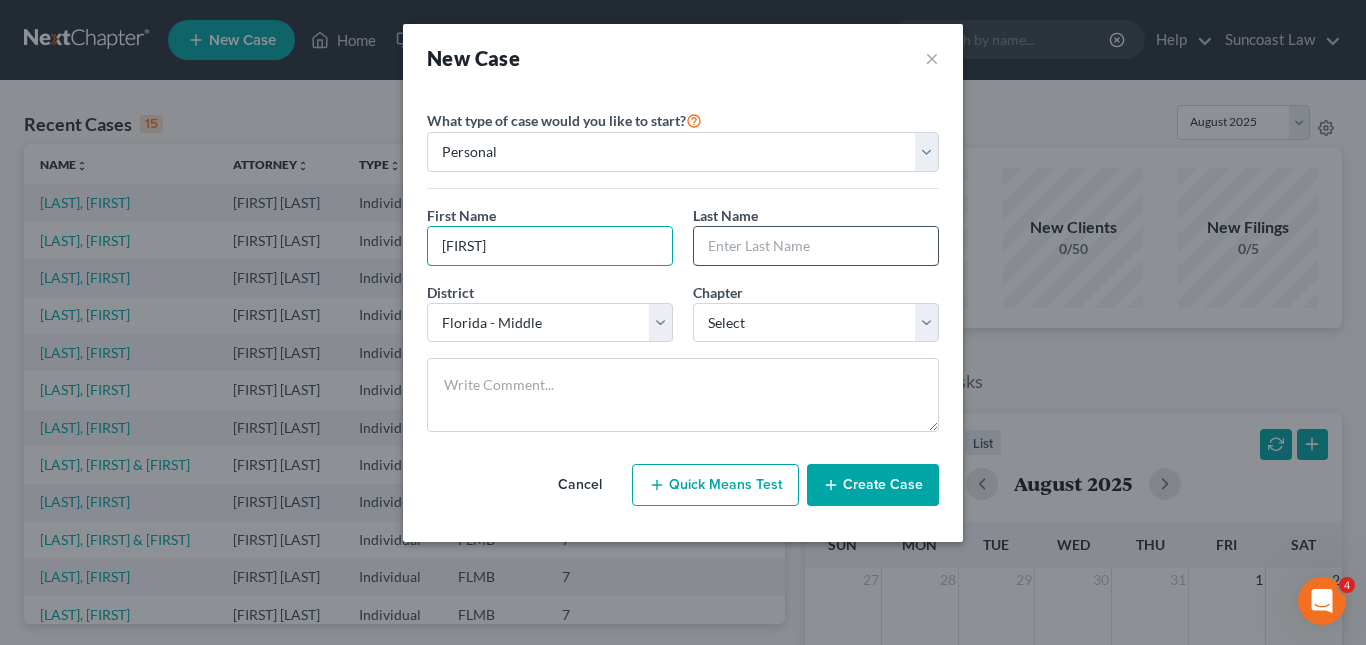 type on "[FIRST]" 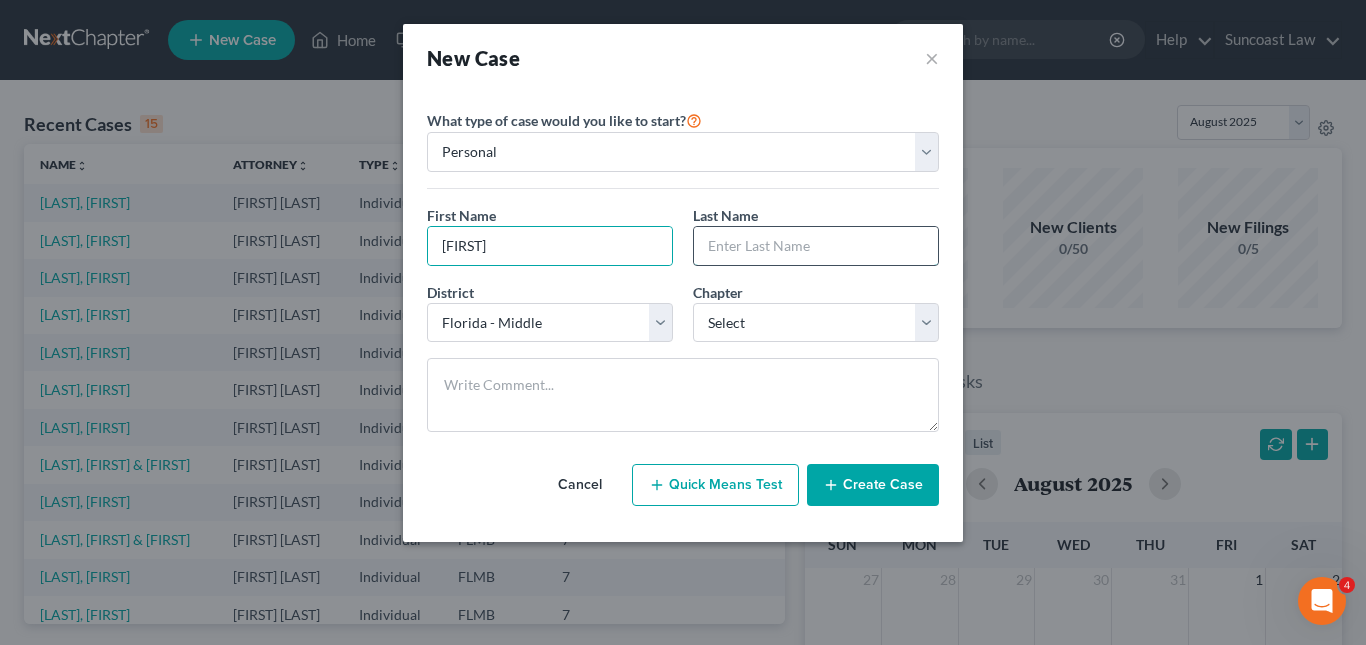 click at bounding box center [816, 246] 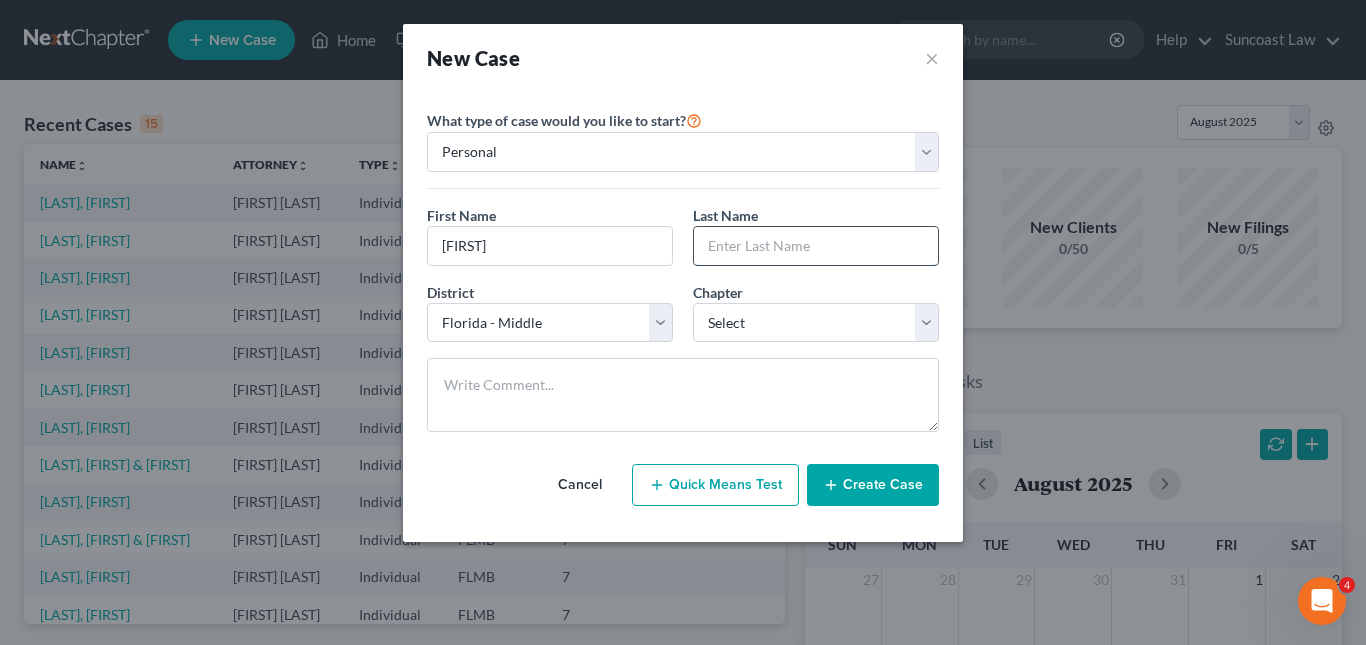 paste on "Aguilar" 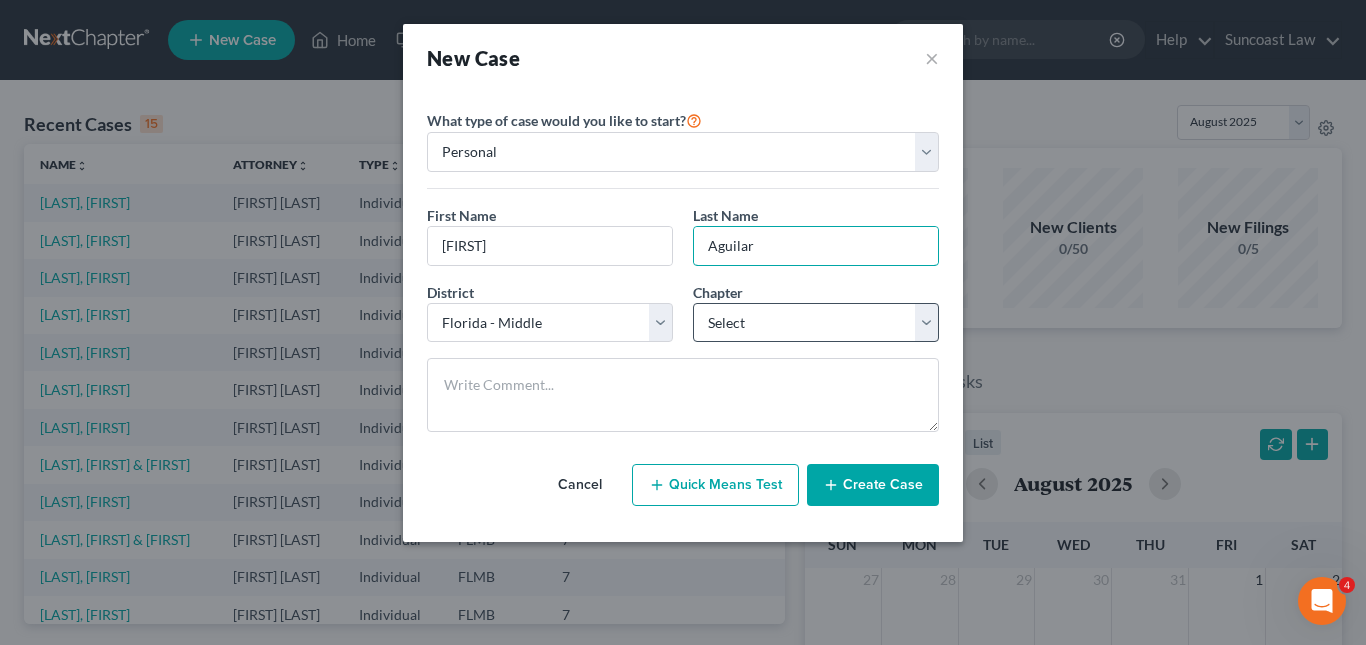 type on "Aguilar" 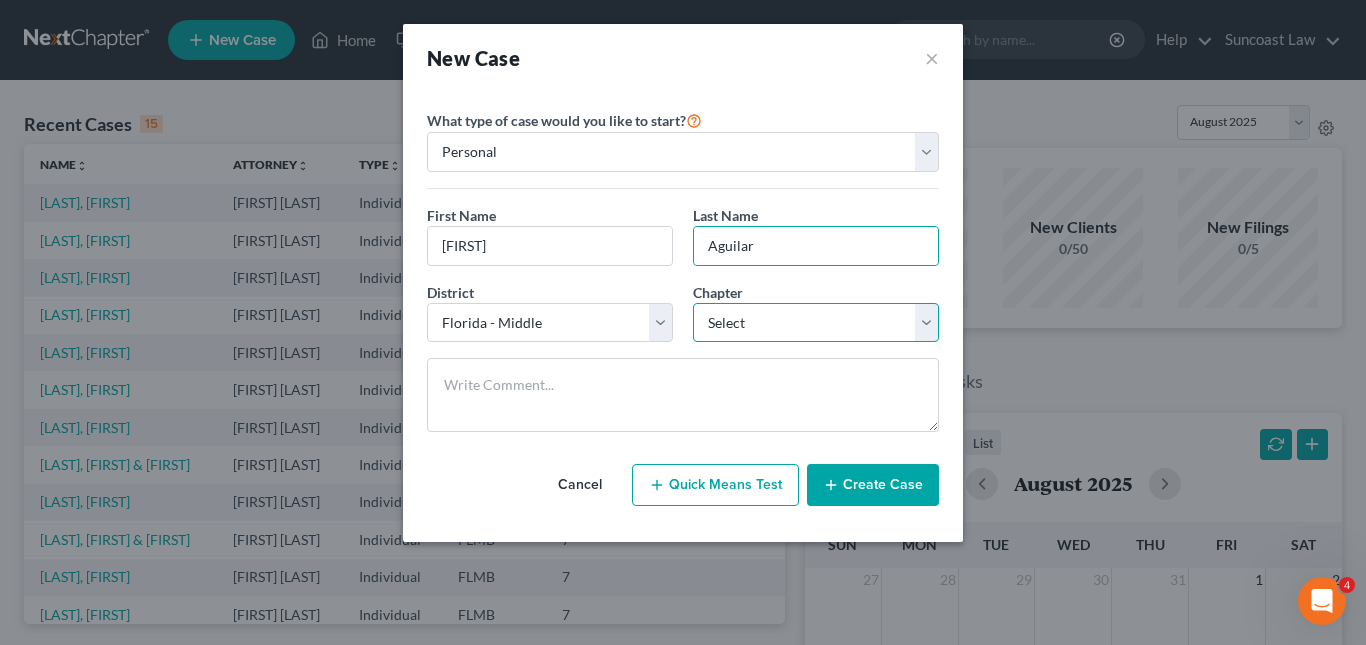 click on "Select 7 11 12 13" at bounding box center (816, 323) 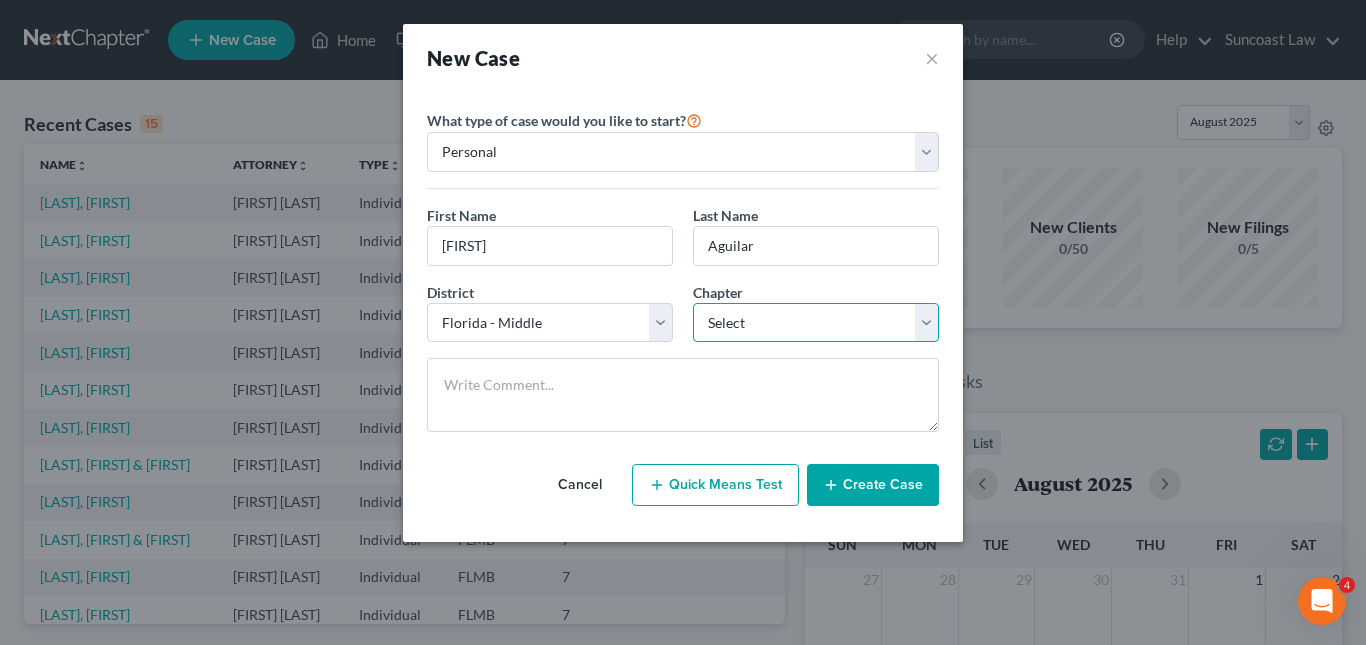 select on "0" 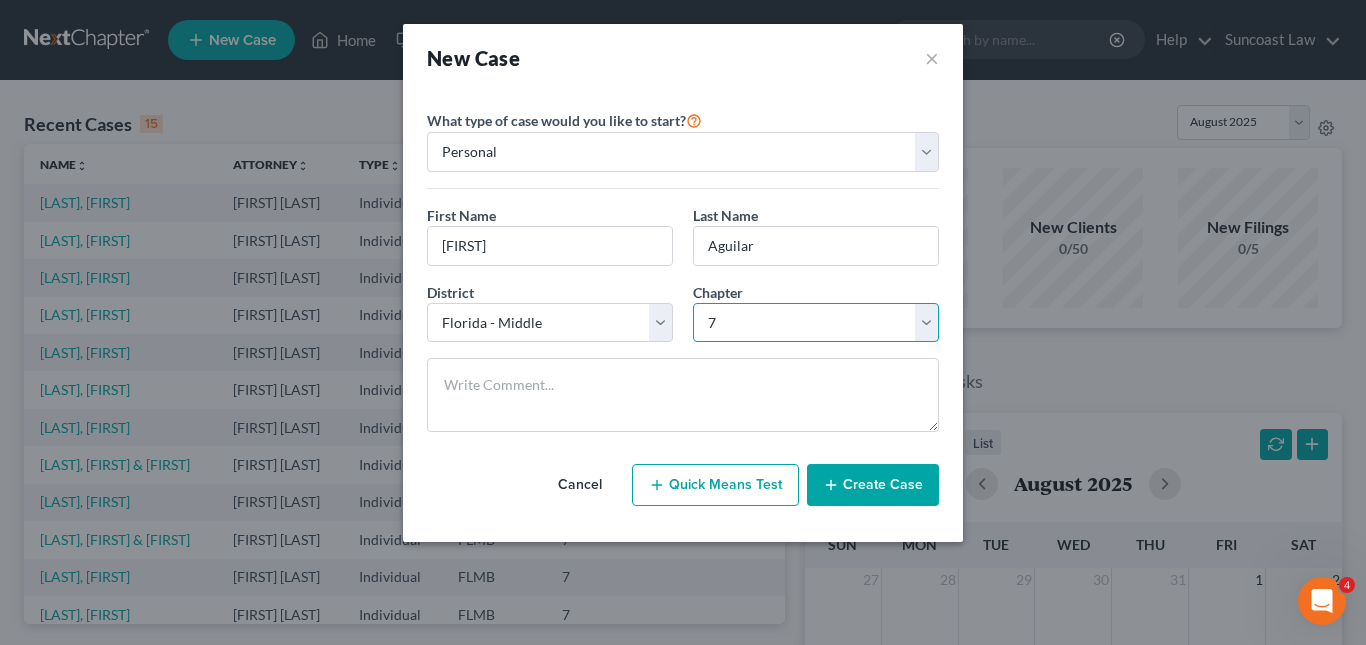 click on "Select 7 11 12 13" at bounding box center (816, 323) 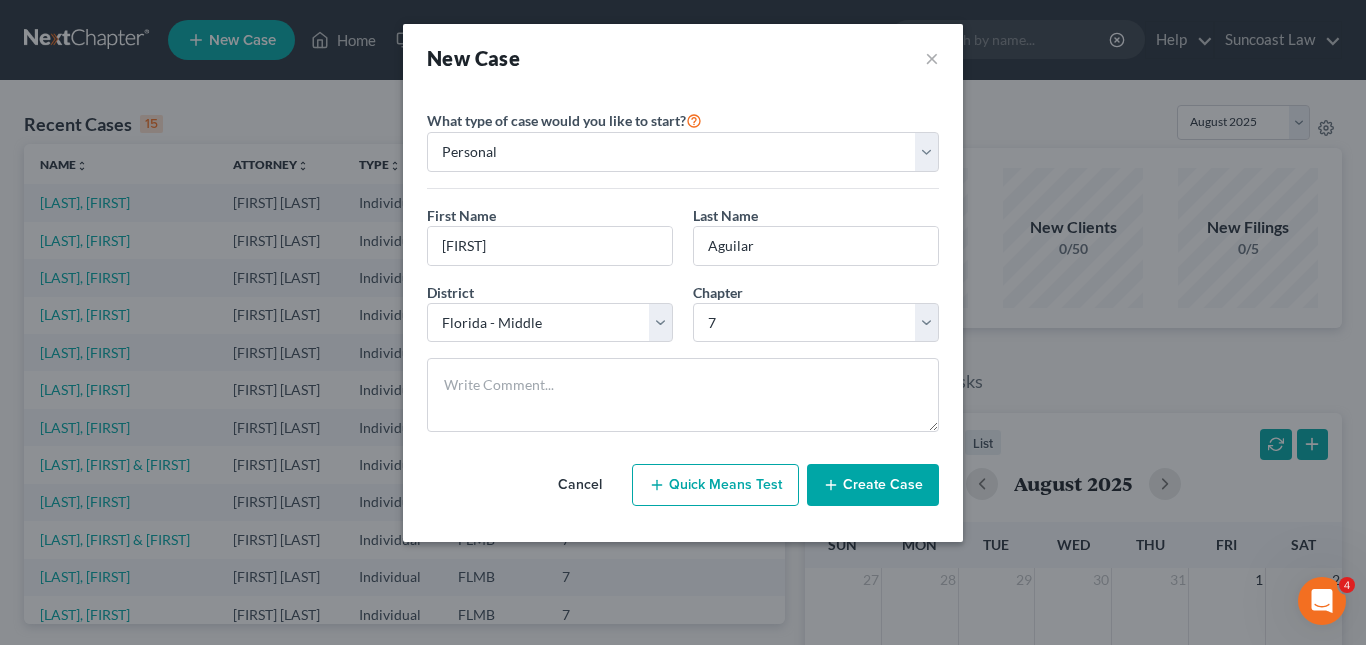 click on "Create Case" at bounding box center (873, 485) 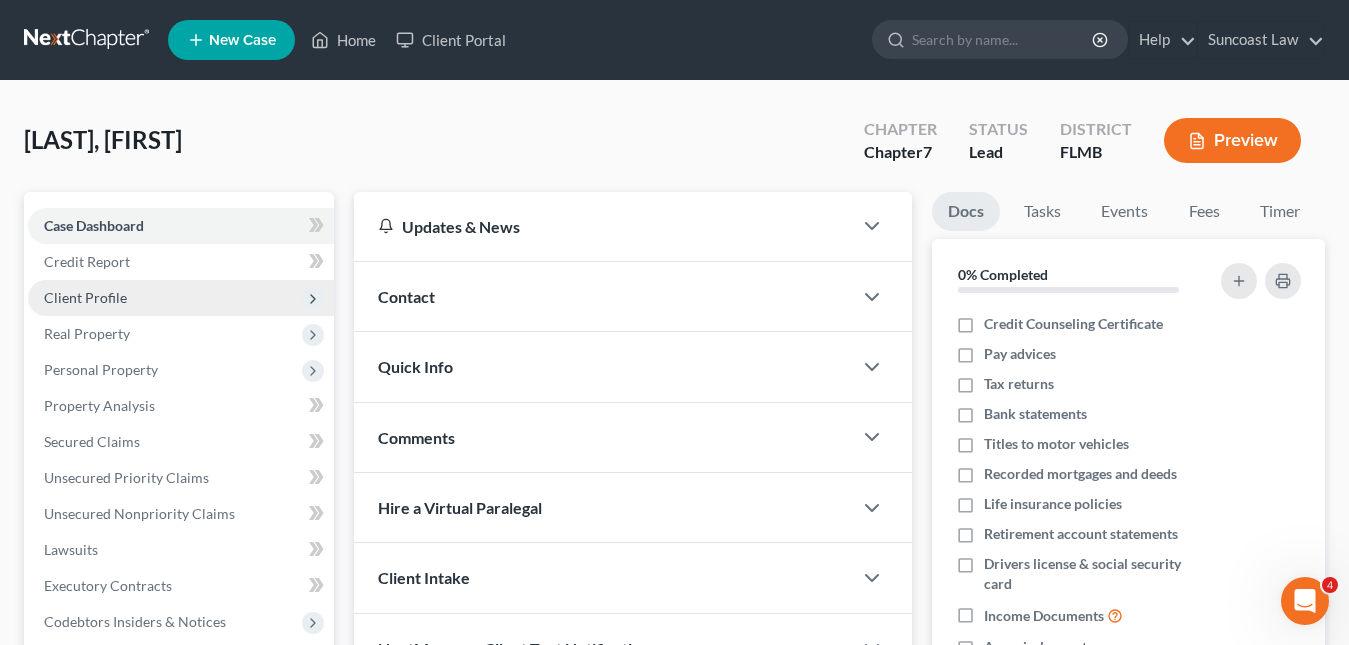 click on "Client Profile" at bounding box center (85, 297) 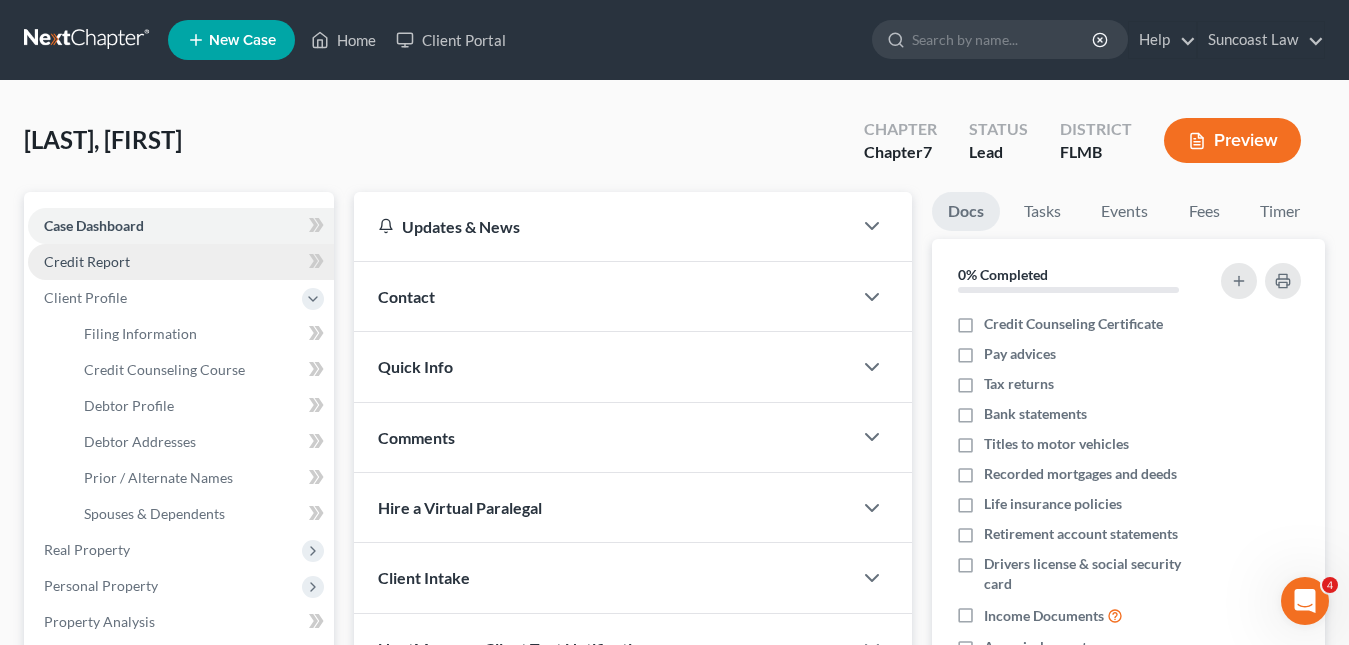 click on "Credit Report" at bounding box center [87, 261] 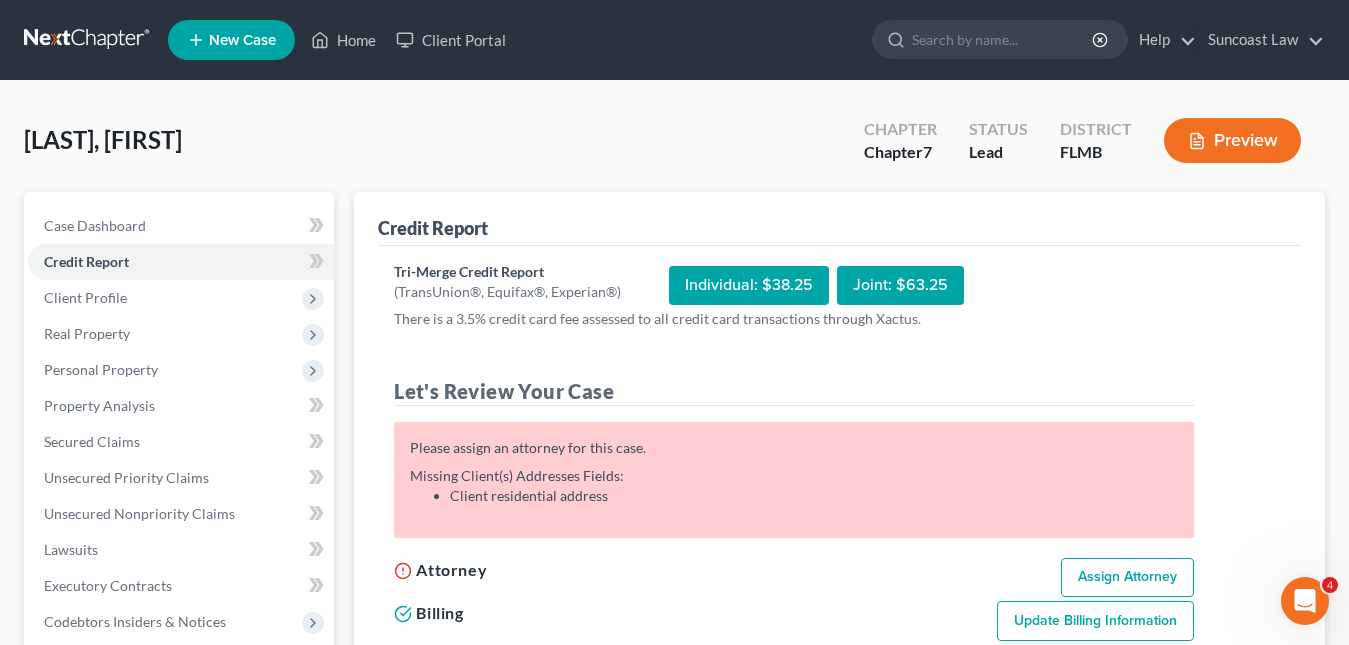 click on "Assign Attorney" at bounding box center [1127, 578] 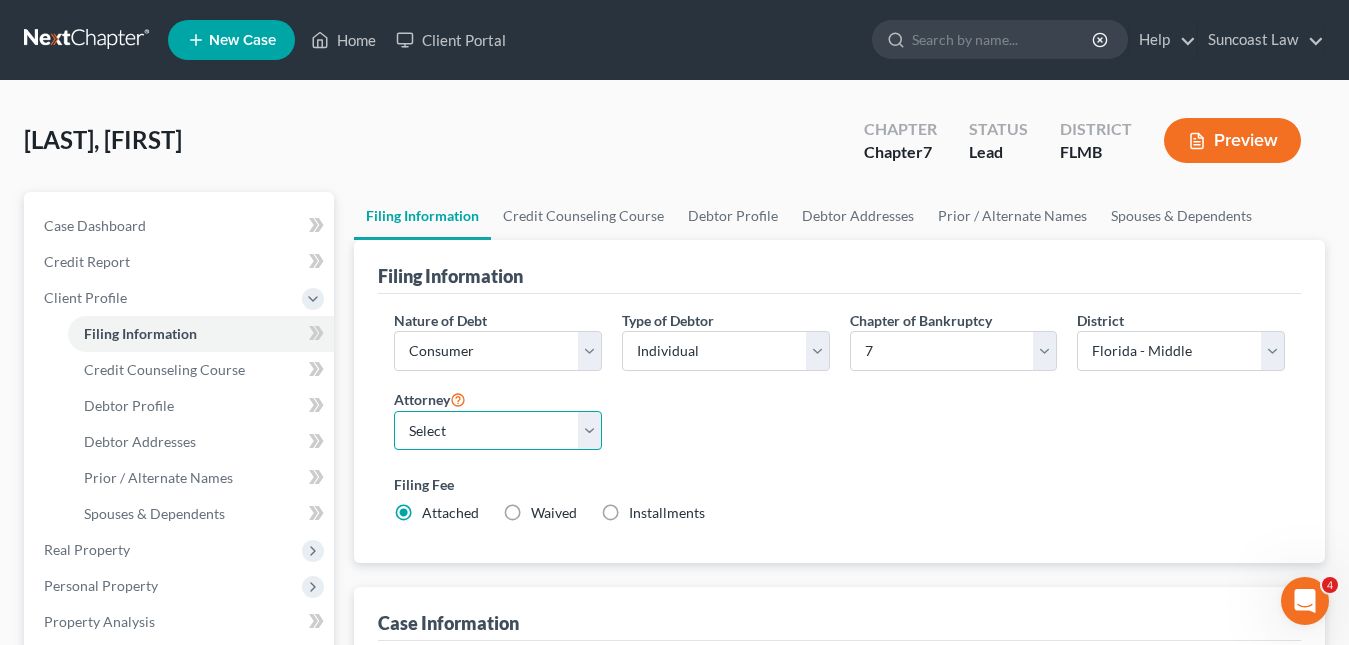 click on "Select [FIRST] [LAST] - FLMB [FIRST] [LAST]" at bounding box center [498, 431] 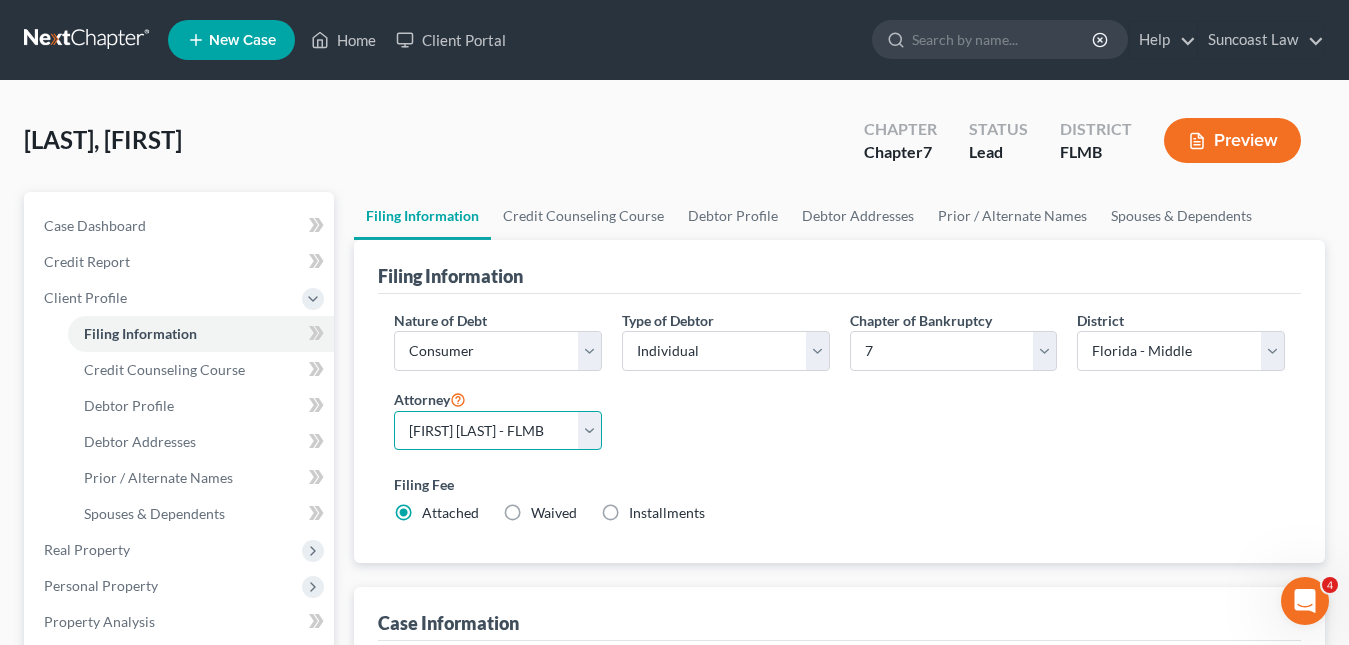 click on "Select [FIRST] [LAST] - FLMB [FIRST] [LAST]" at bounding box center [498, 431] 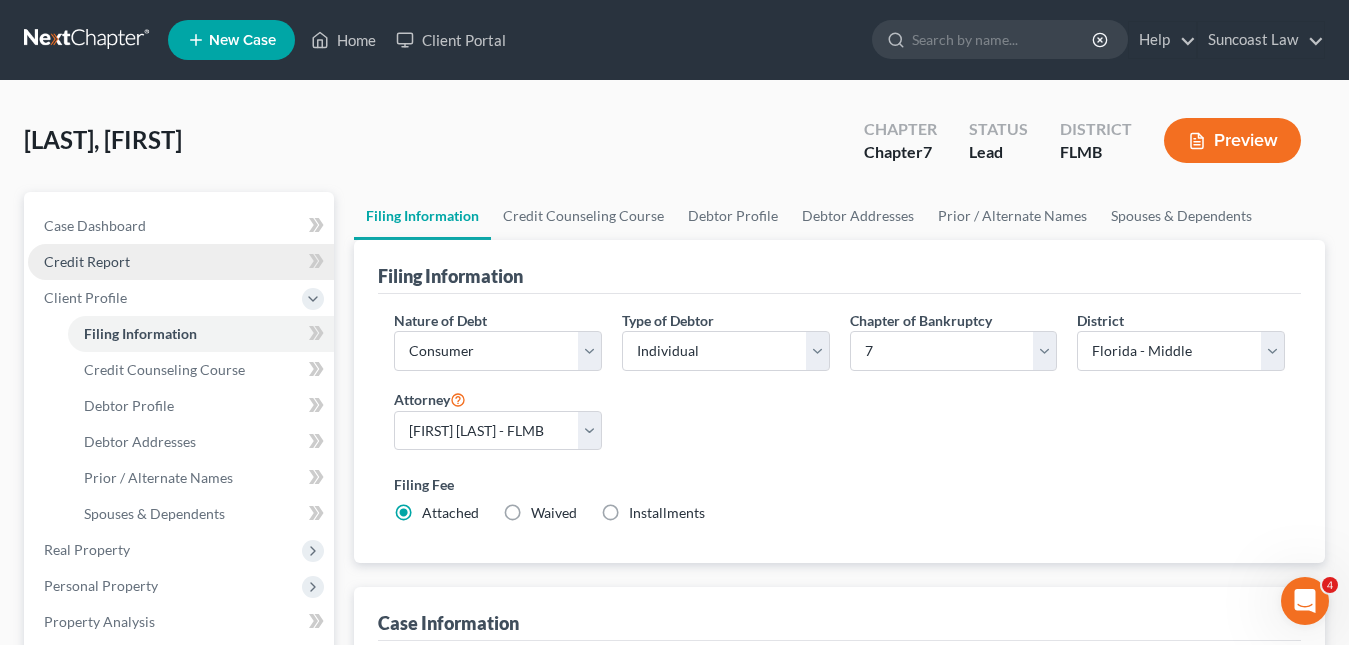 click on "Credit Report" at bounding box center [87, 261] 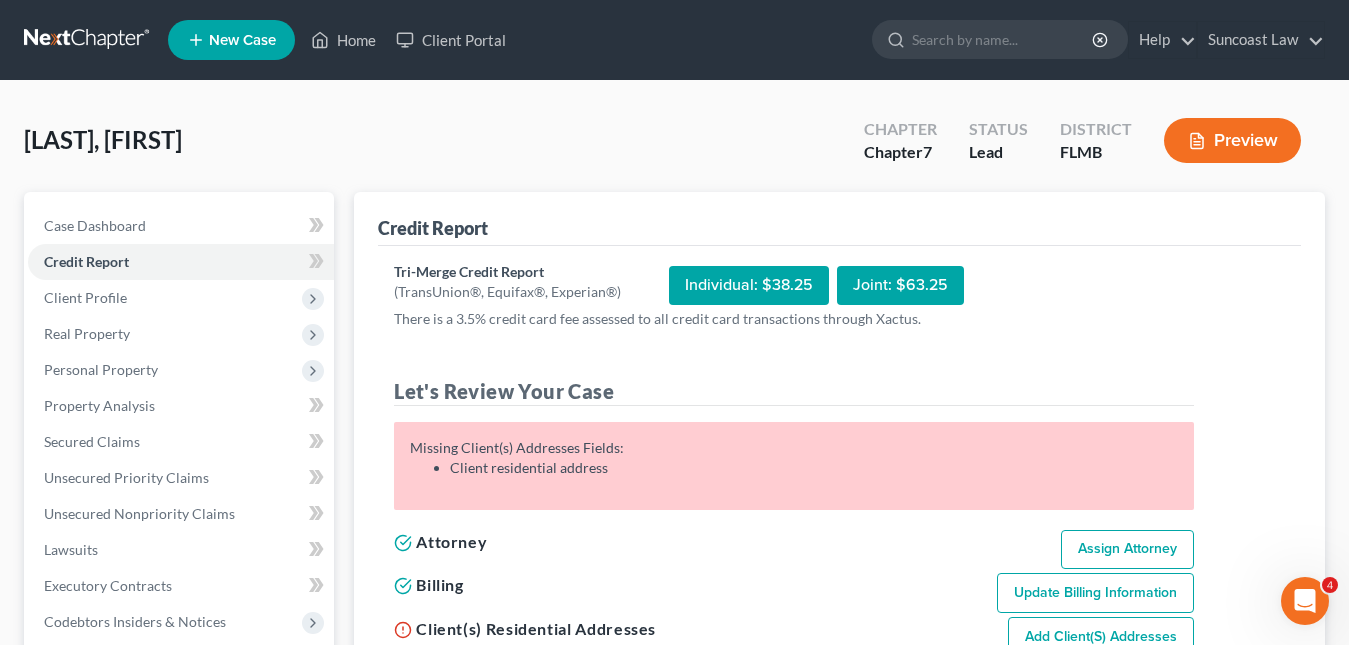 scroll, scrollTop: 200, scrollLeft: 0, axis: vertical 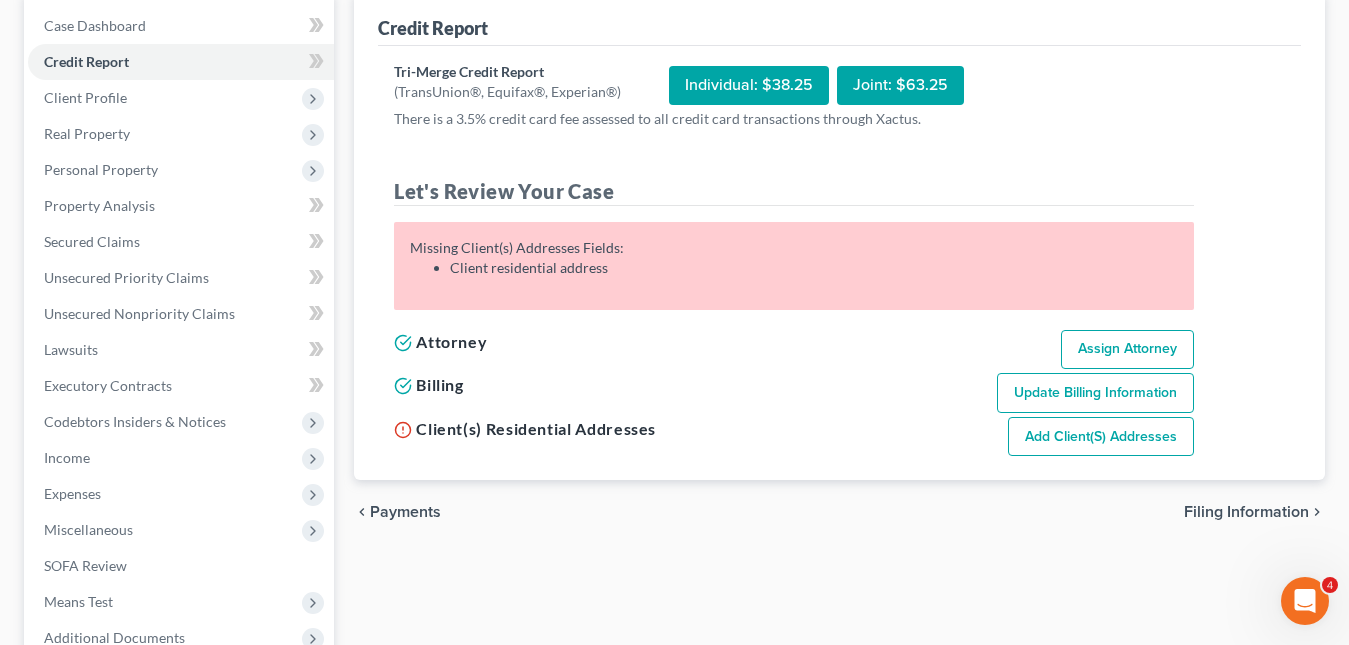 click on "Add Client(s) Addresses" at bounding box center (1101, 437) 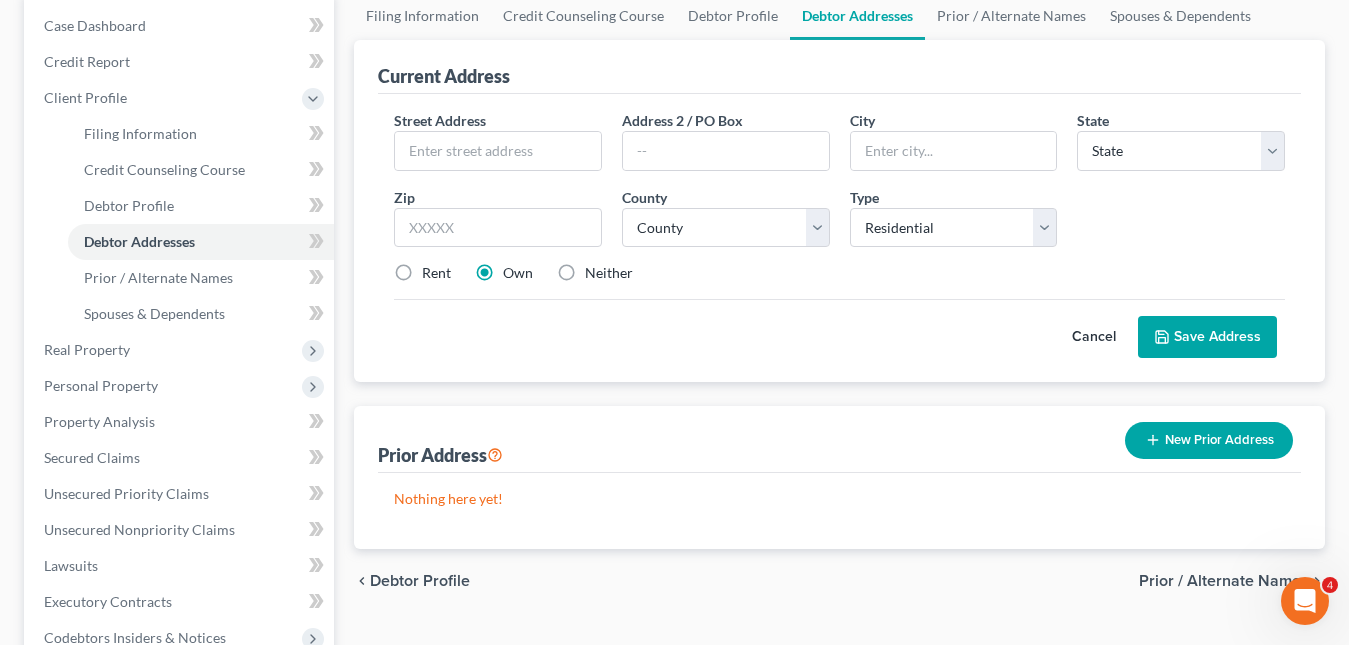 scroll, scrollTop: 0, scrollLeft: 0, axis: both 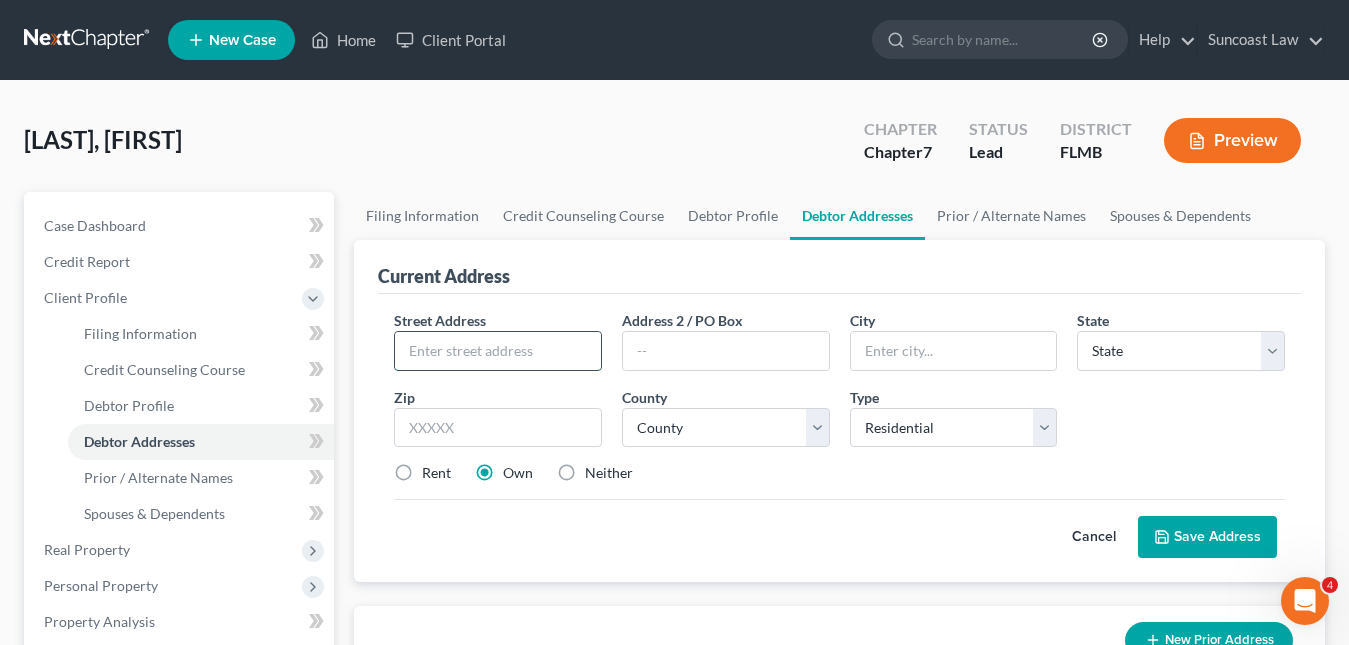 click at bounding box center [498, 351] 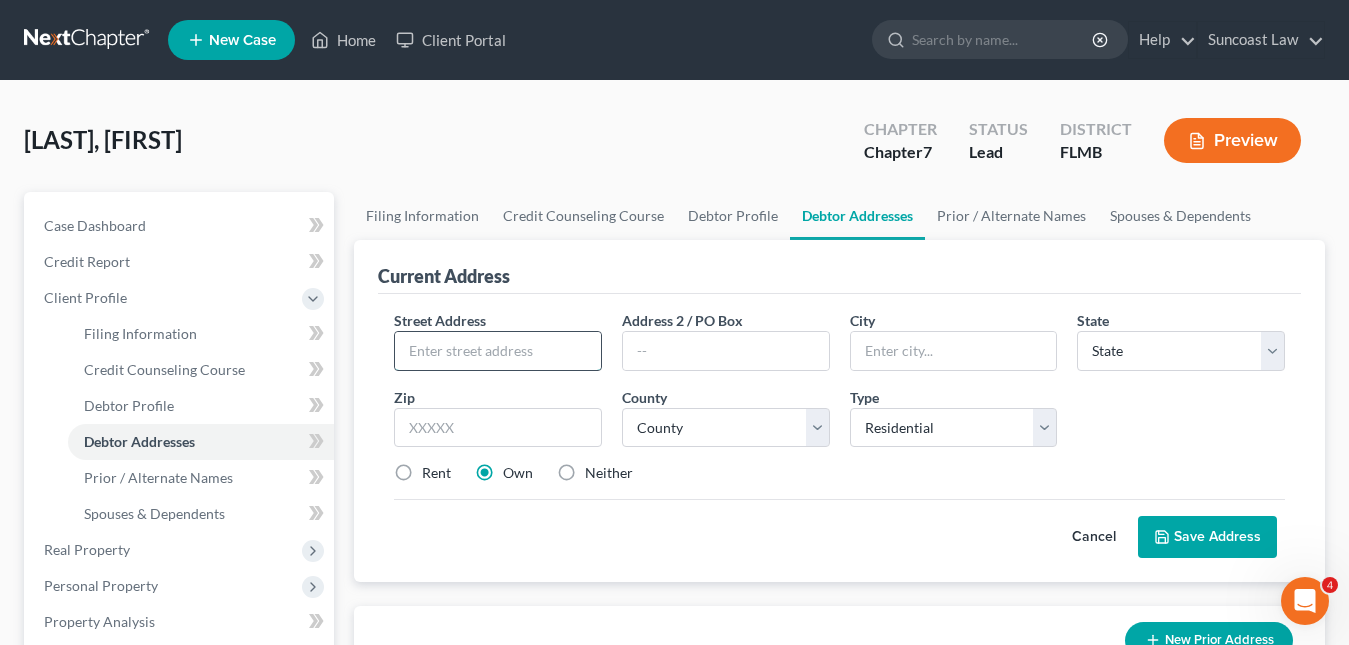 paste on "[NUMBER] [STREET]" 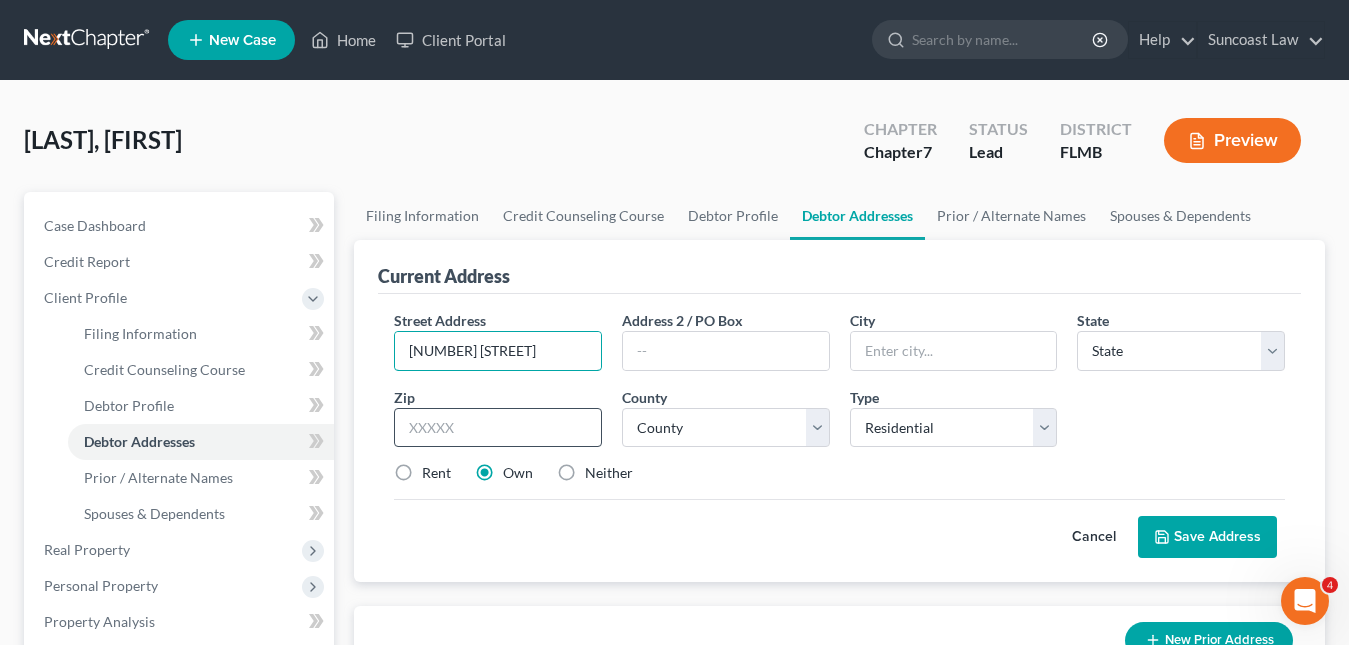 type on "[NUMBER] [STREET]" 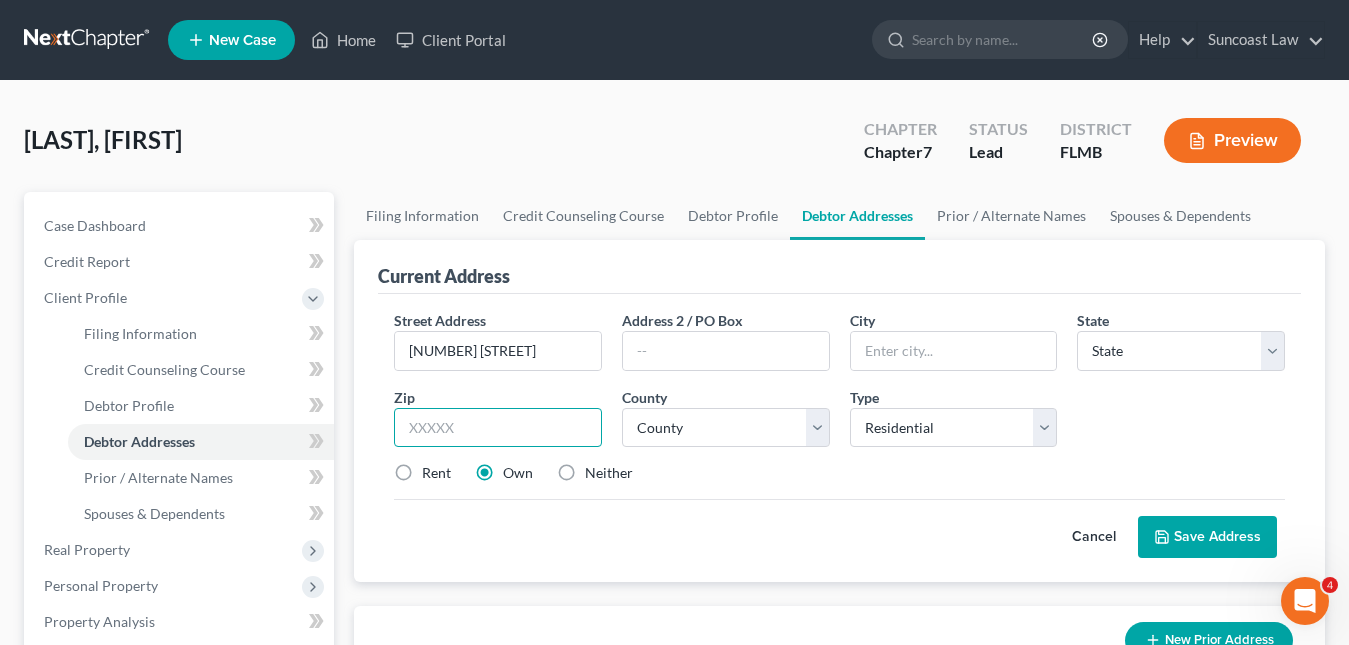 click at bounding box center (498, 428) 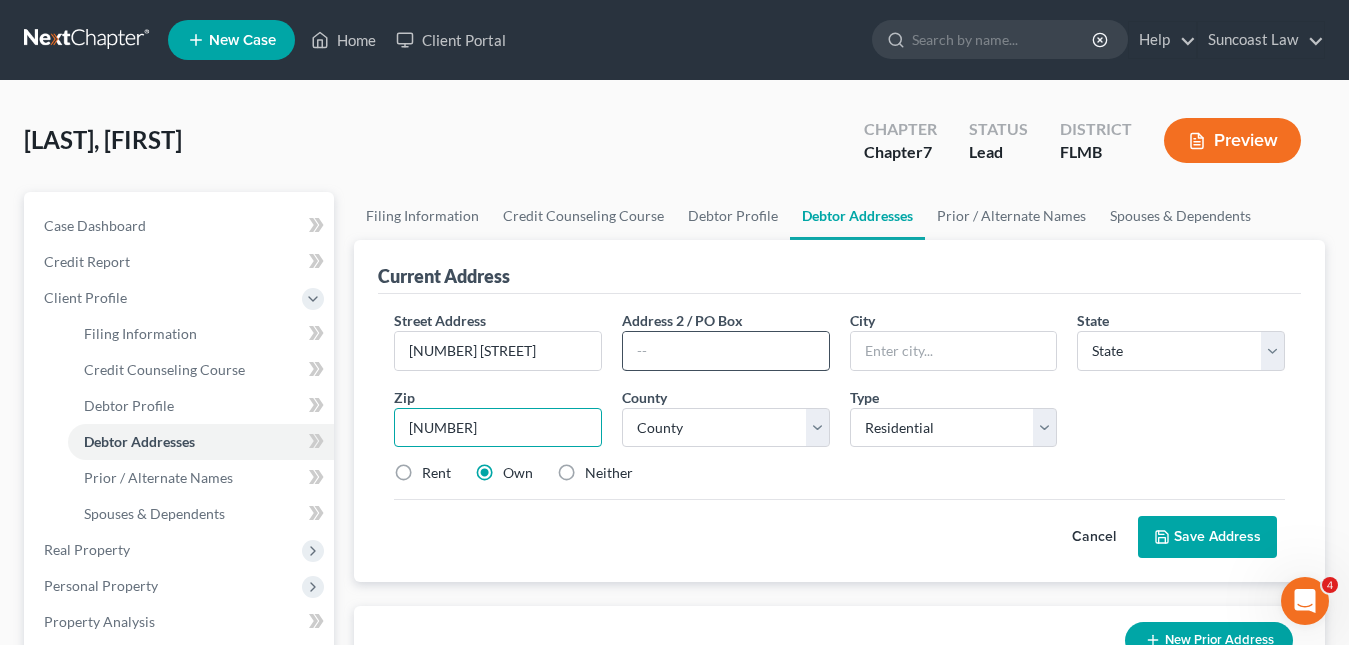 type on "[NUMBER]" 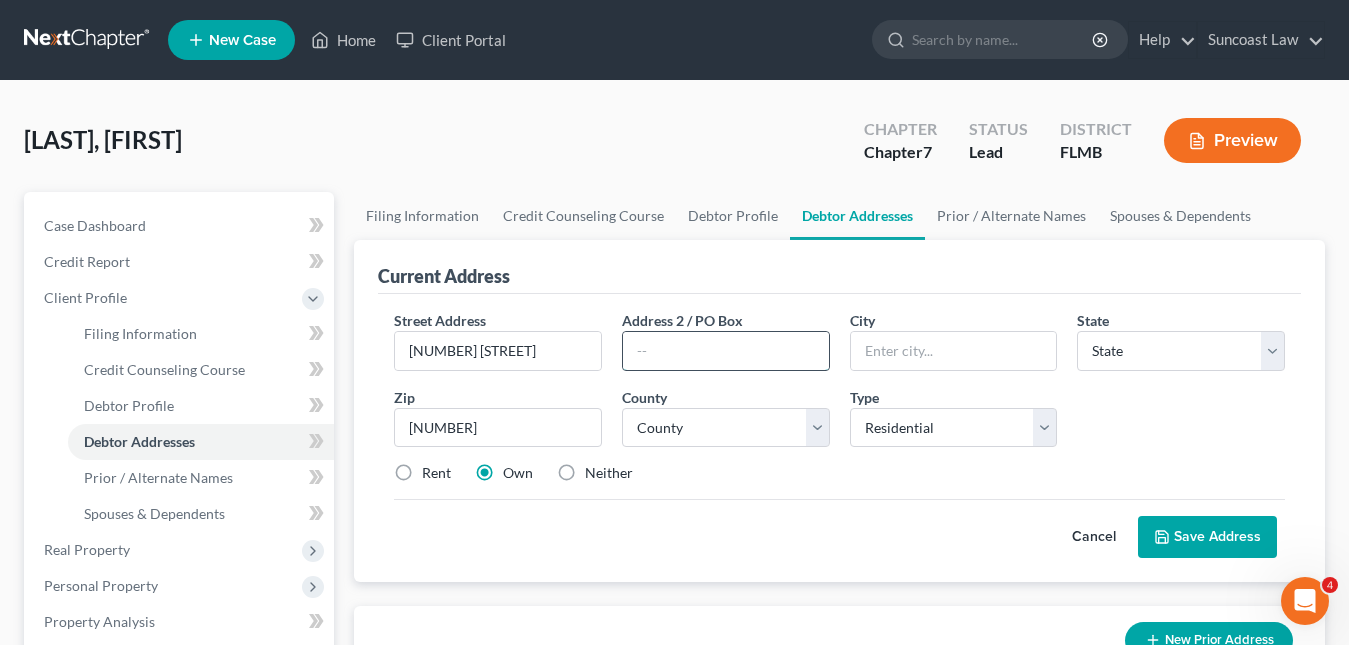 type on "[CITY]" 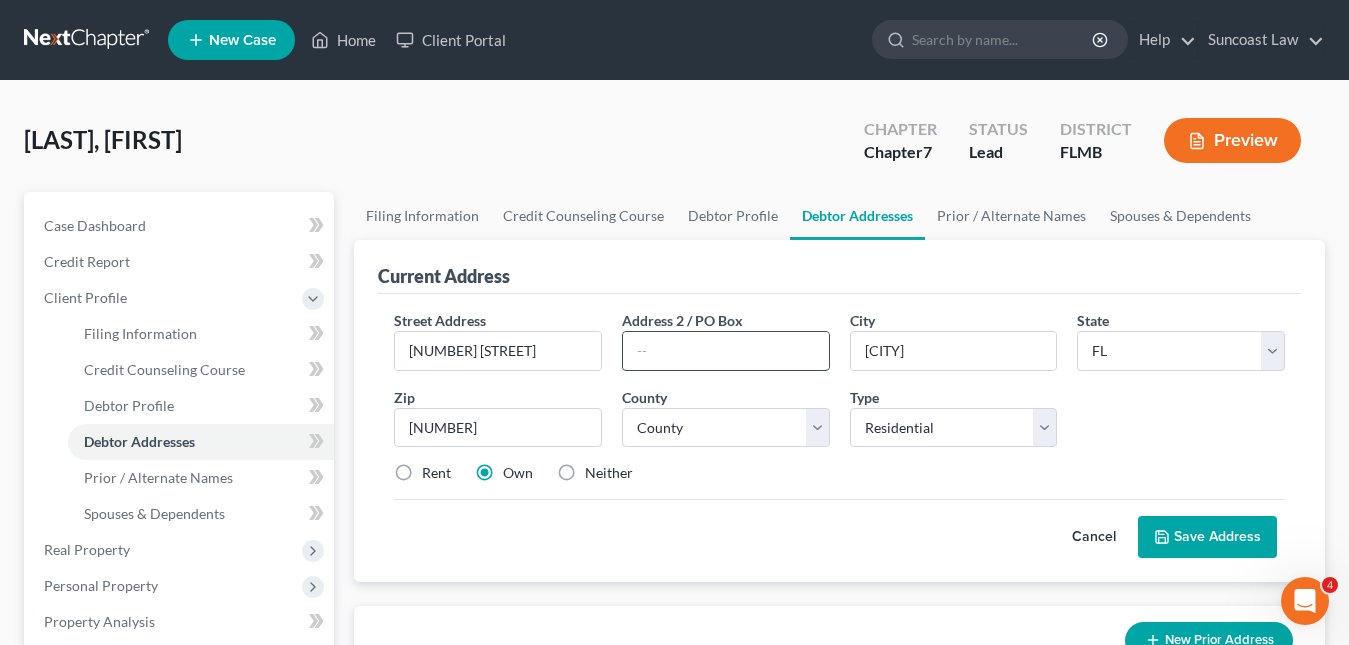 click at bounding box center [726, 351] 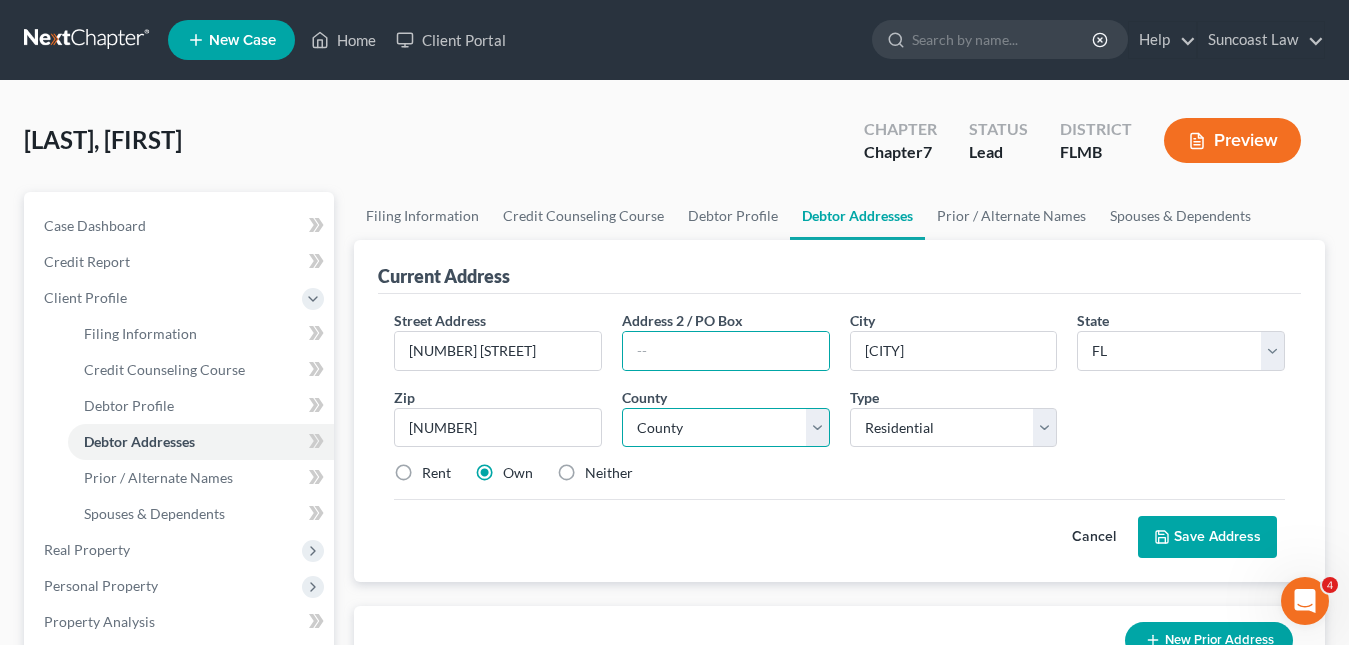 click on "County" at bounding box center [726, 428] 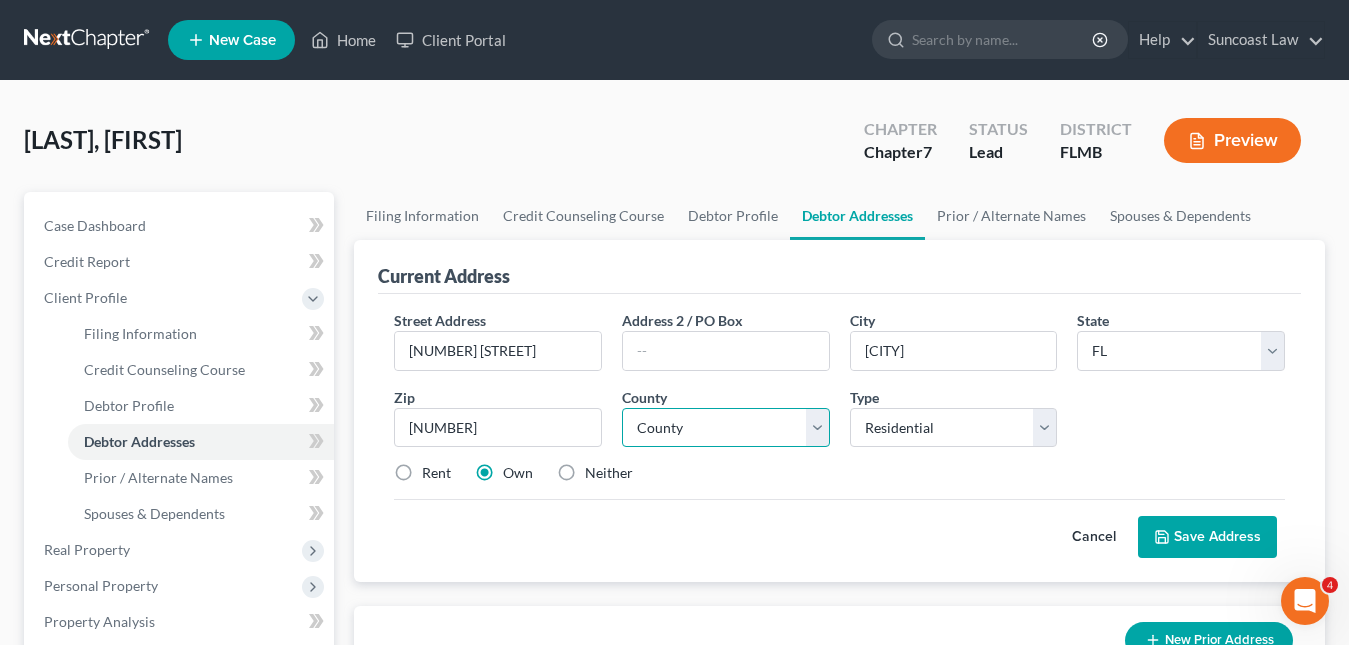 select on "63" 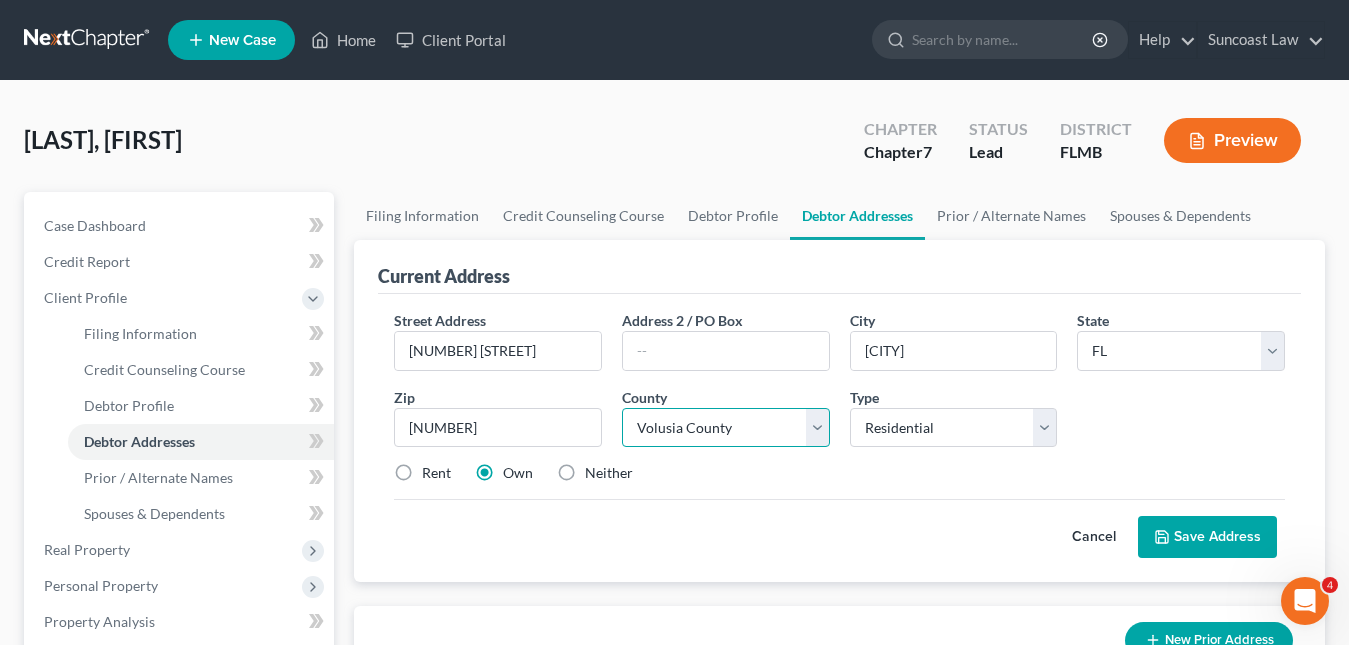 click on "County Alachua County Baker County Bay County Bradford County Brevard County Broward County Calhoun County Charlotte County Citrus County Clay County Collier County Columbia County DeSoto County Dixie County Duval County Escambia County Flagler County Franklin County Gadsden County Gilchrist County Glades County Gulf County Hamilton County Hardee County Hendry County Hernando County Highlands County Hillsborough County Holmes County Indian River County Jackson County Jefferson County Lafayette County Lake County Lee County Leon County Levy County Liberty County Madison County Manatee County Marion County Martin County Miami-Dade County Monroe County Nassau County Okaloosa County Okeechobee County Orange County Osceola County Palm Beach County Pasco County Pinellas County Polk County Putnam County Santa Rosa County Sarasota County Seminole County St. Johns County St. Lucie County Sumter County Suwannee County Taylor County Union County Volusia County Wakulla County Walton County Washington County" at bounding box center [726, 428] 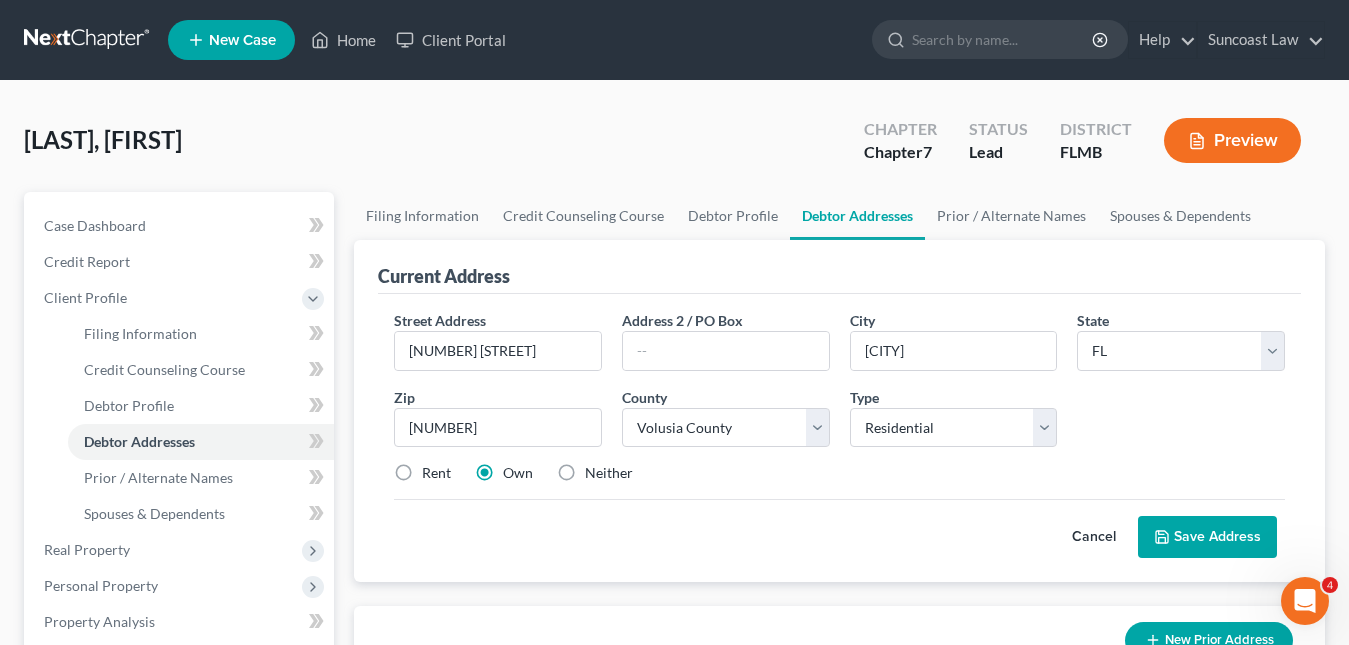 click on "Save Address" at bounding box center (1207, 537) 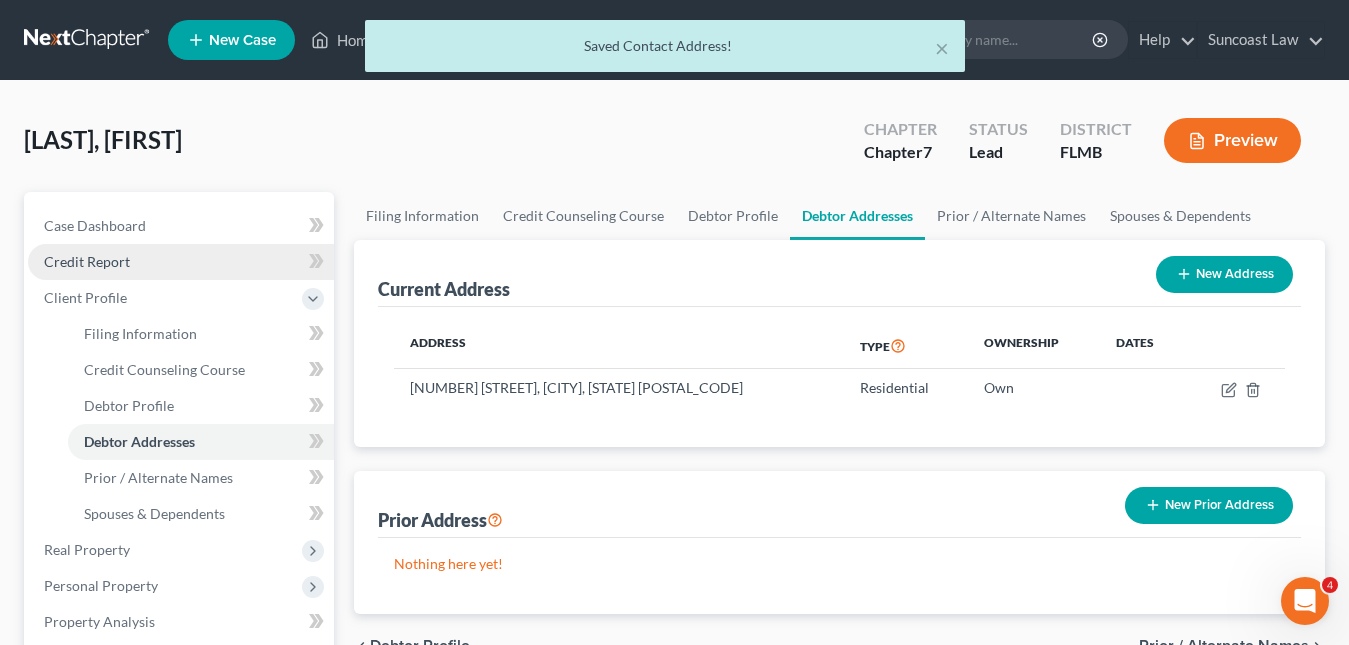 click on "Credit Report" at bounding box center [87, 261] 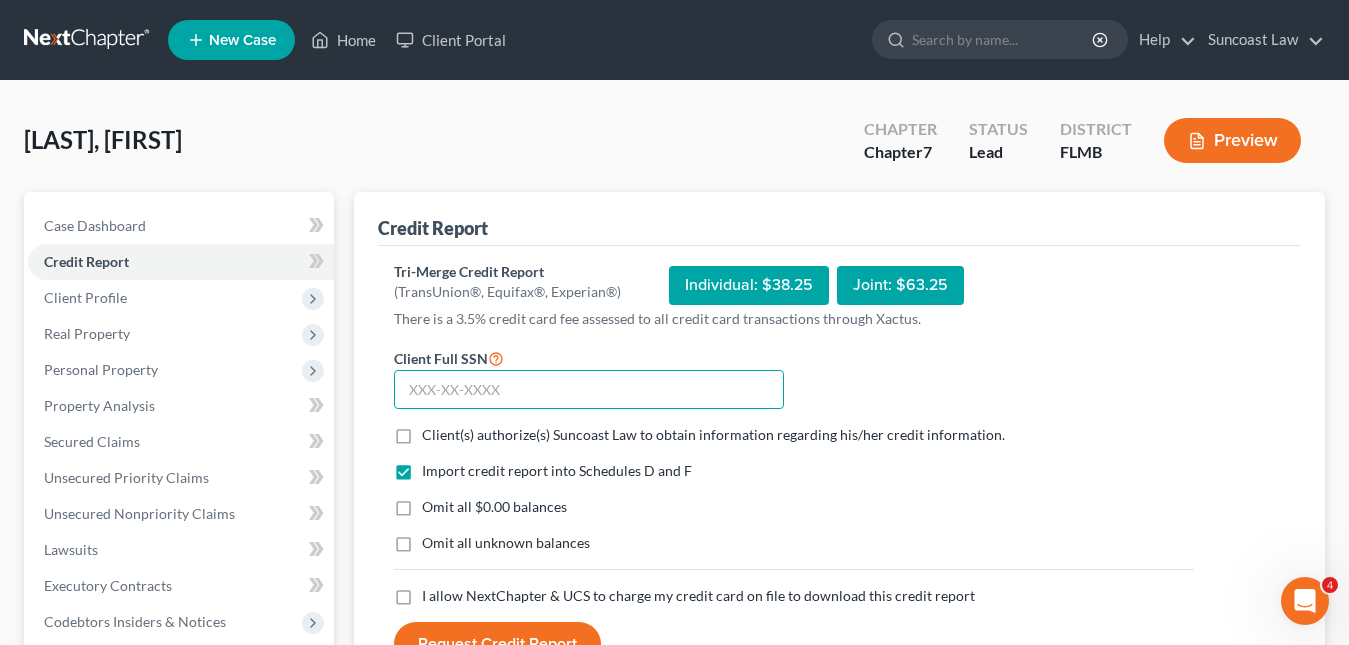 click at bounding box center [589, 390] 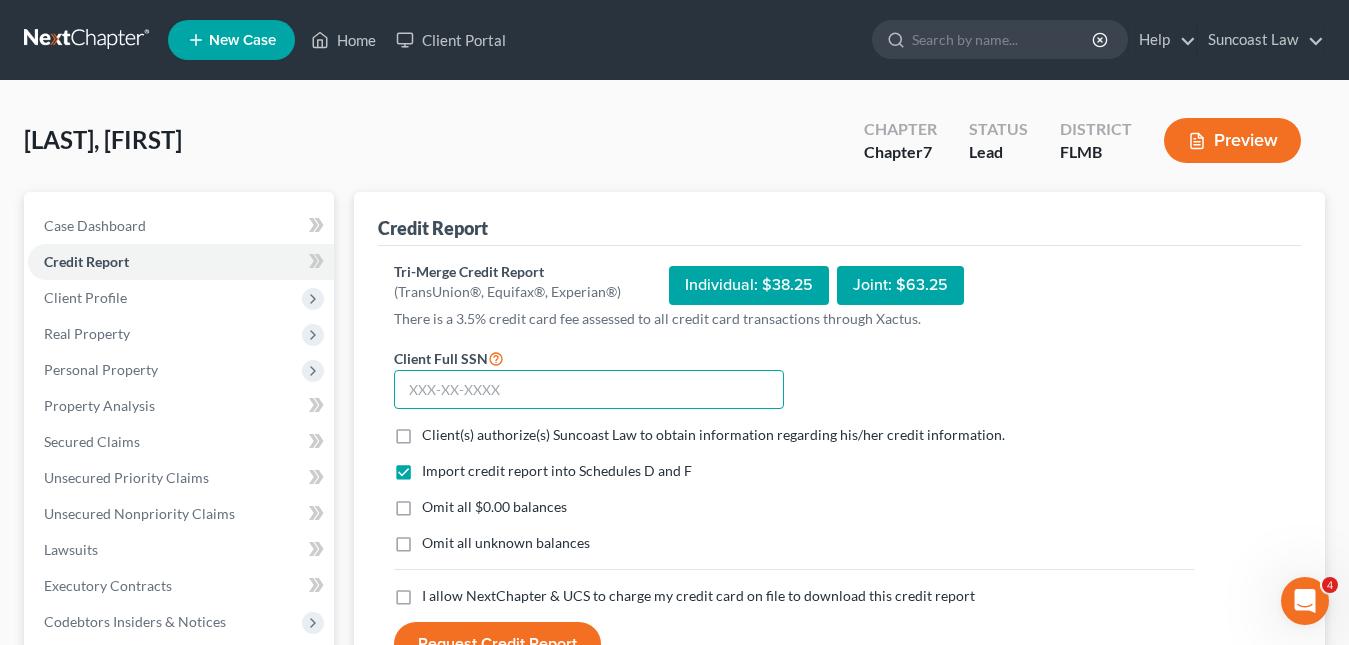 paste on "[SSN]" 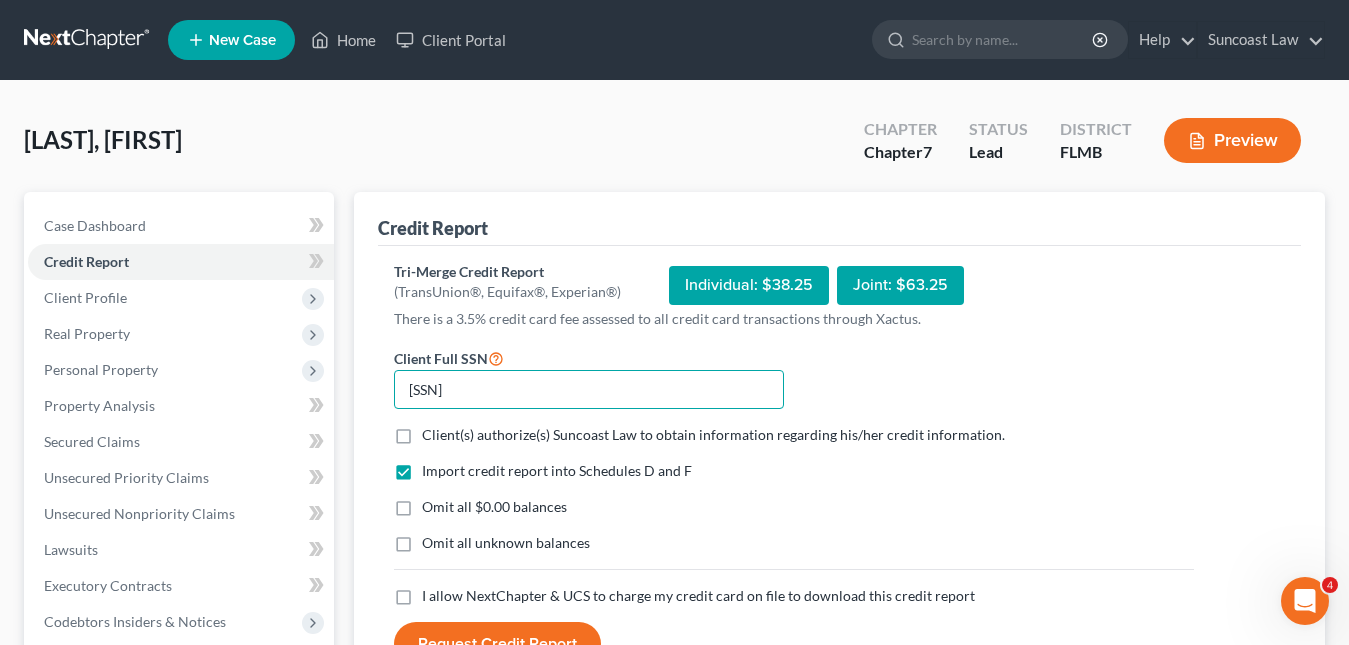 type on "[SSN]" 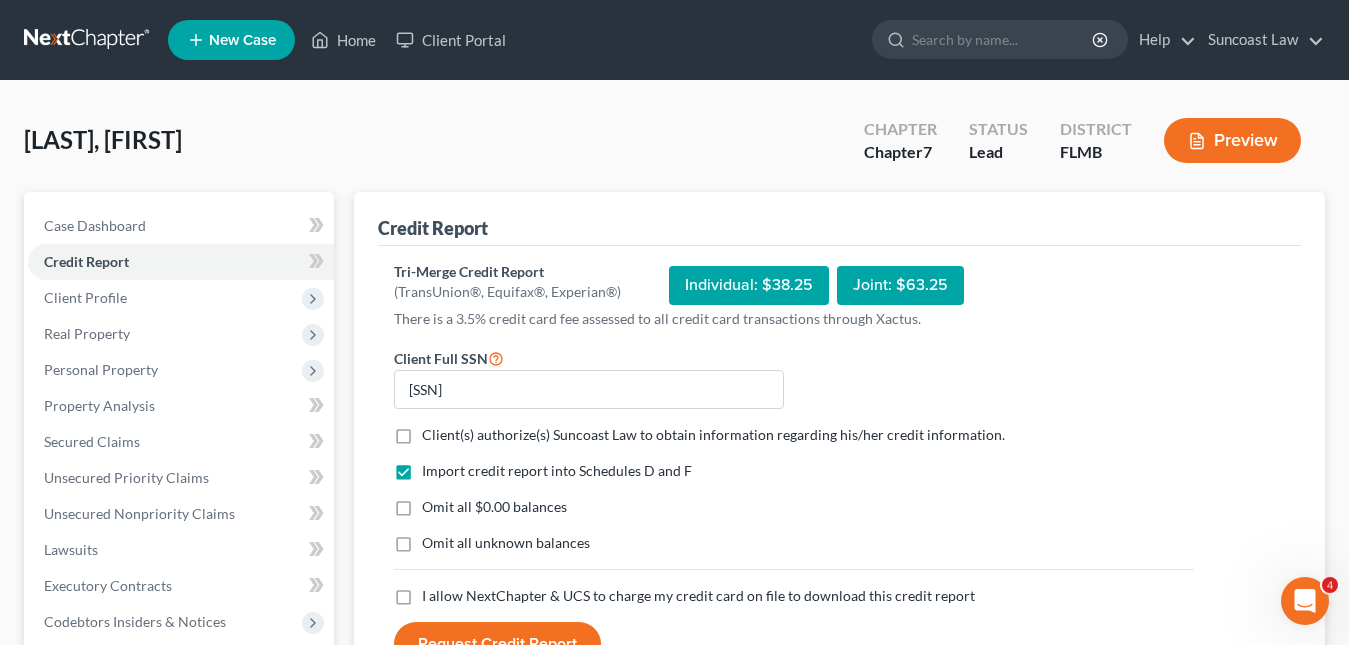 drag, startPoint x: 407, startPoint y: 433, endPoint x: 419, endPoint y: 454, distance: 24.186773 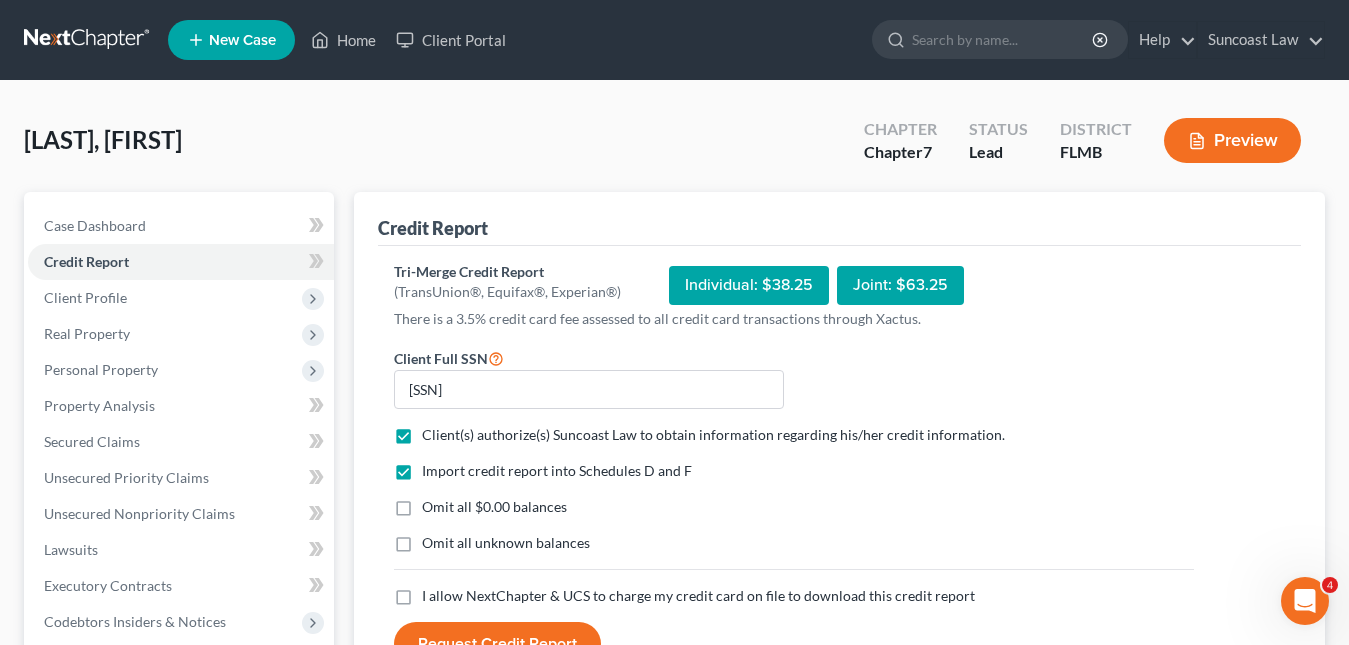 scroll, scrollTop: 100, scrollLeft: 0, axis: vertical 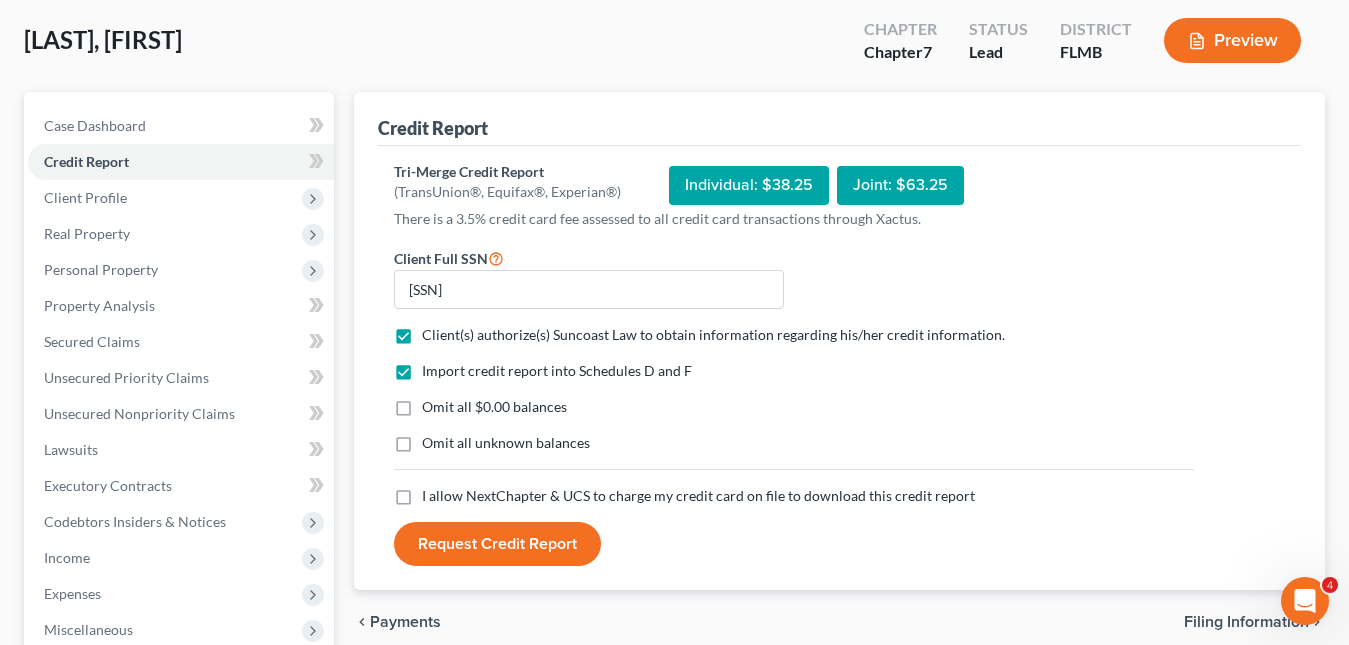 click on "I allow NextChapter & UCS to charge my credit card on file to download this credit report
*" at bounding box center (698, 496) 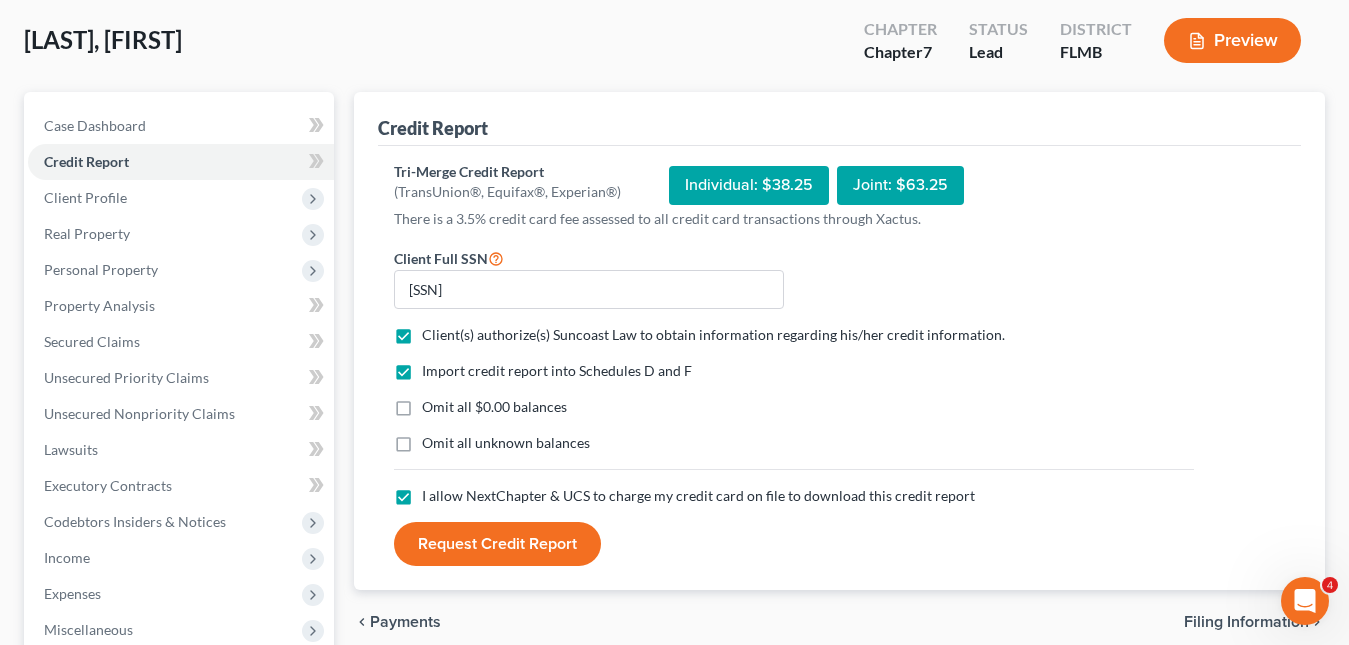 click on "Request Credit Report" at bounding box center [497, 544] 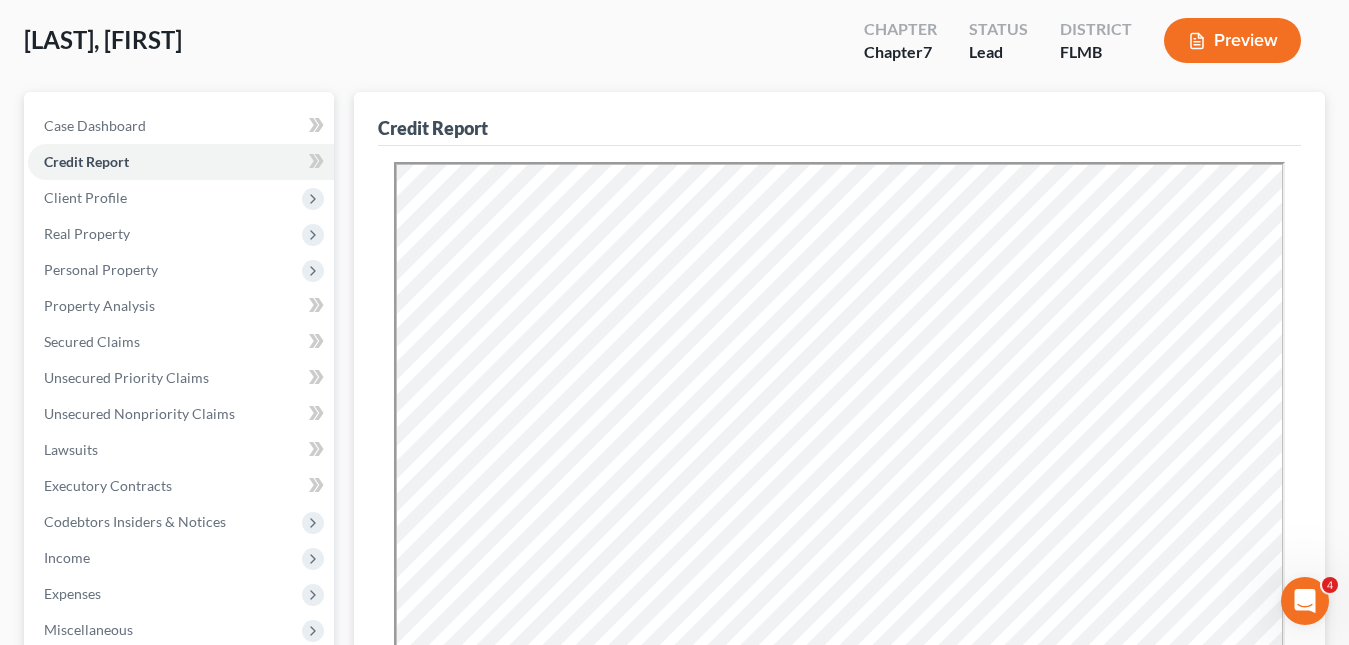 scroll, scrollTop: 0, scrollLeft: 0, axis: both 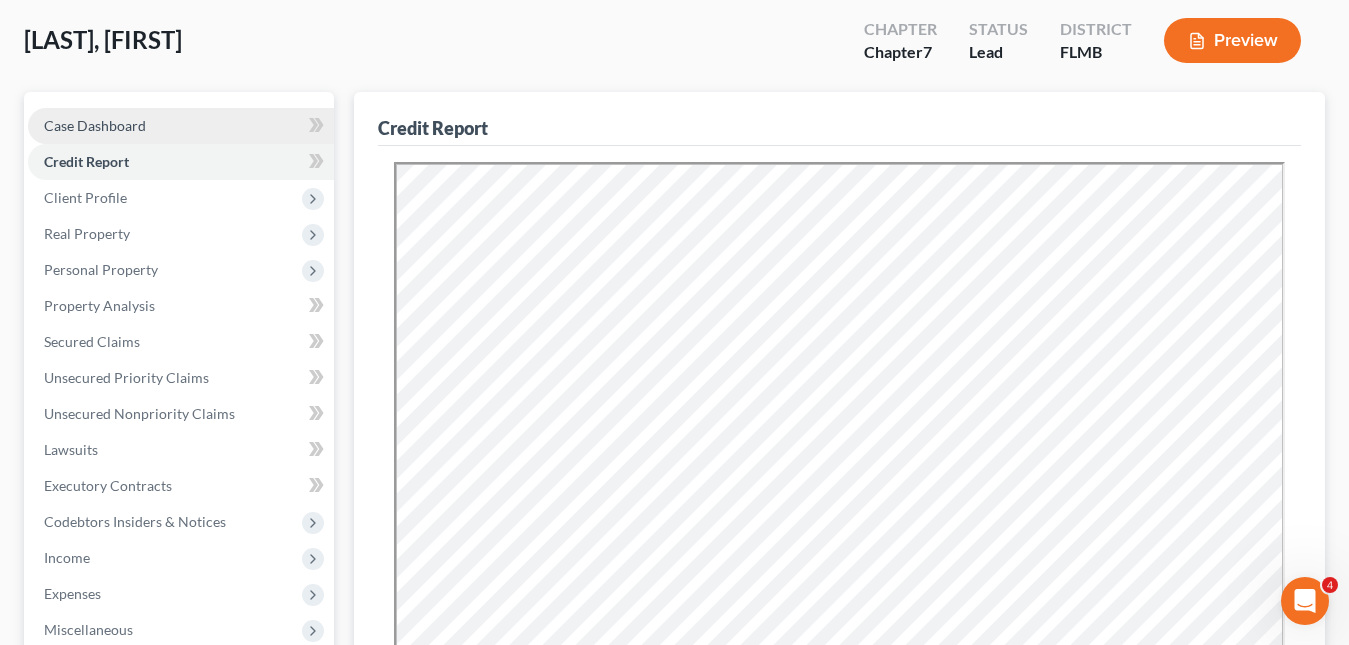click on "Case Dashboard" at bounding box center [95, 125] 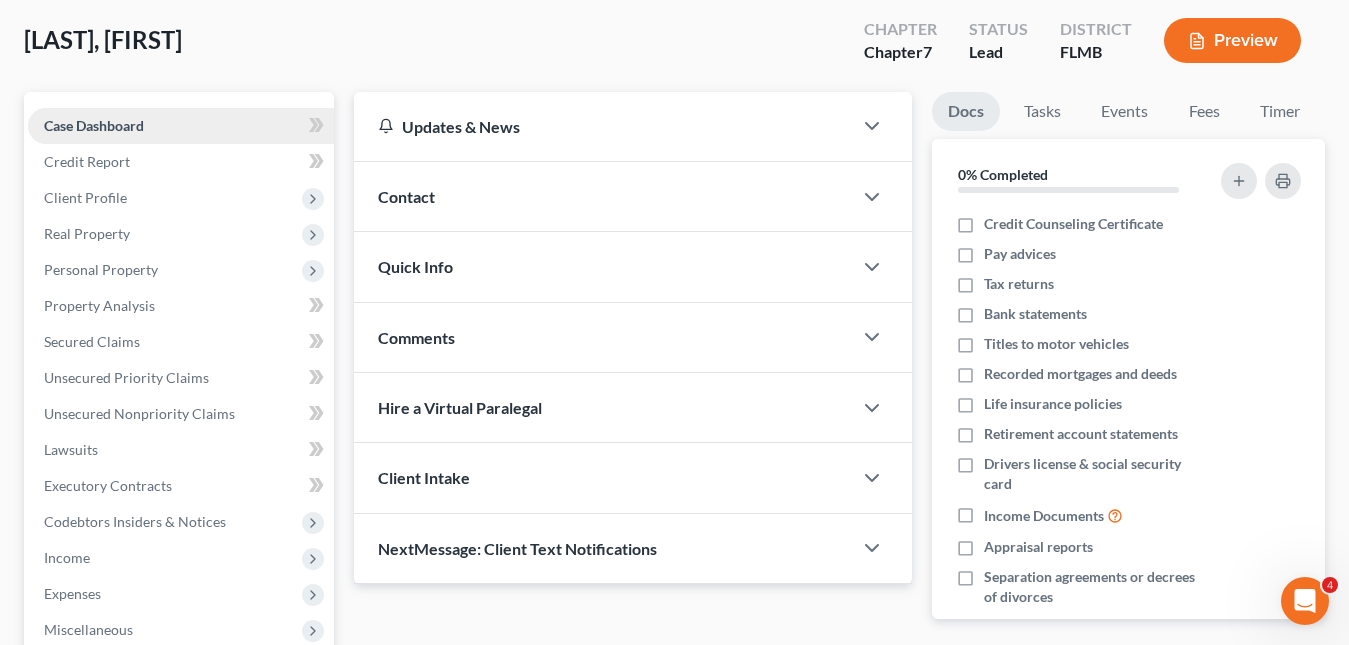 scroll, scrollTop: 0, scrollLeft: 0, axis: both 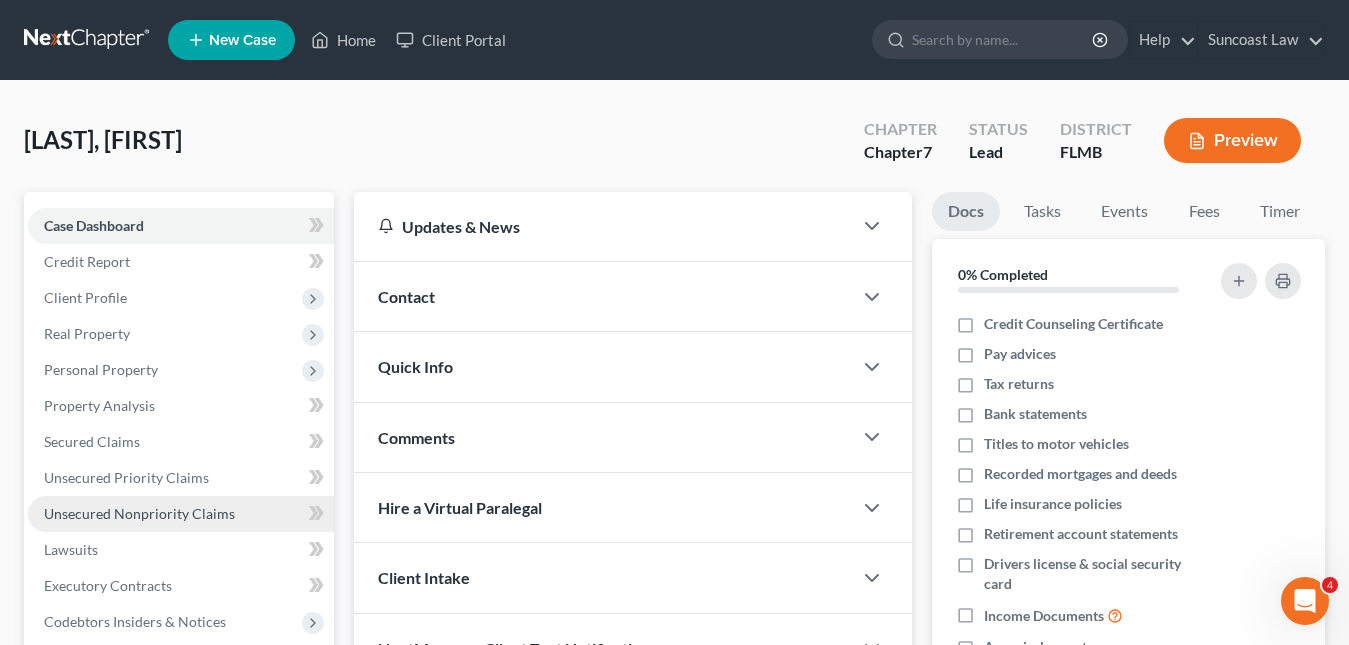 click on "Unsecured Nonpriority Claims" at bounding box center (139, 513) 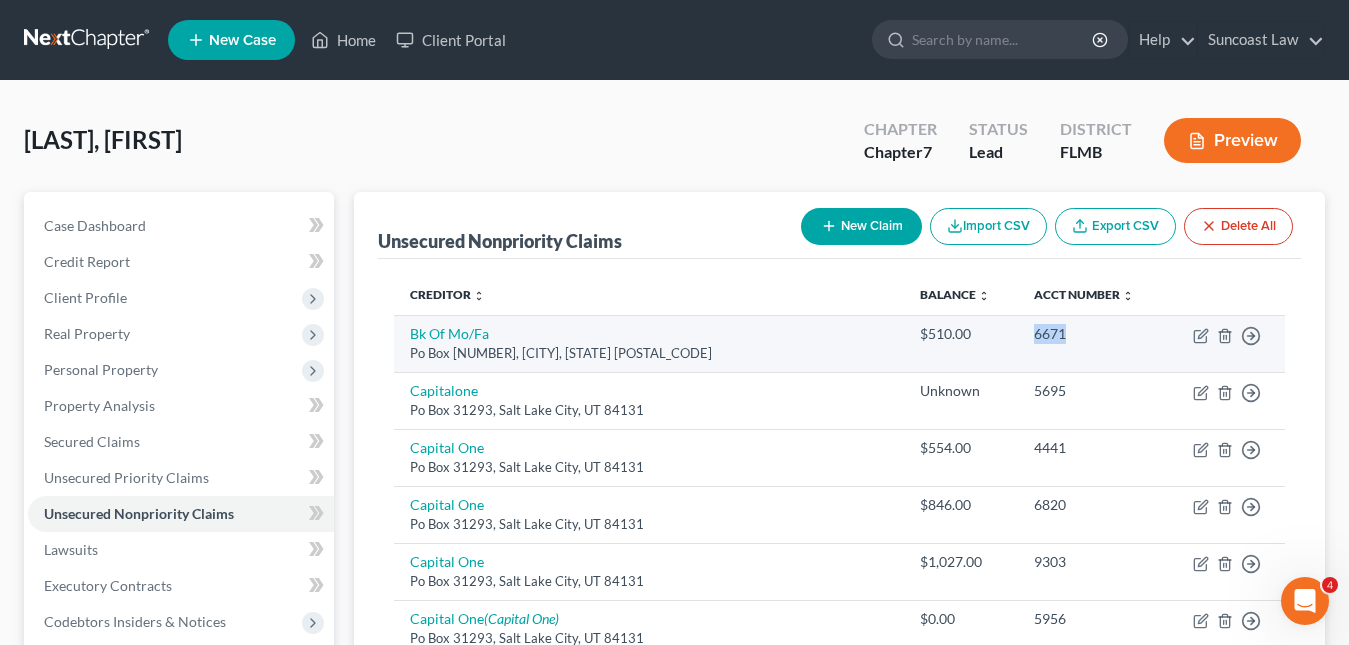 drag, startPoint x: 1037, startPoint y: 332, endPoint x: 995, endPoint y: 337, distance: 42.296574 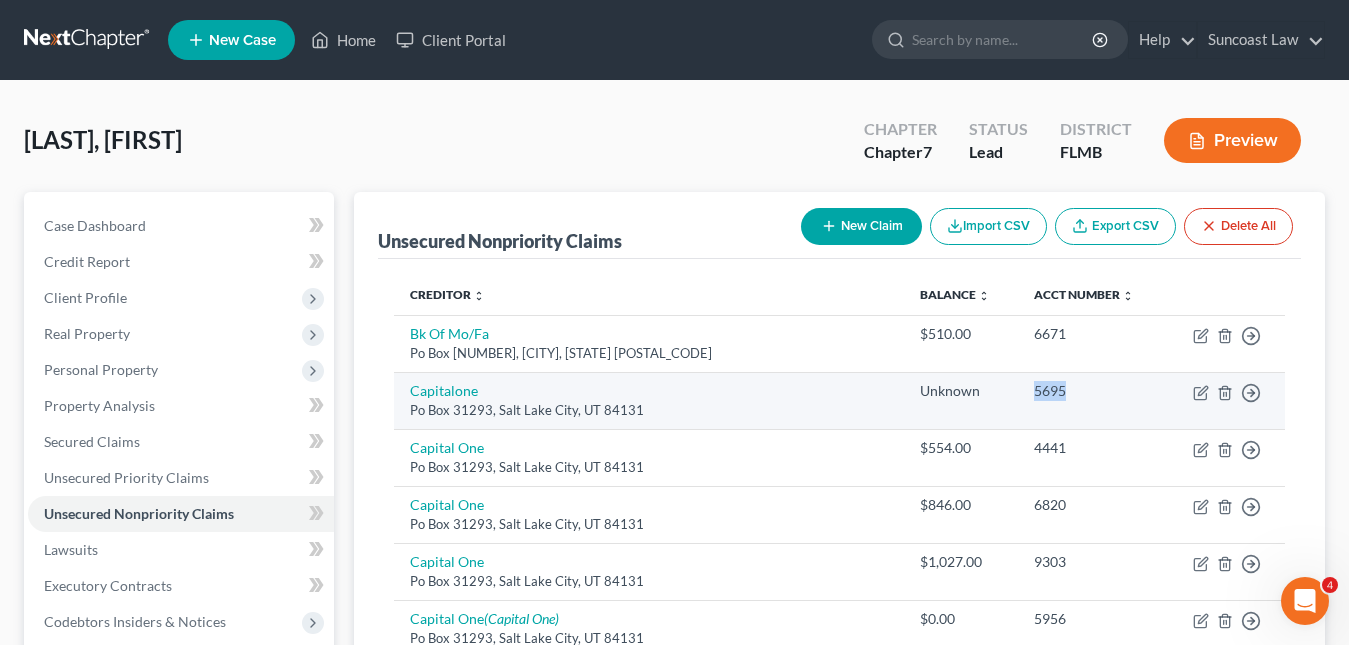 drag, startPoint x: 1041, startPoint y: 394, endPoint x: 997, endPoint y: 387, distance: 44.553337 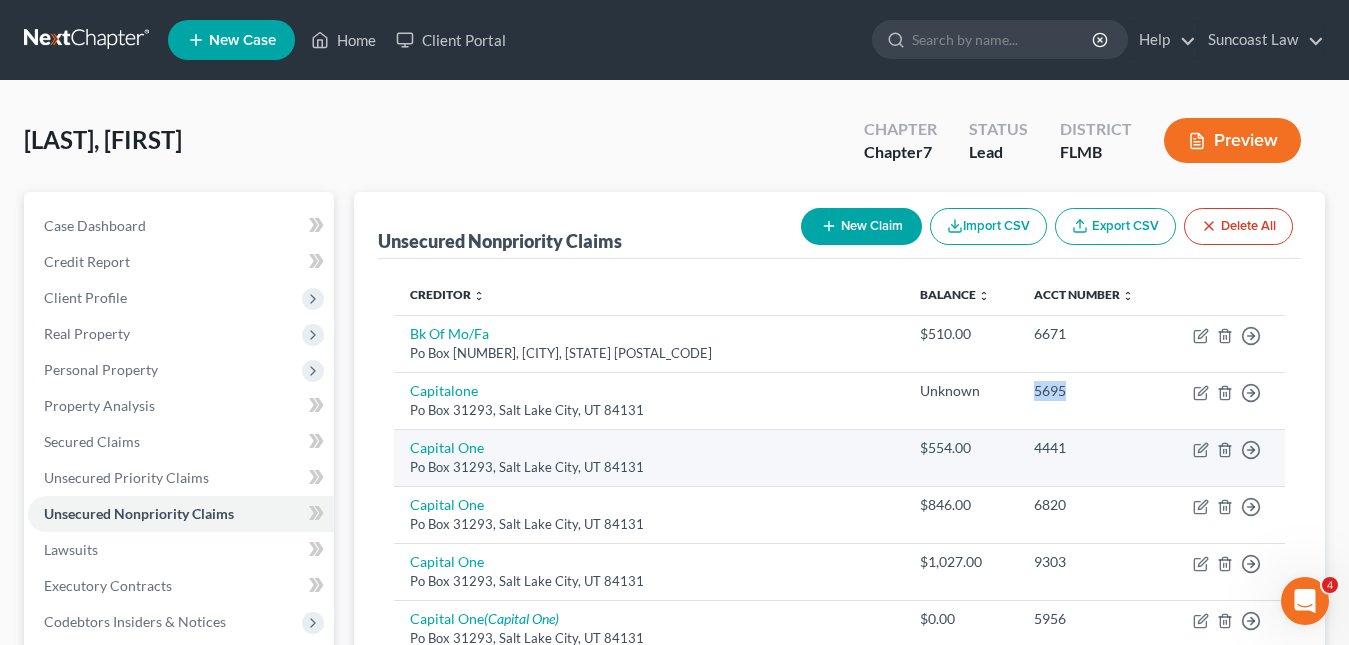 scroll, scrollTop: 100, scrollLeft: 0, axis: vertical 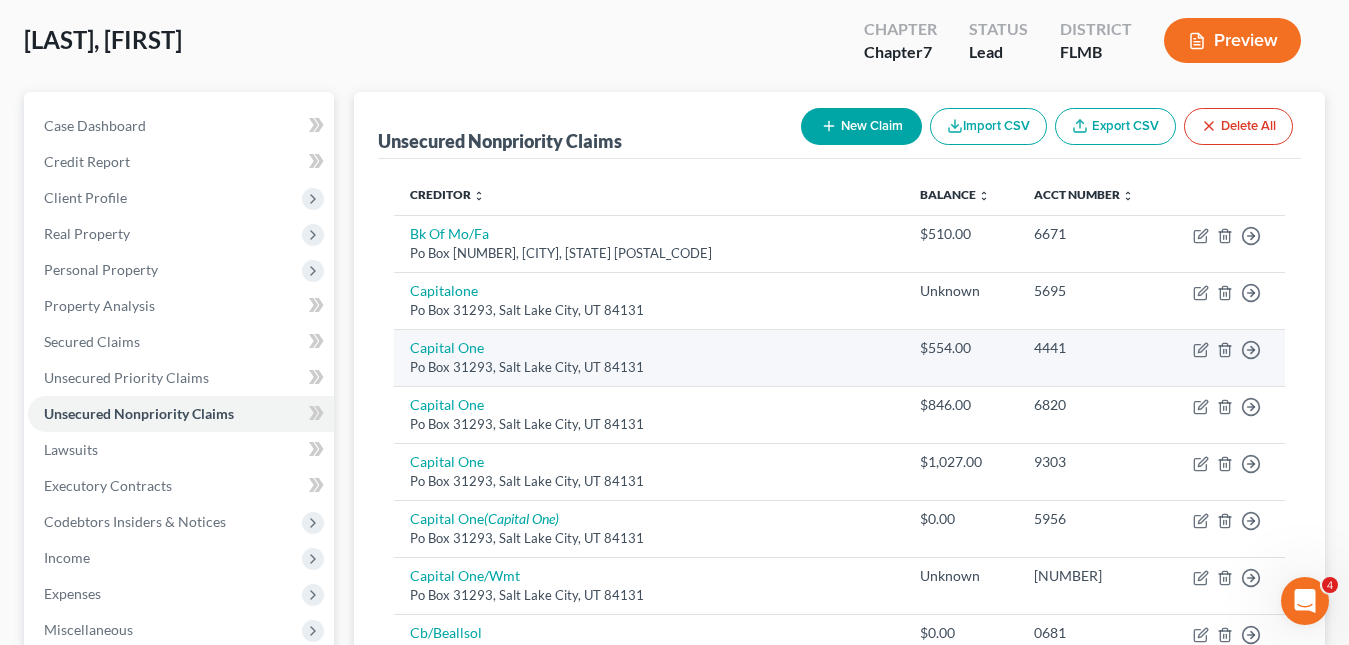 click on "4441" at bounding box center (1091, 348) 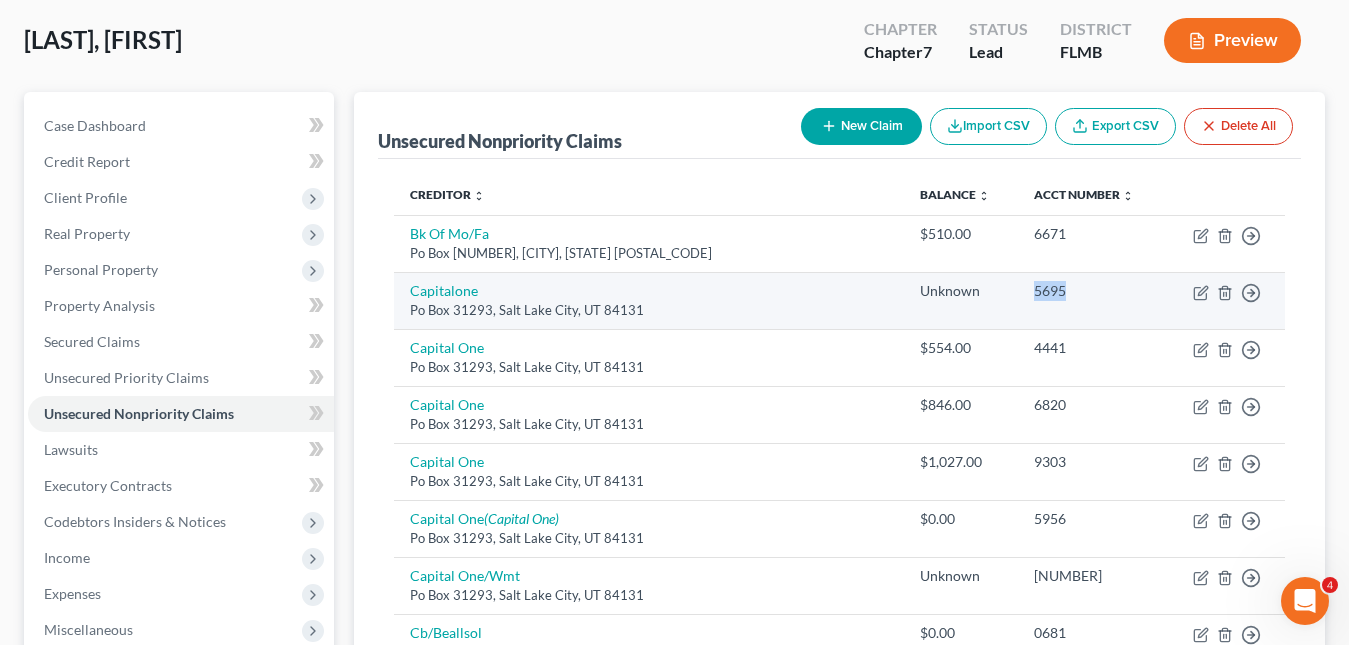 drag, startPoint x: 1034, startPoint y: 295, endPoint x: 1003, endPoint y: 295, distance: 31 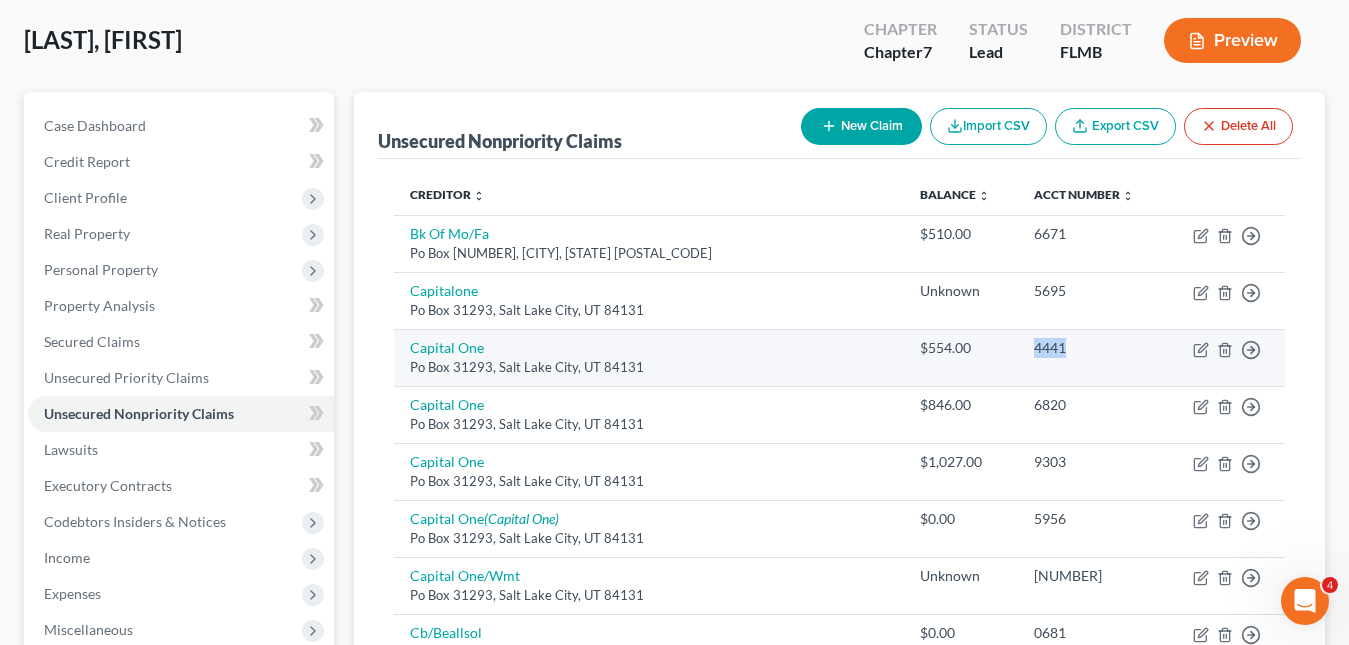 drag, startPoint x: 1035, startPoint y: 347, endPoint x: 995, endPoint y: 343, distance: 40.1995 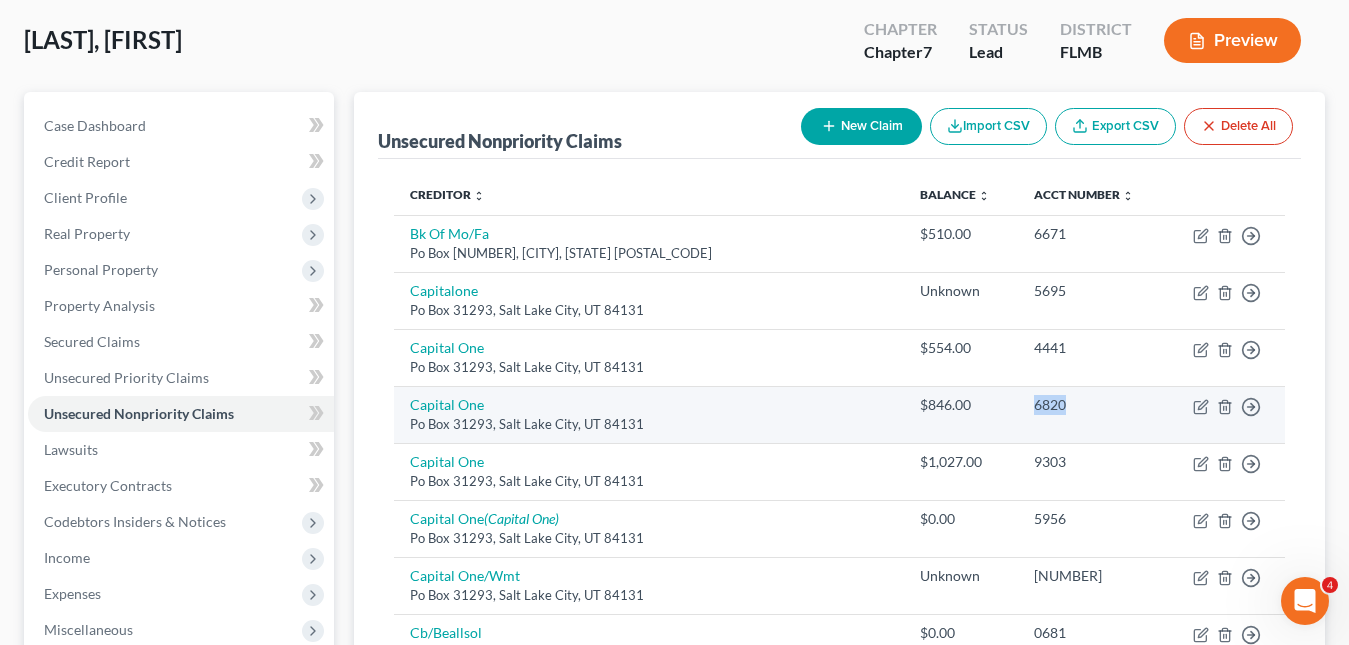 drag, startPoint x: 1036, startPoint y: 410, endPoint x: 998, endPoint y: 403, distance: 38.63936 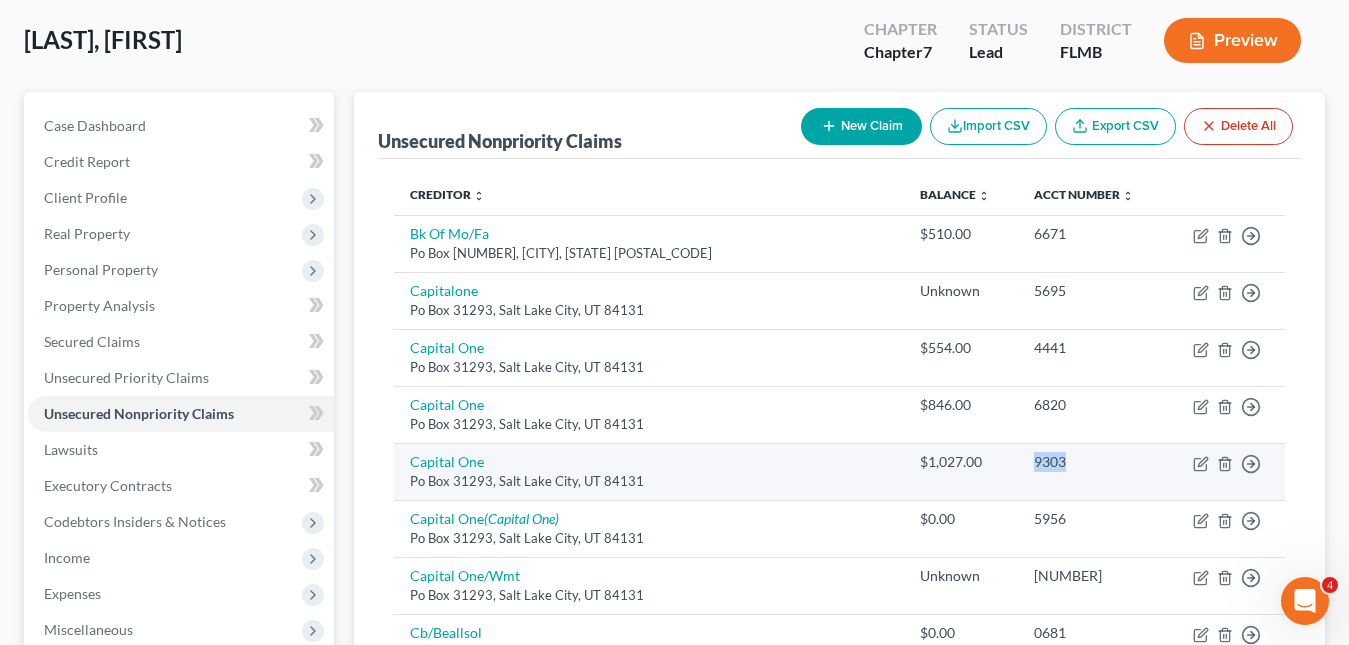 drag, startPoint x: 1045, startPoint y: 470, endPoint x: 1003, endPoint y: 464, distance: 42.426407 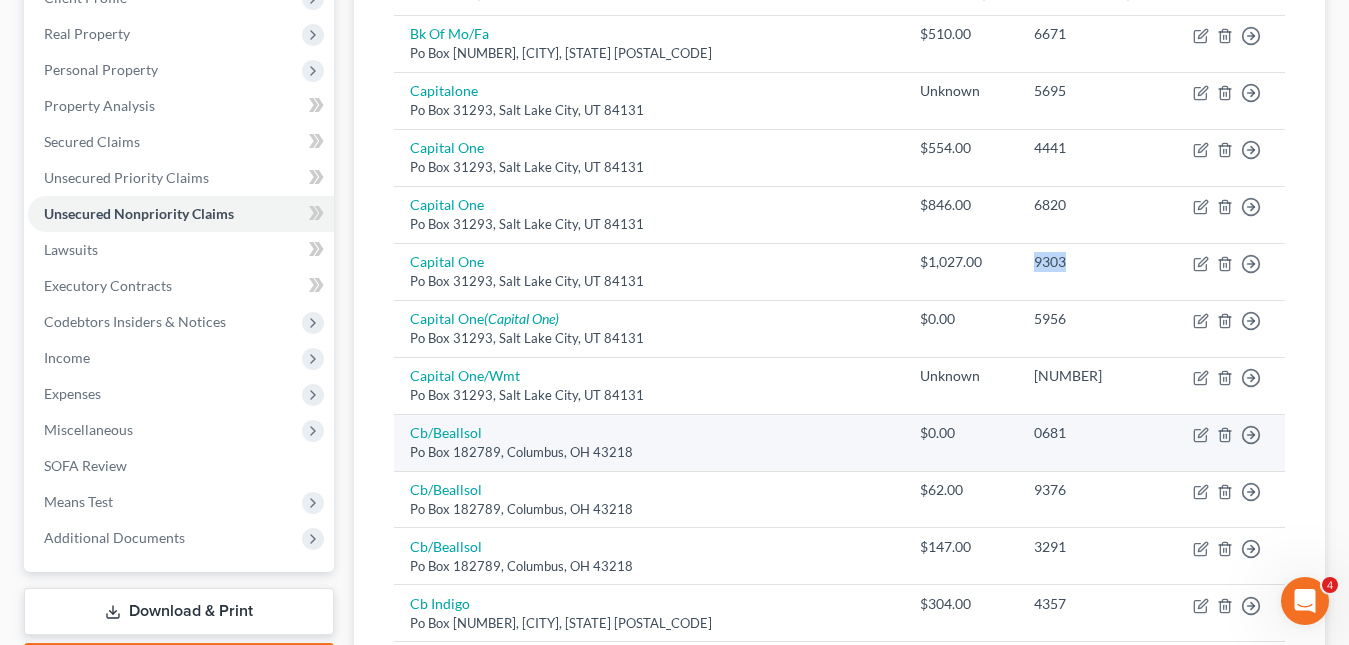 scroll, scrollTop: 400, scrollLeft: 0, axis: vertical 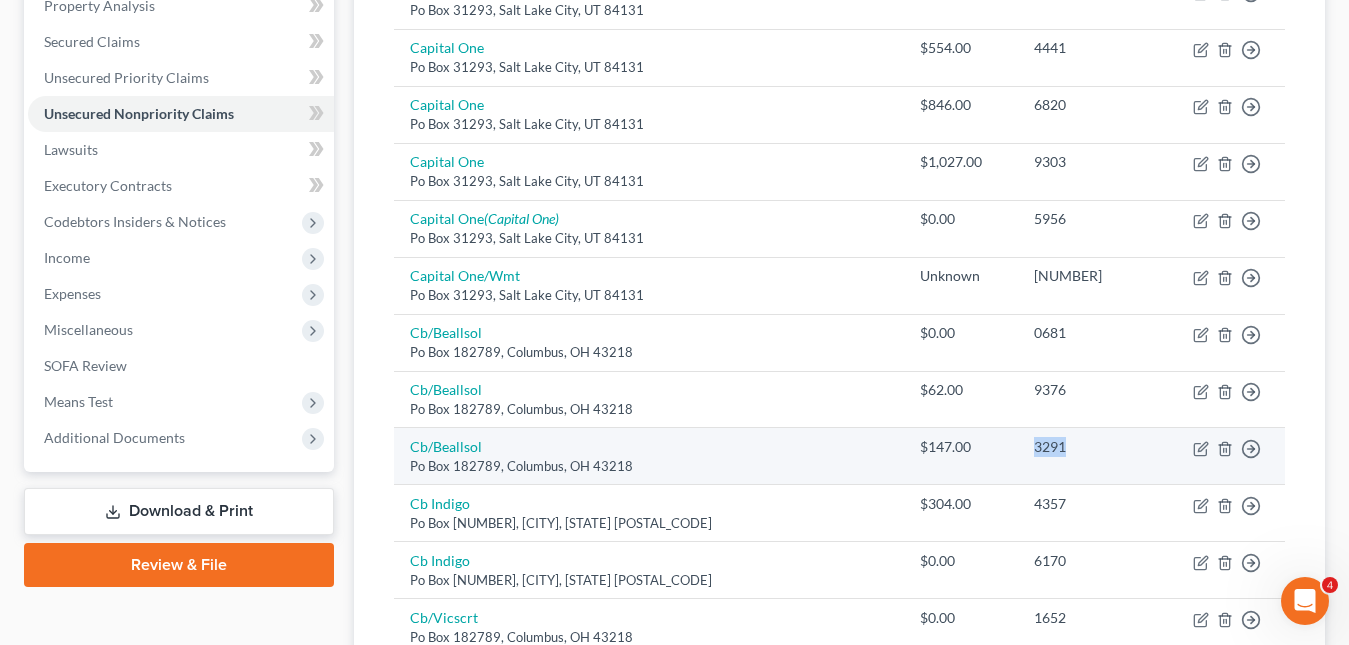 drag, startPoint x: 1045, startPoint y: 447, endPoint x: 998, endPoint y: 444, distance: 47.095646 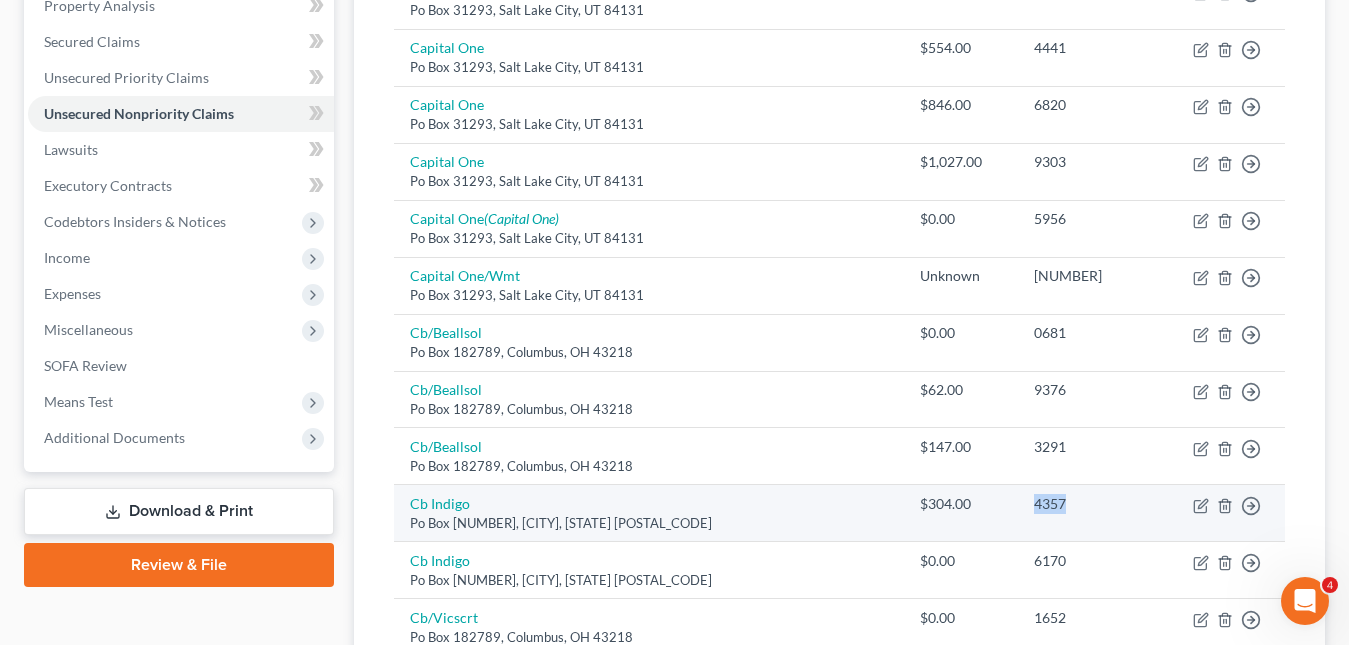 drag, startPoint x: 1044, startPoint y: 507, endPoint x: 1002, endPoint y: 501, distance: 42.426407 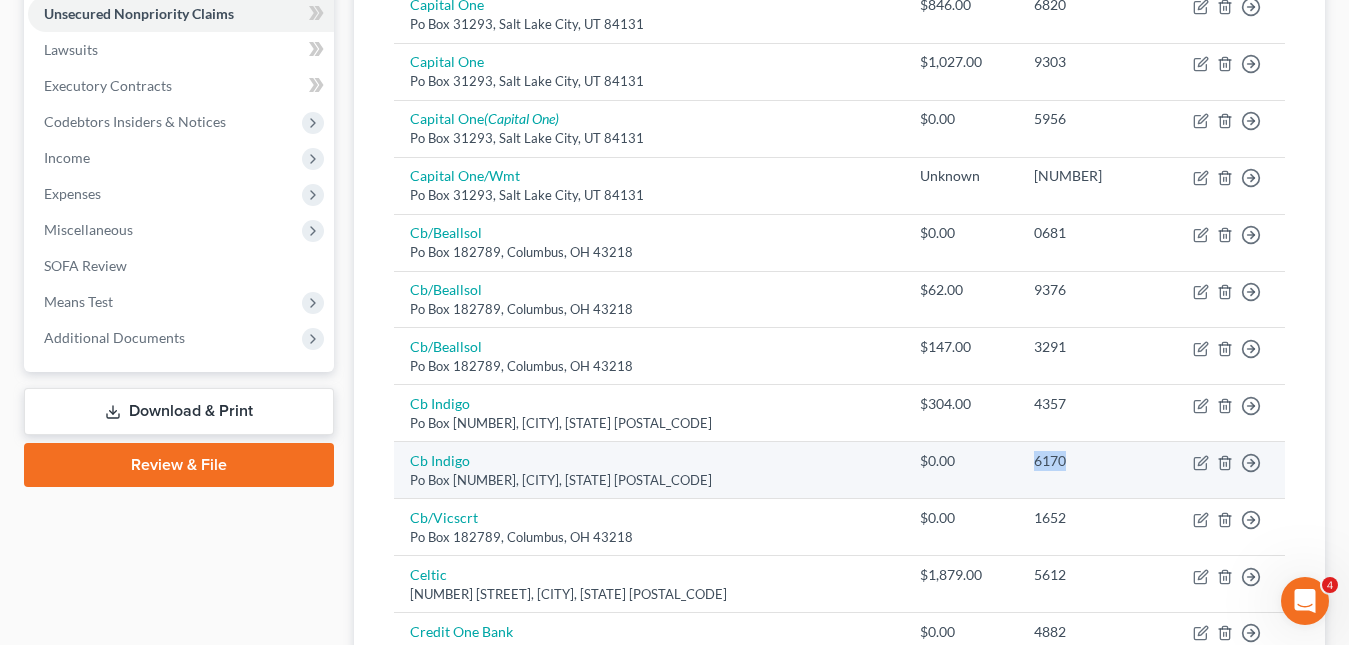 drag, startPoint x: 1040, startPoint y: 461, endPoint x: 993, endPoint y: 457, distance: 47.169907 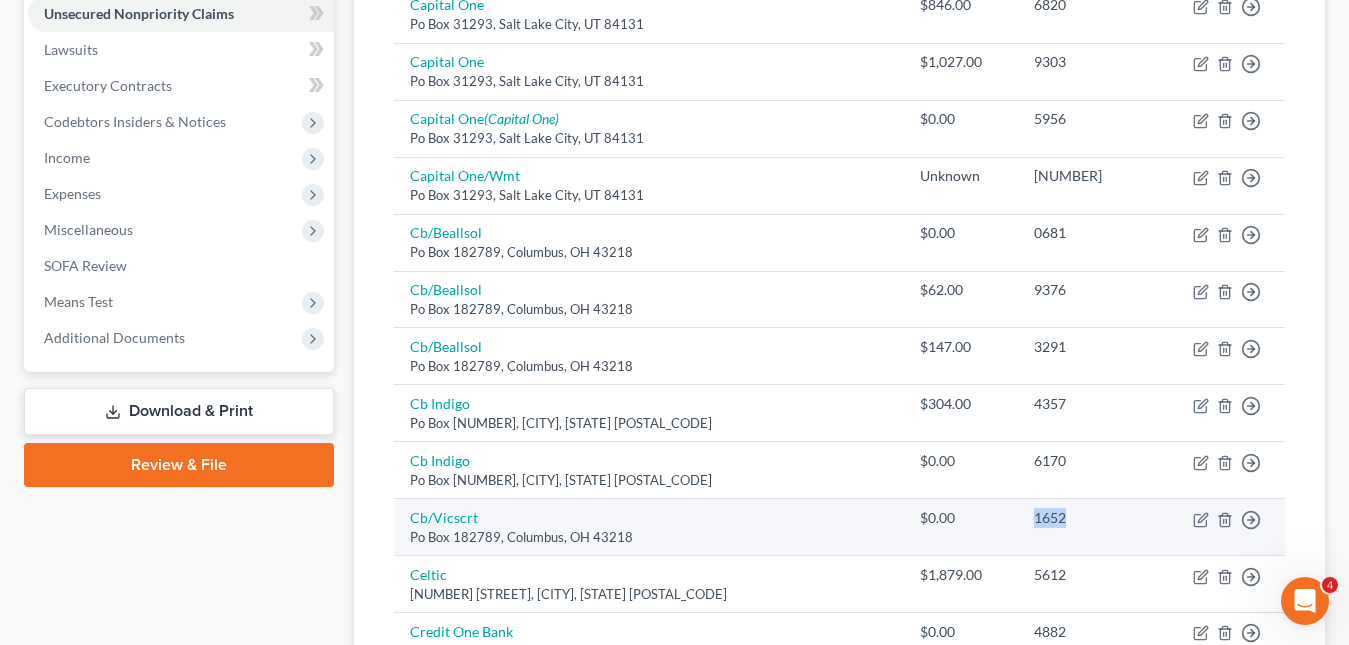 drag, startPoint x: 1039, startPoint y: 519, endPoint x: 1002, endPoint y: 510, distance: 38.078865 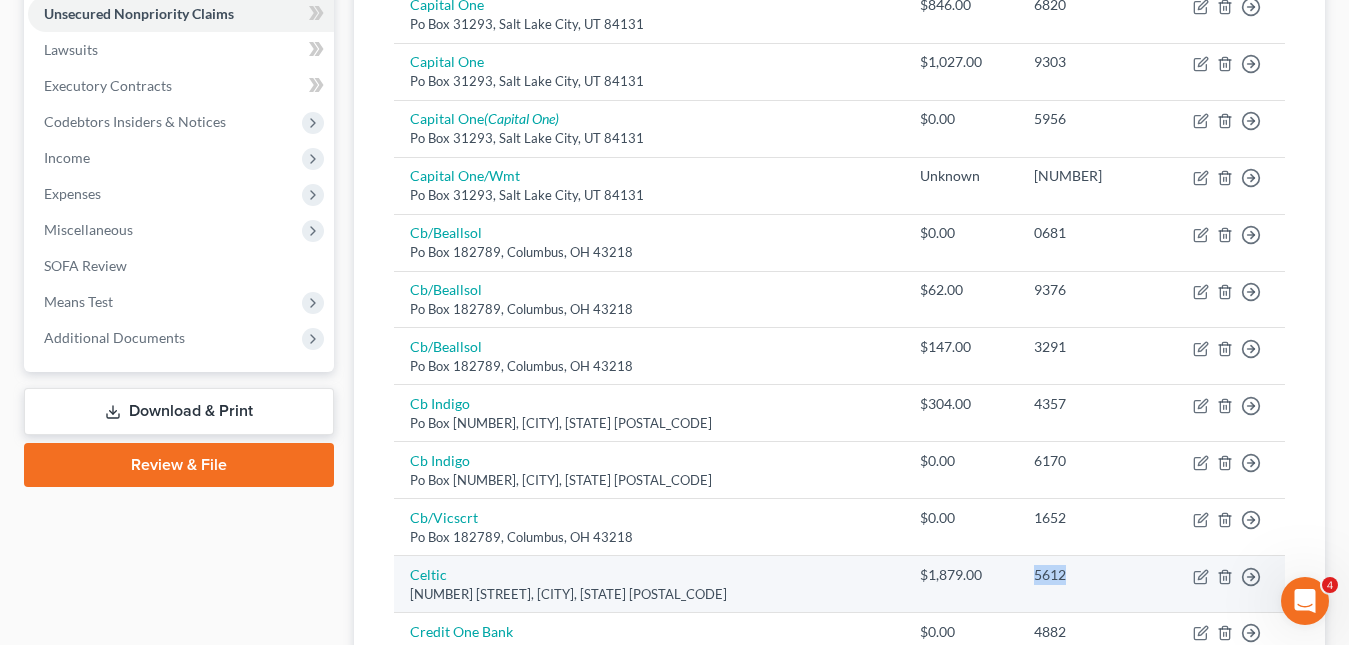 drag, startPoint x: 1045, startPoint y: 581, endPoint x: 1003, endPoint y: 575, distance: 42.426407 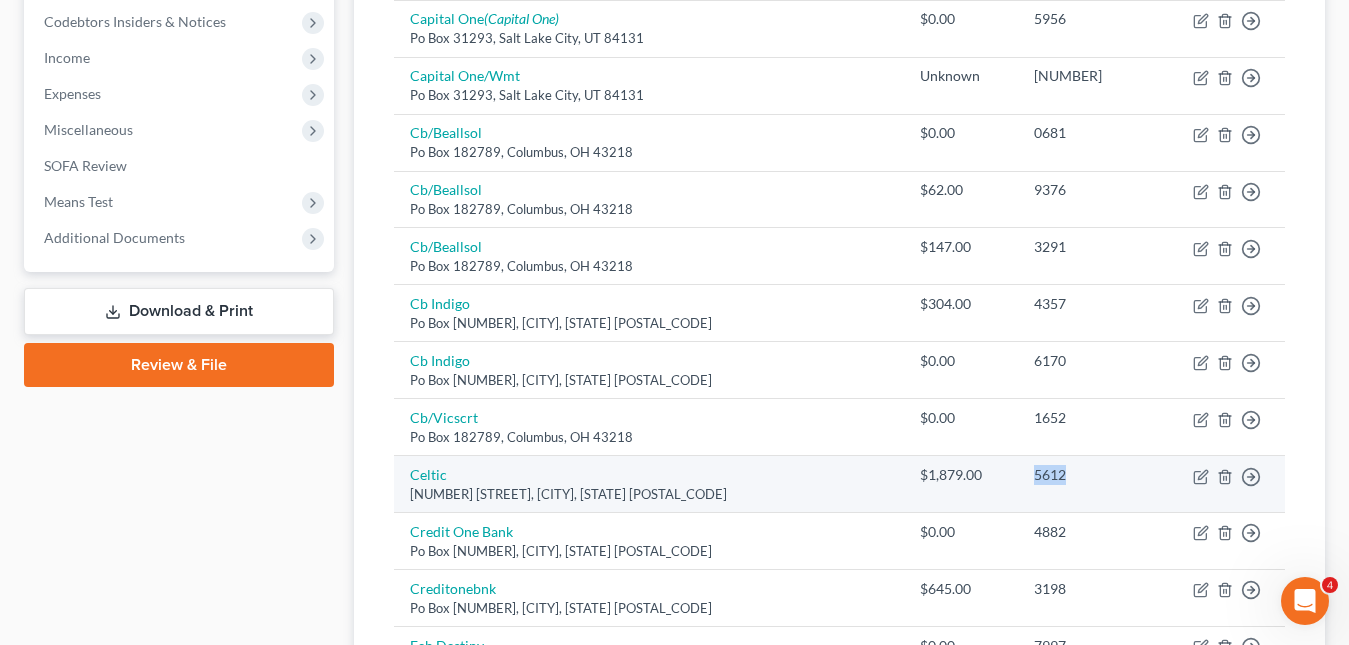 scroll, scrollTop: 700, scrollLeft: 0, axis: vertical 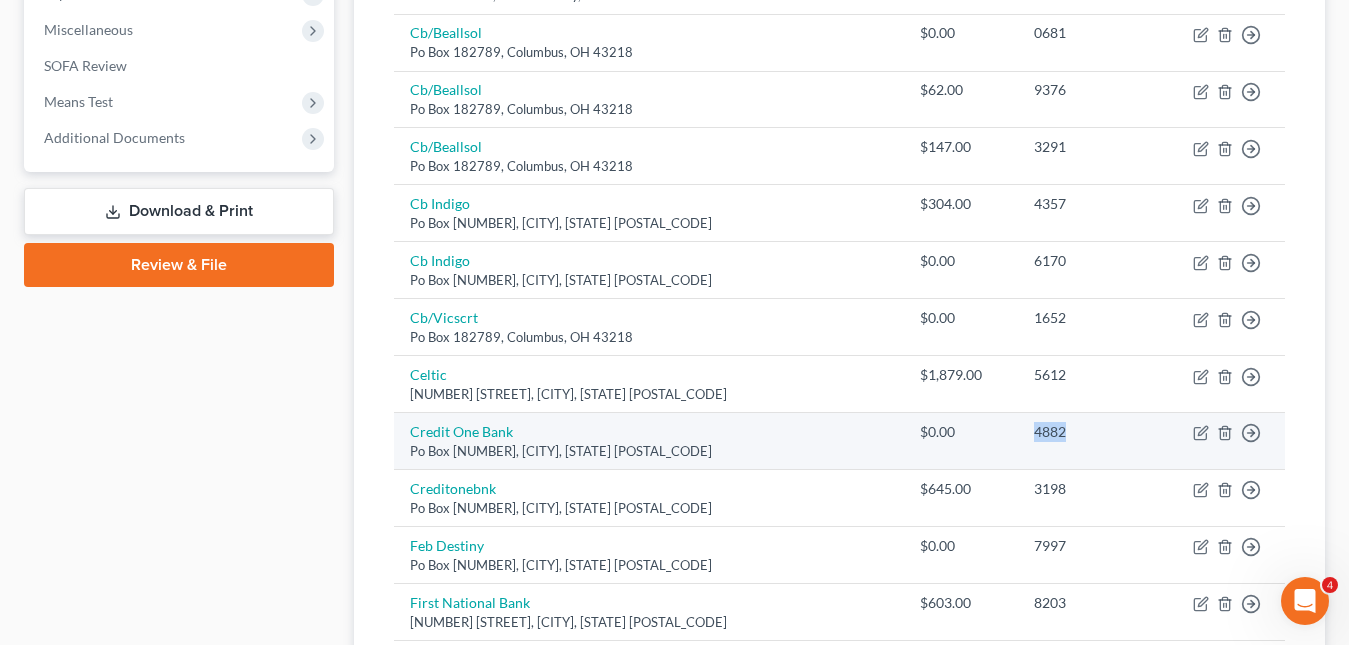 drag, startPoint x: 1050, startPoint y: 429, endPoint x: 996, endPoint y: 429, distance: 54 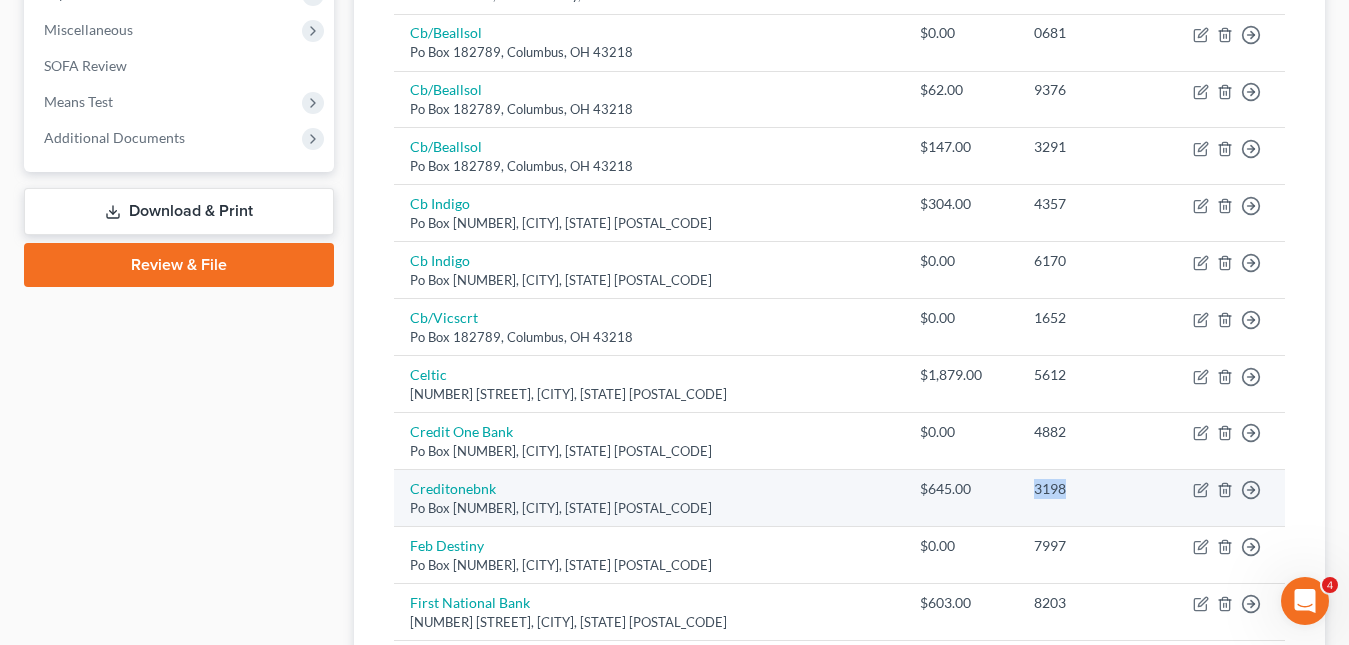 drag, startPoint x: 1042, startPoint y: 496, endPoint x: 1004, endPoint y: 490, distance: 38.470768 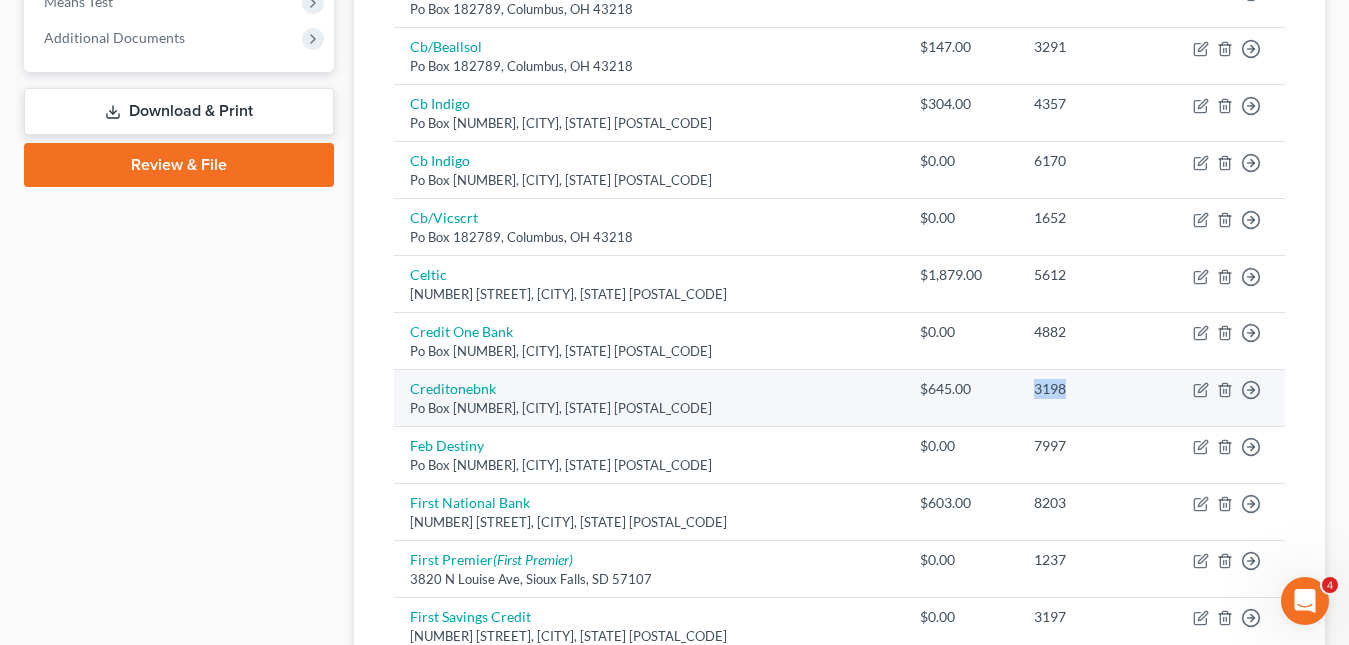 scroll, scrollTop: 900, scrollLeft: 0, axis: vertical 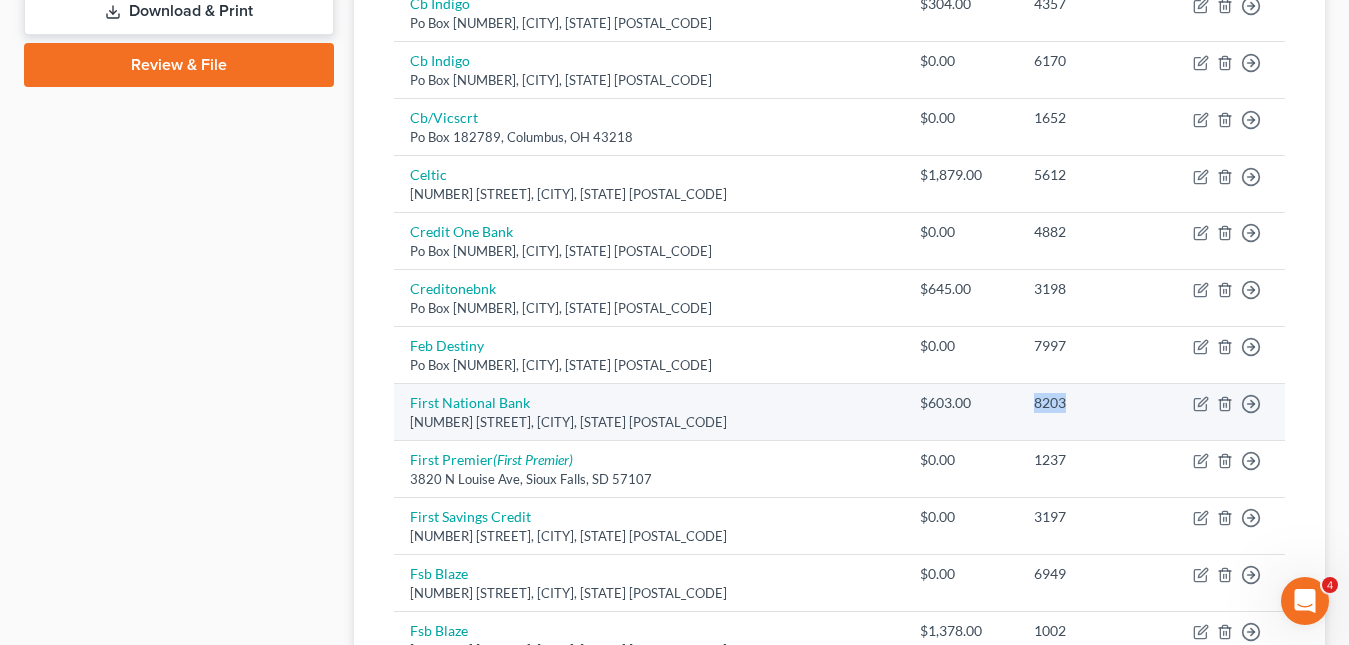 drag, startPoint x: 1038, startPoint y: 409, endPoint x: 998, endPoint y: 404, distance: 40.311287 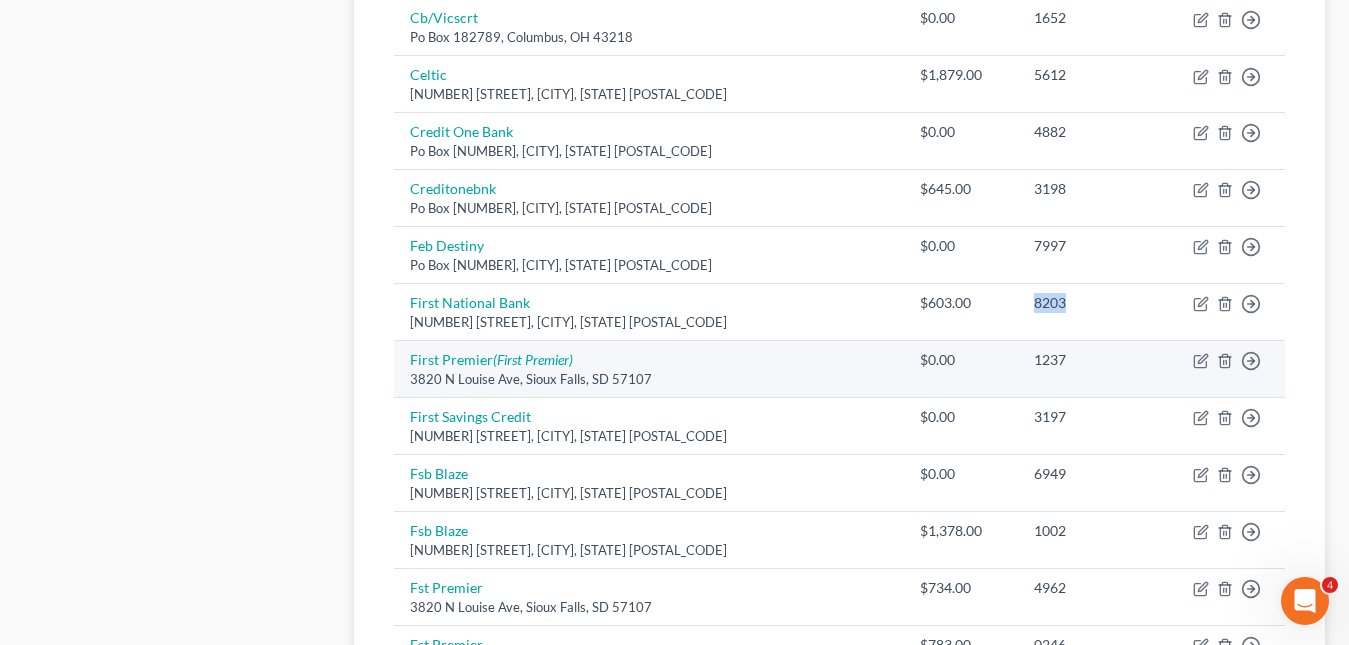 scroll, scrollTop: 1100, scrollLeft: 0, axis: vertical 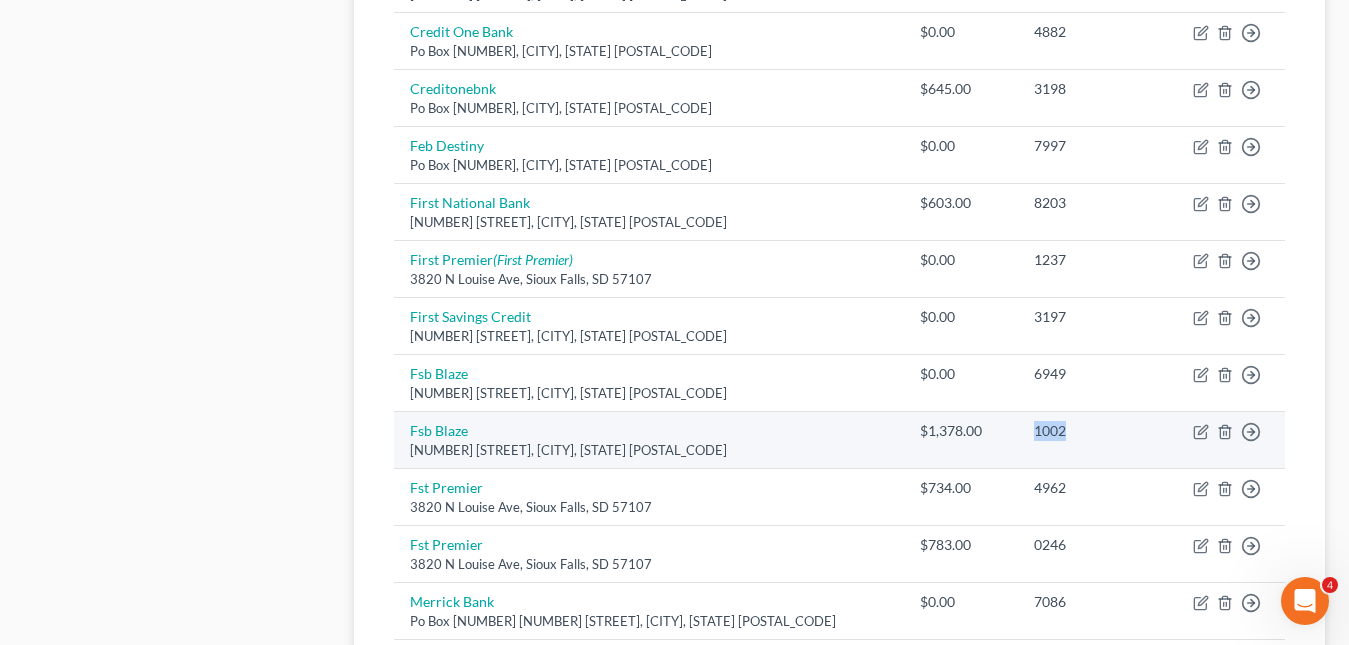 drag, startPoint x: 1040, startPoint y: 431, endPoint x: 993, endPoint y: 431, distance: 47 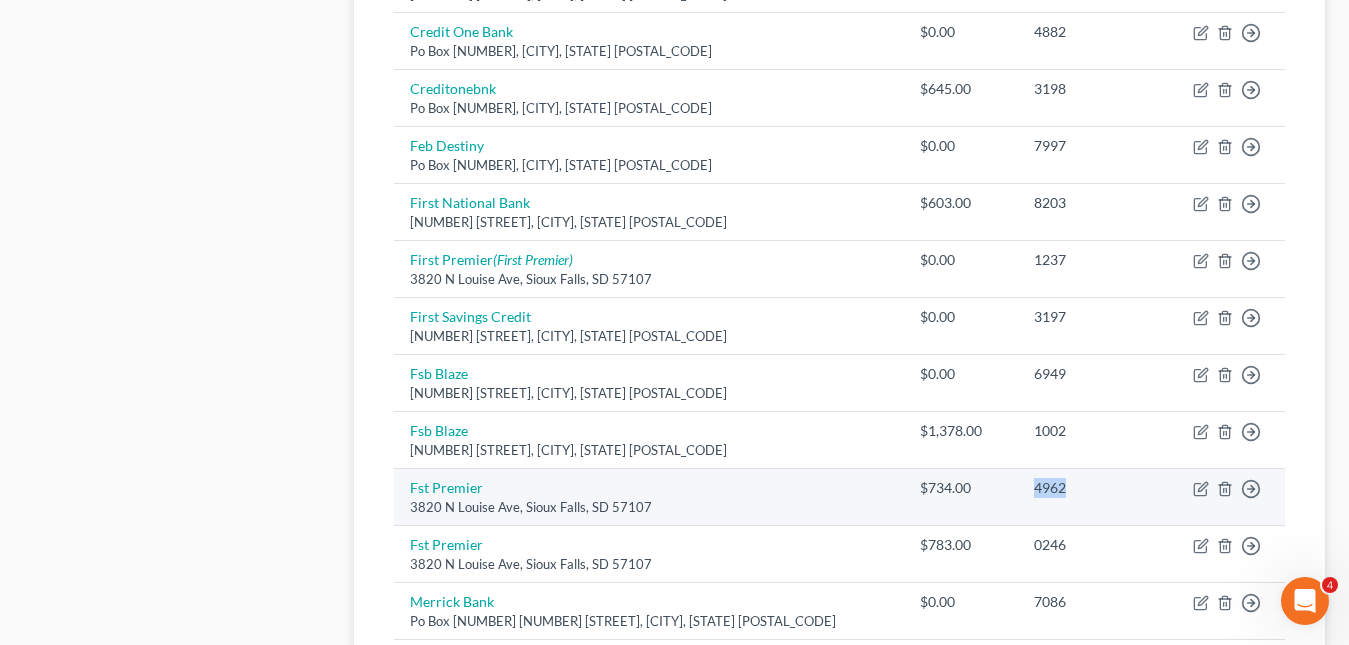 drag, startPoint x: 1041, startPoint y: 497, endPoint x: 998, endPoint y: 488, distance: 43.931767 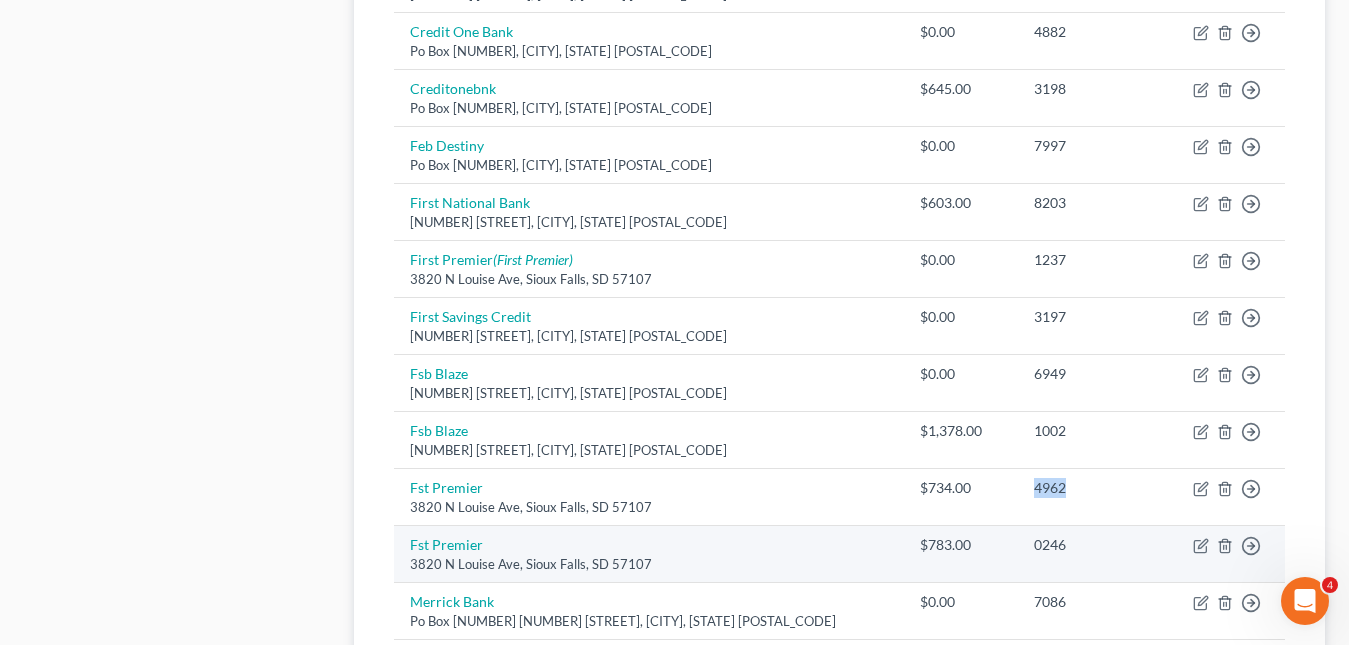 scroll, scrollTop: 1300, scrollLeft: 0, axis: vertical 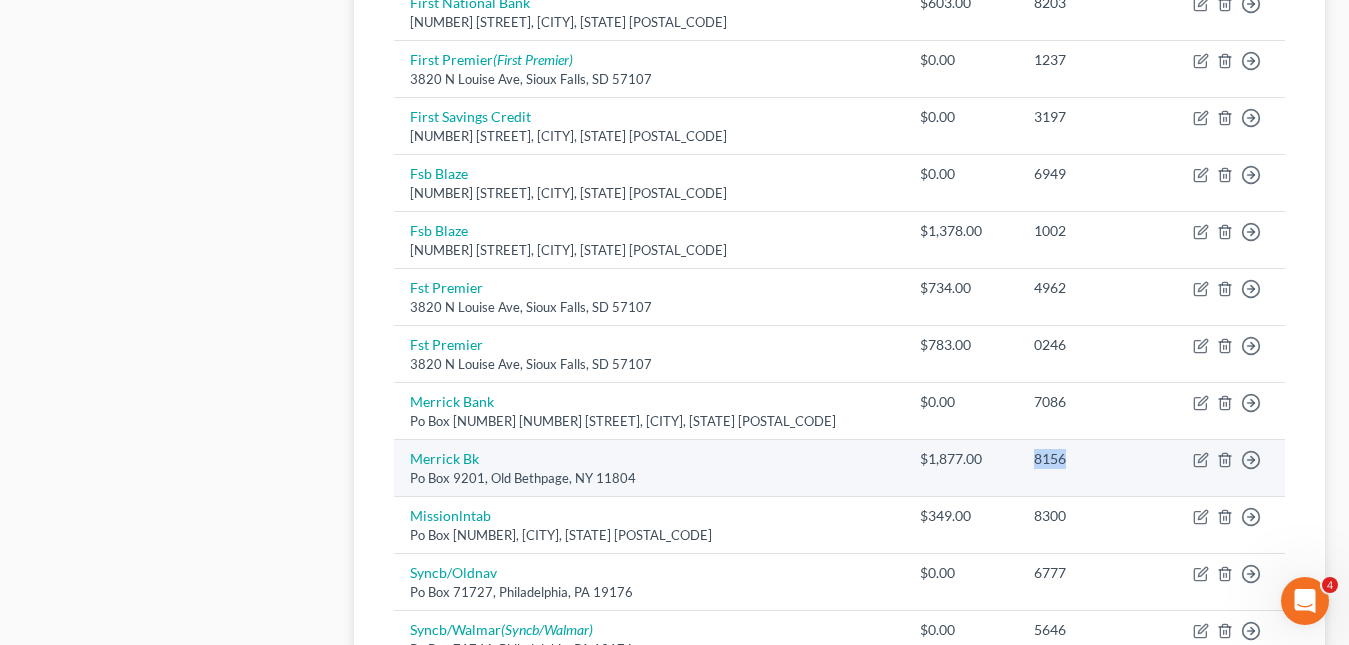 drag, startPoint x: 1039, startPoint y: 461, endPoint x: 1004, endPoint y: 461, distance: 35 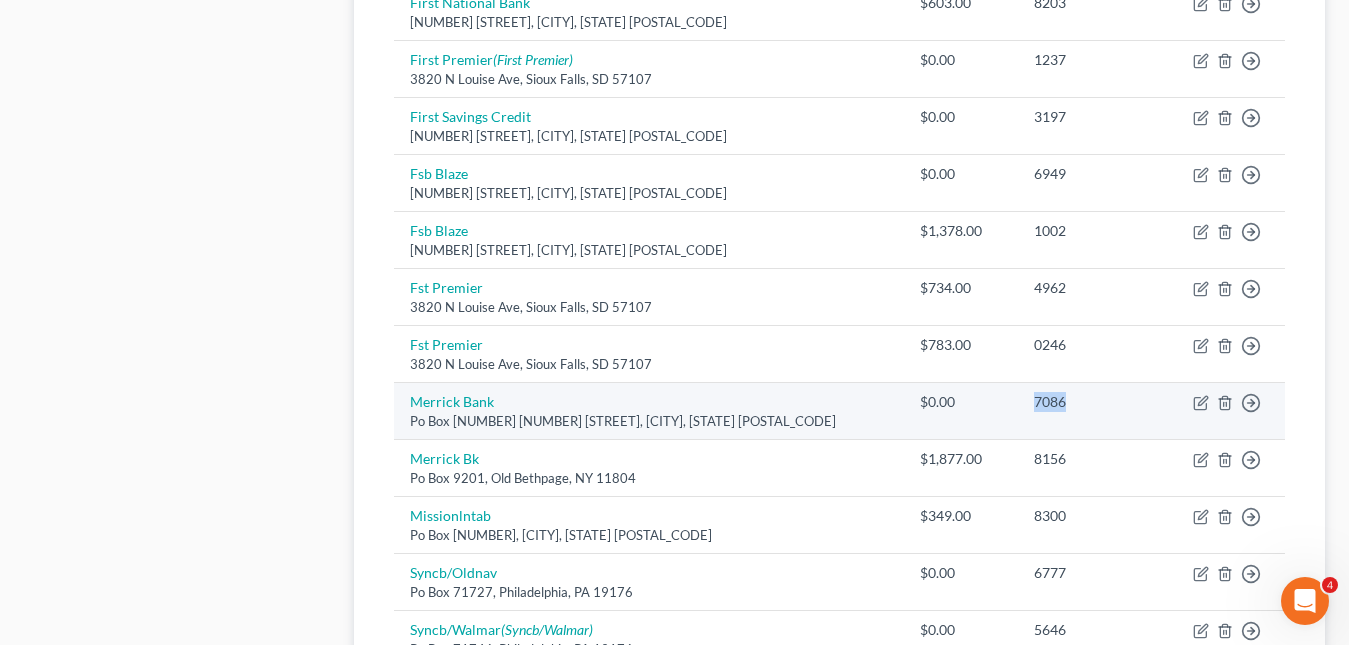 drag, startPoint x: 1037, startPoint y: 404, endPoint x: 1001, endPoint y: 406, distance: 36.05551 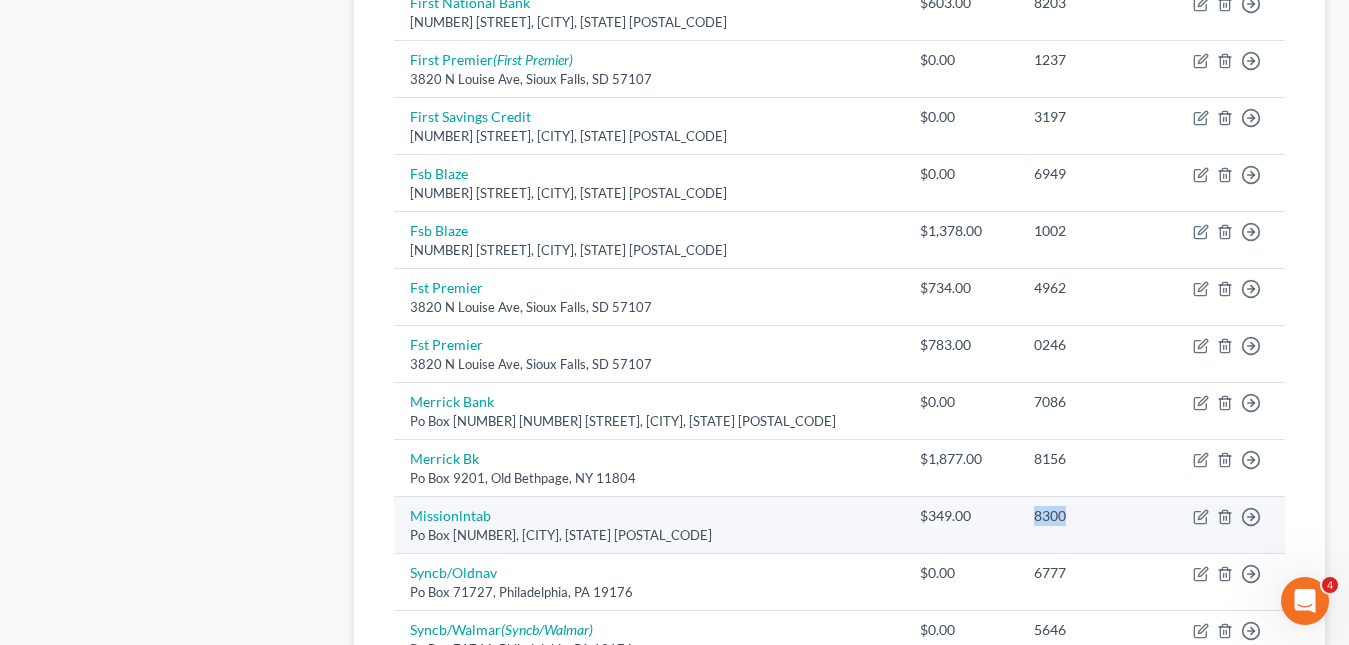 drag, startPoint x: 1040, startPoint y: 515, endPoint x: 1000, endPoint y: 515, distance: 40 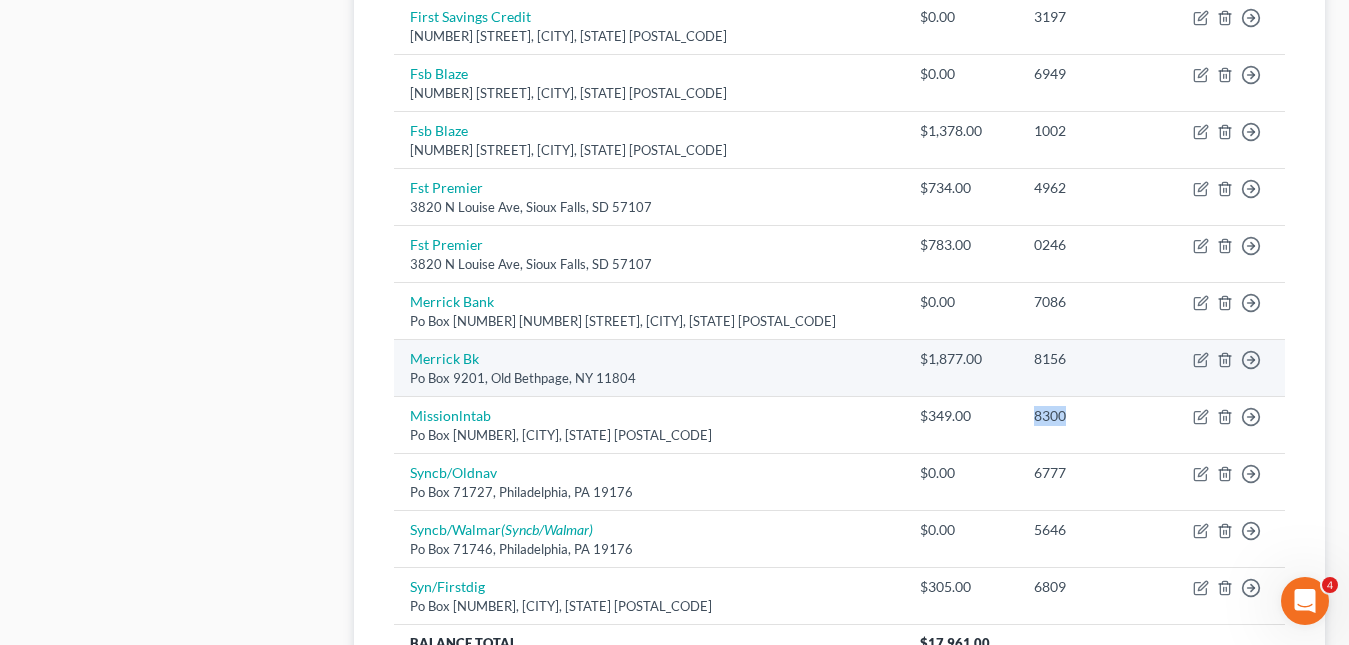 scroll, scrollTop: 1500, scrollLeft: 0, axis: vertical 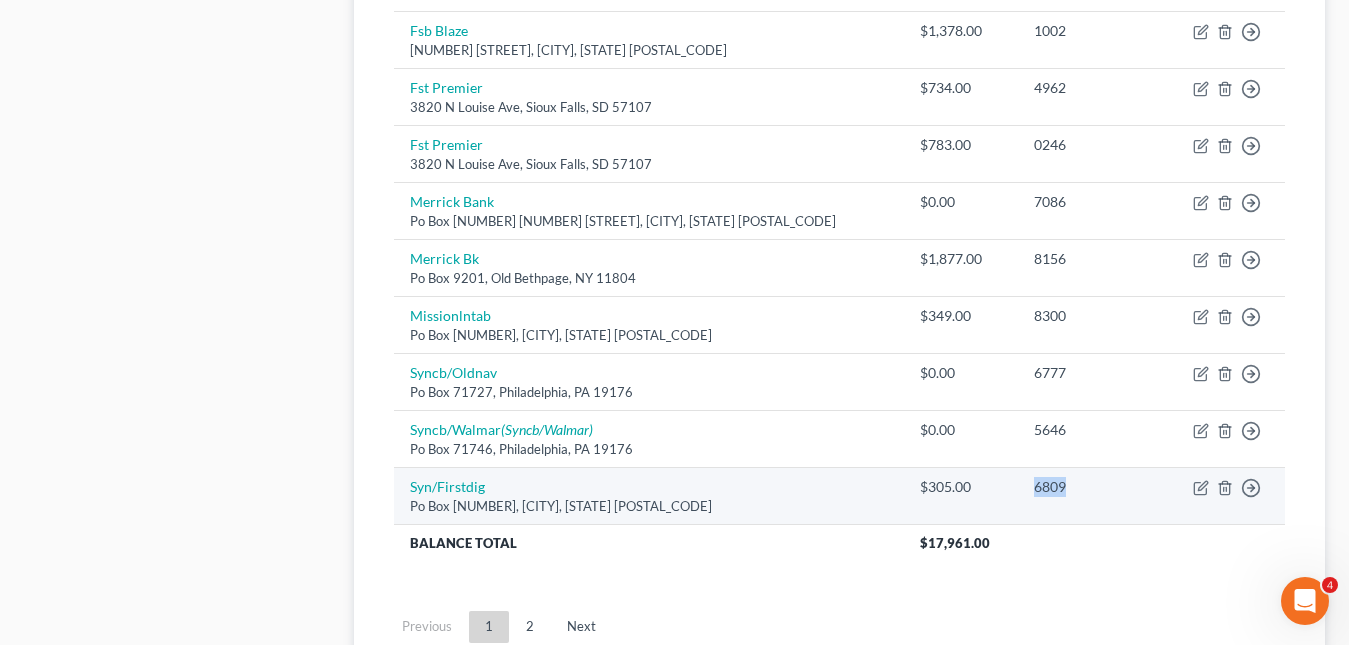 drag, startPoint x: 1013, startPoint y: 486, endPoint x: 998, endPoint y: 486, distance: 15 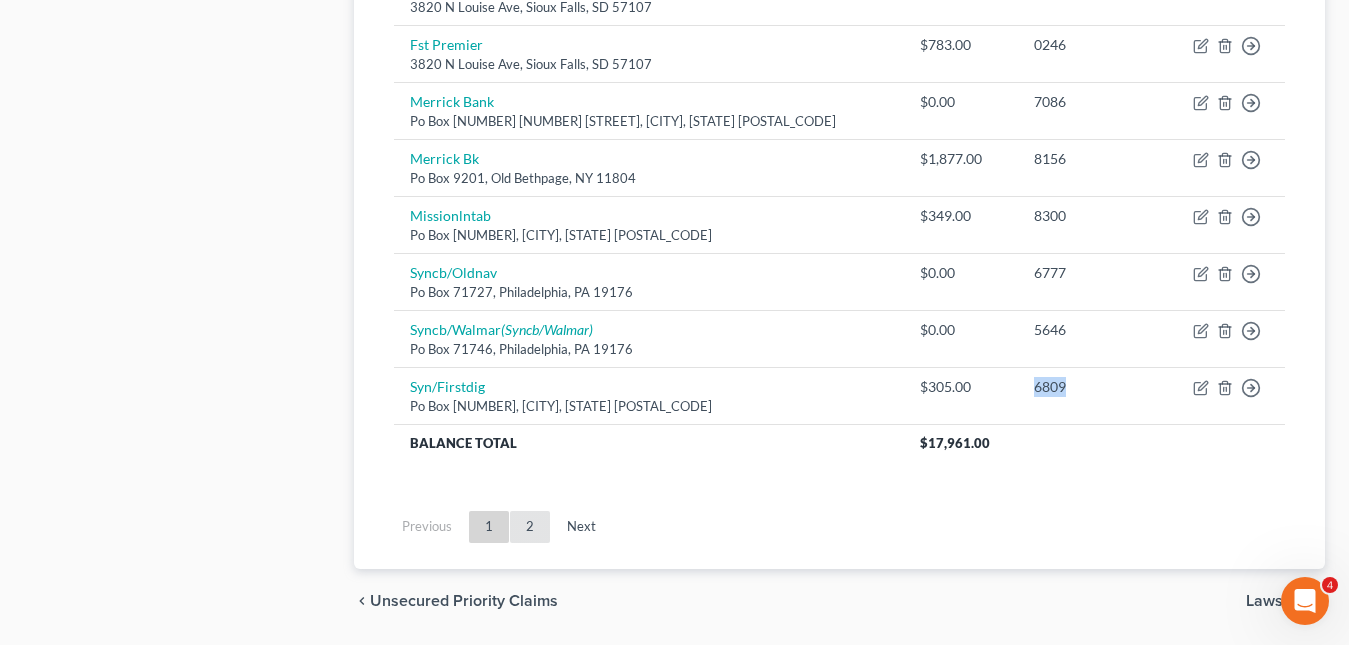 click on "2" at bounding box center (530, 527) 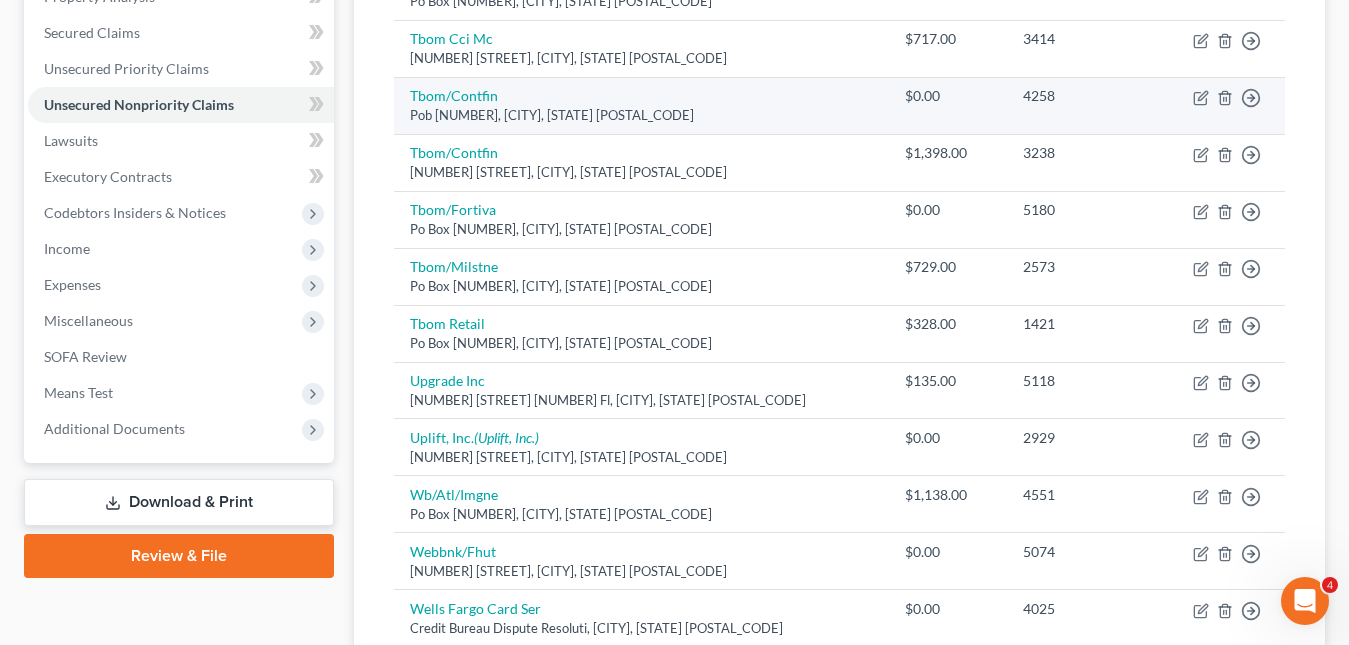 scroll, scrollTop: 9, scrollLeft: 0, axis: vertical 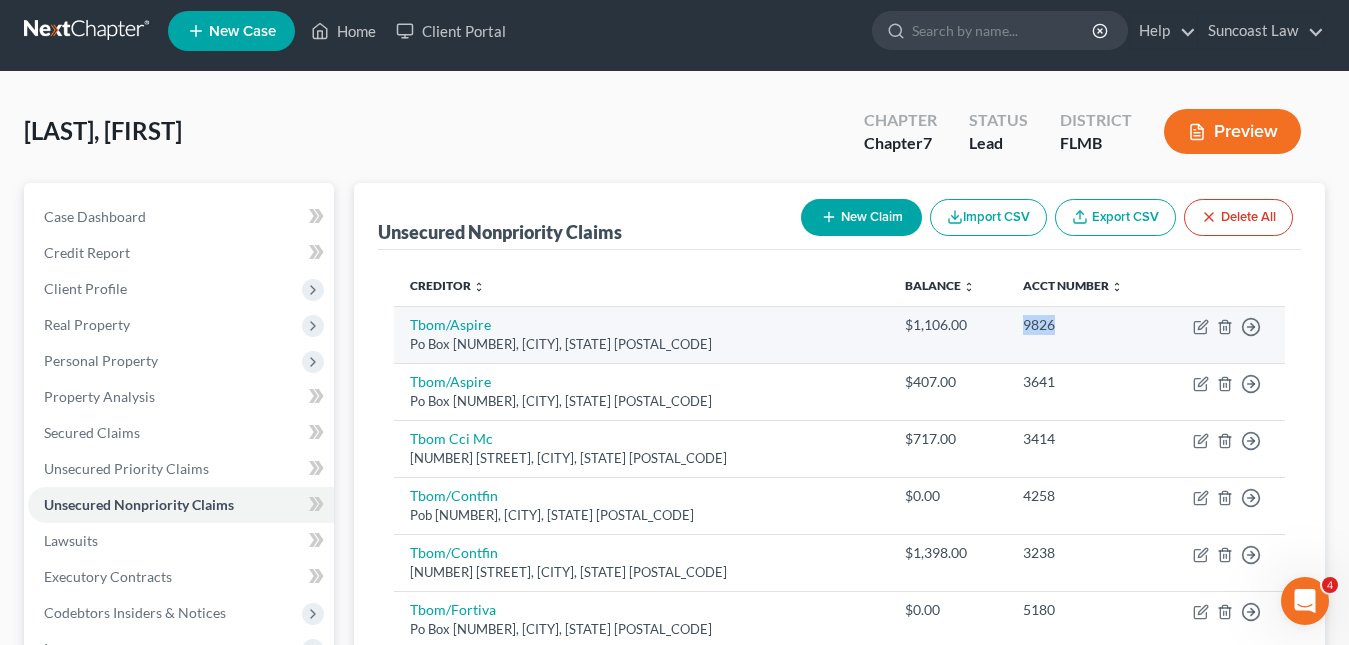drag, startPoint x: 1028, startPoint y: 321, endPoint x: 997, endPoint y: 322, distance: 31.016125 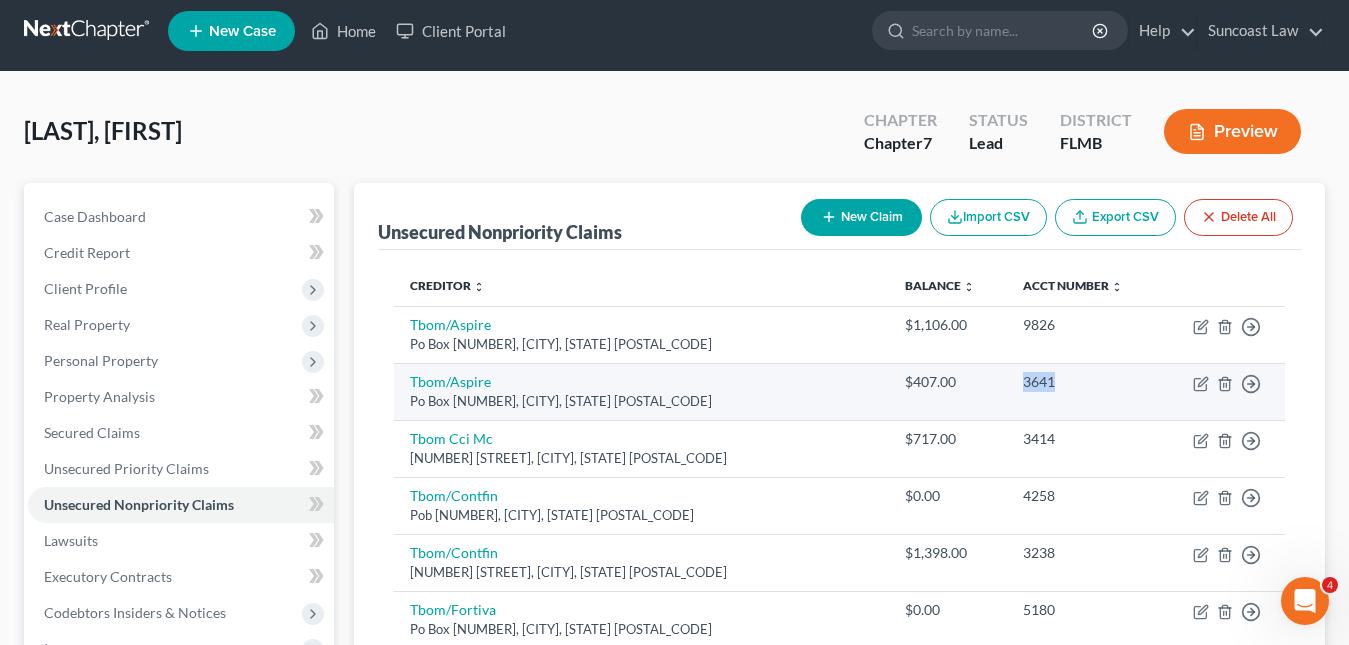 drag, startPoint x: 1022, startPoint y: 383, endPoint x: 988, endPoint y: 380, distance: 34.132095 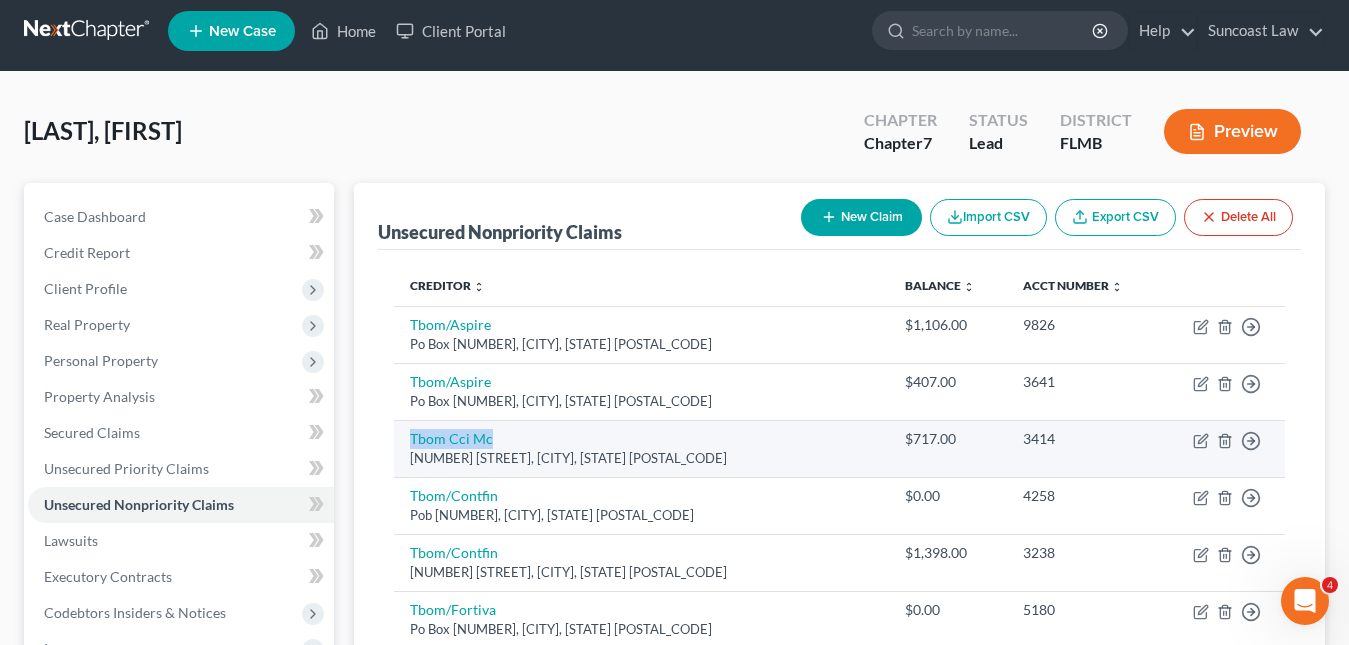 drag, startPoint x: 518, startPoint y: 439, endPoint x: 404, endPoint y: 435, distance: 114.07015 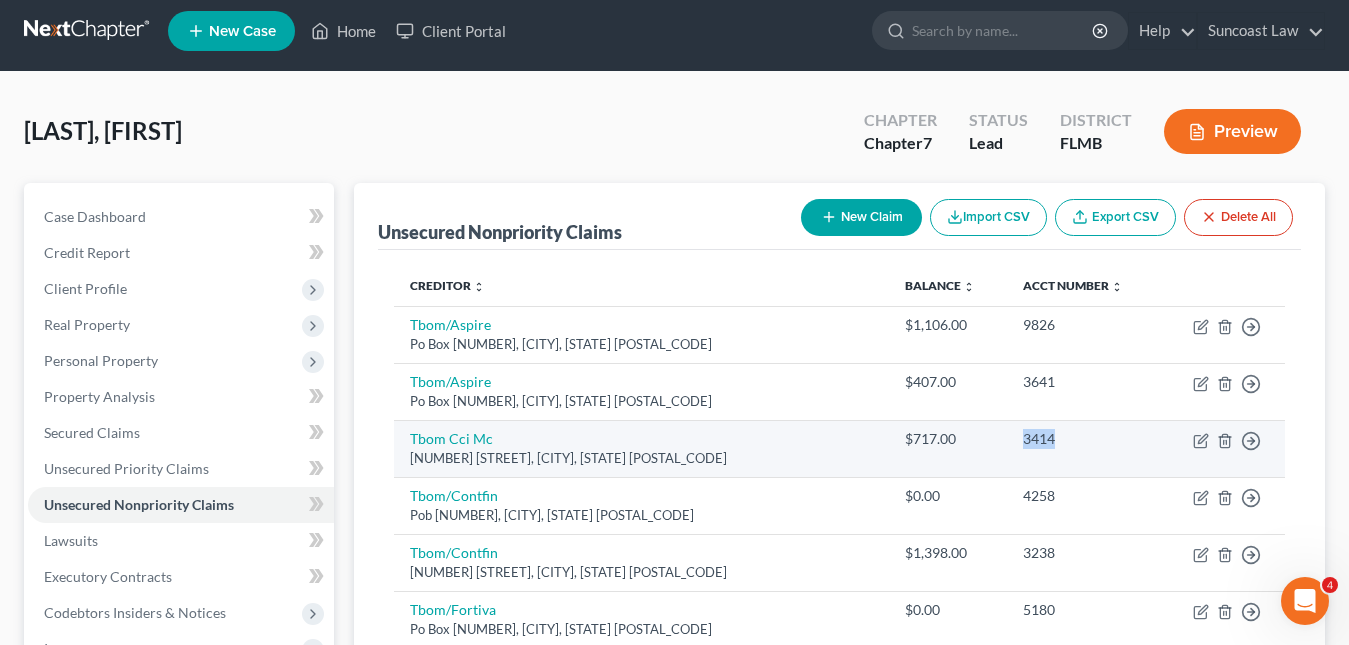 drag, startPoint x: 1033, startPoint y: 440, endPoint x: 988, endPoint y: 439, distance: 45.01111 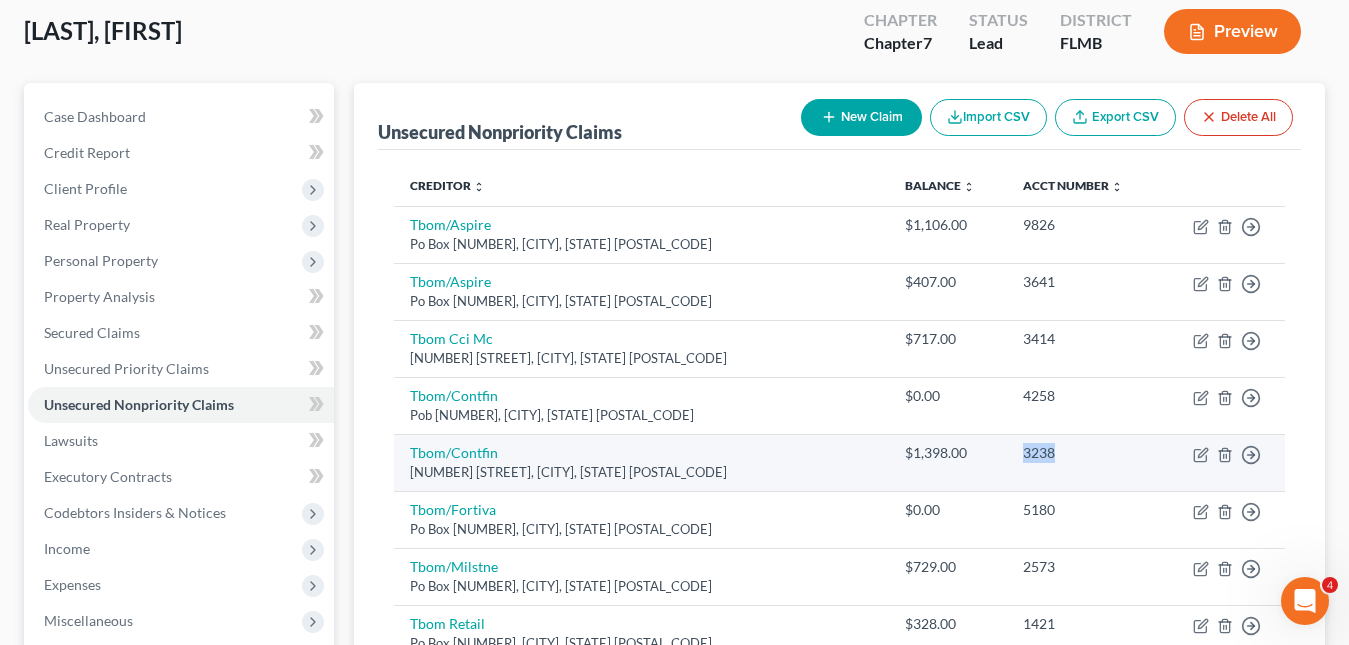 drag, startPoint x: 1023, startPoint y: 452, endPoint x: 986, endPoint y: 450, distance: 37.054016 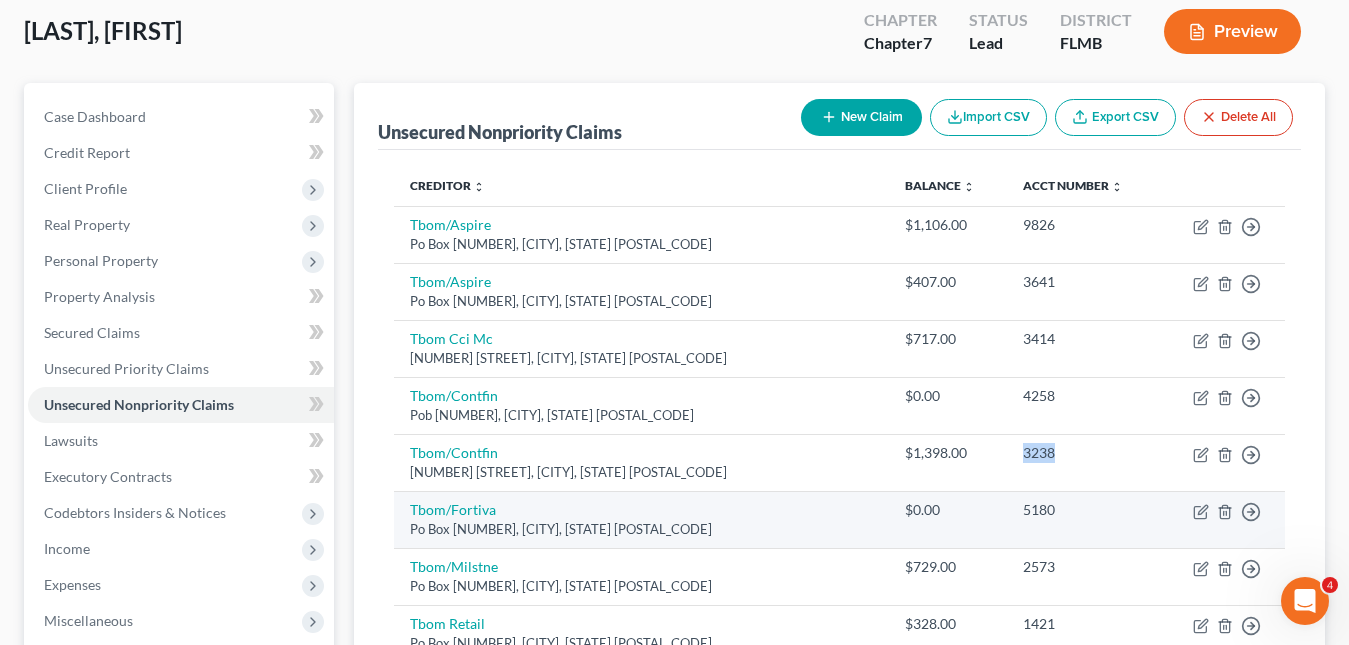 scroll, scrollTop: 209, scrollLeft: 0, axis: vertical 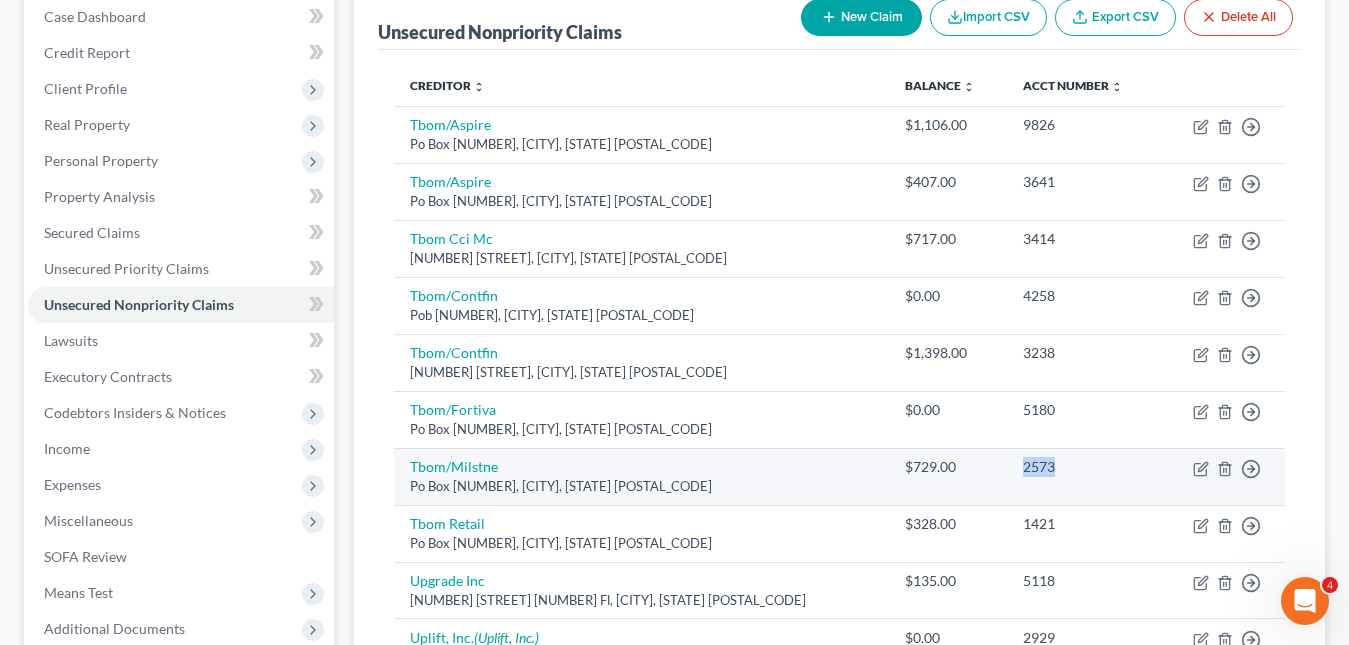 drag, startPoint x: 1027, startPoint y: 467, endPoint x: 989, endPoint y: 466, distance: 38.013157 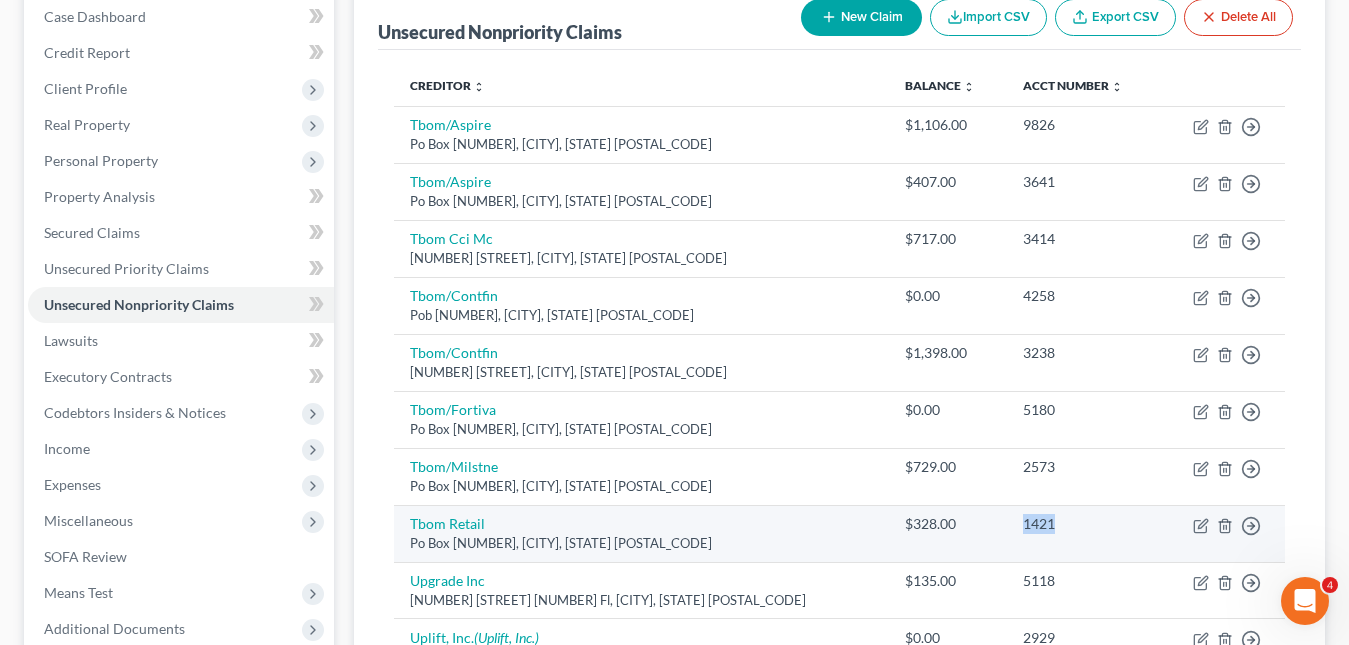 drag, startPoint x: 1020, startPoint y: 529, endPoint x: 987, endPoint y: 525, distance: 33.24154 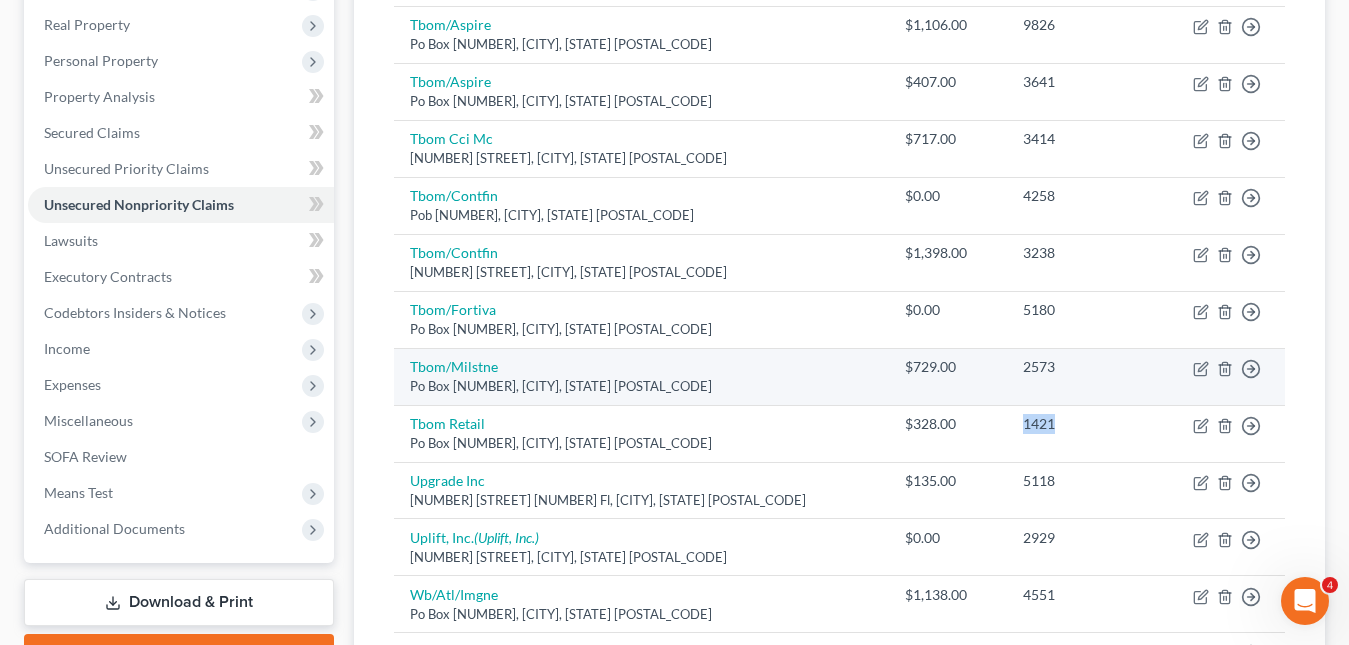 scroll, scrollTop: 409, scrollLeft: 0, axis: vertical 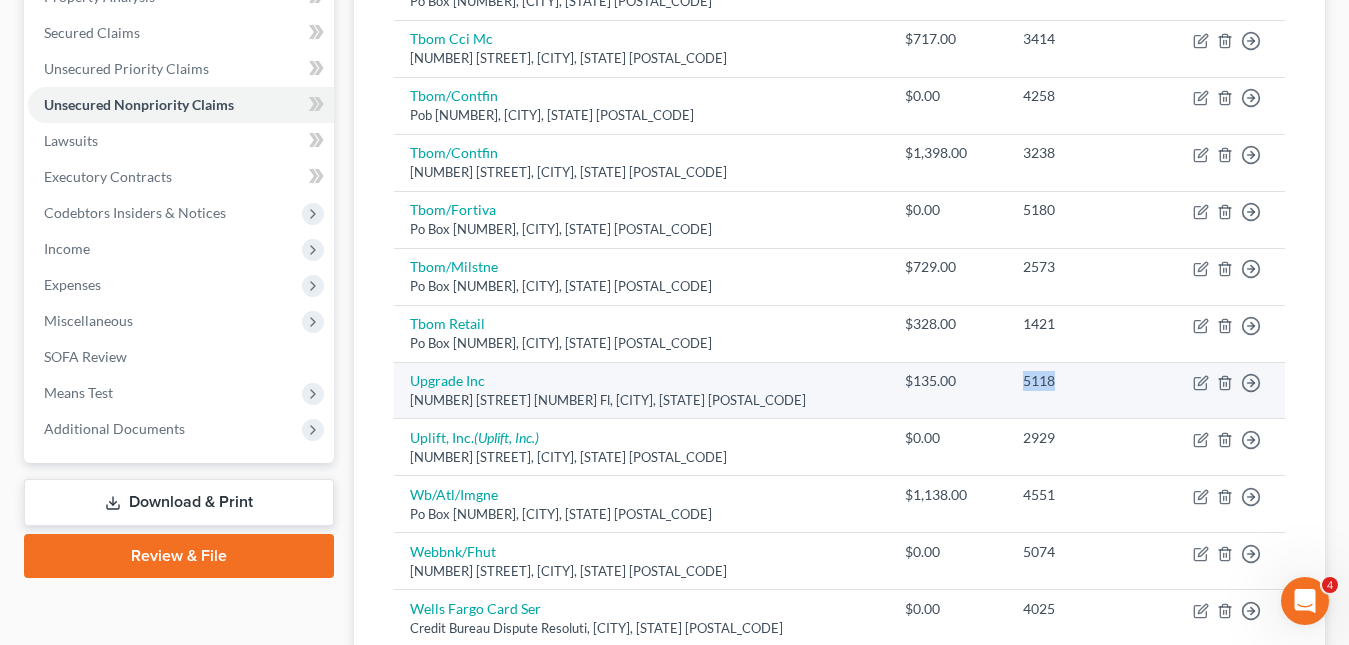 drag, startPoint x: 1025, startPoint y: 378, endPoint x: 981, endPoint y: 376, distance: 44.04543 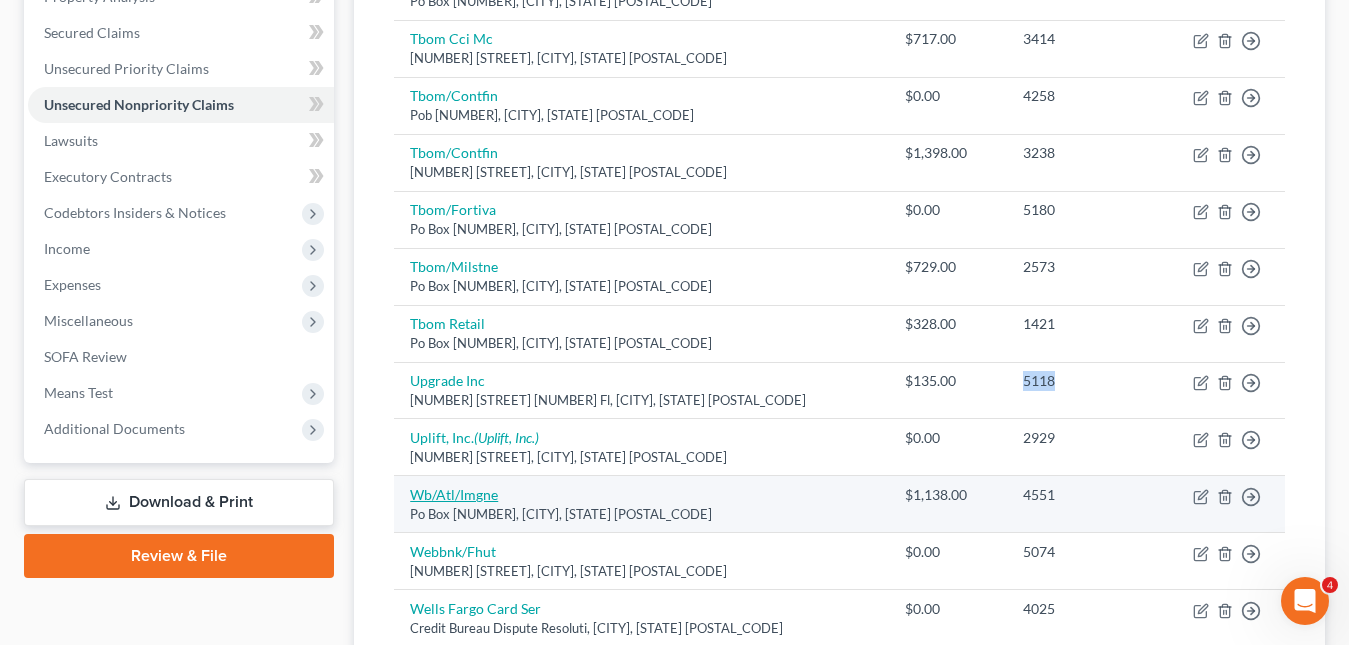 click on "Wb/Atl/Imgne" at bounding box center [454, 494] 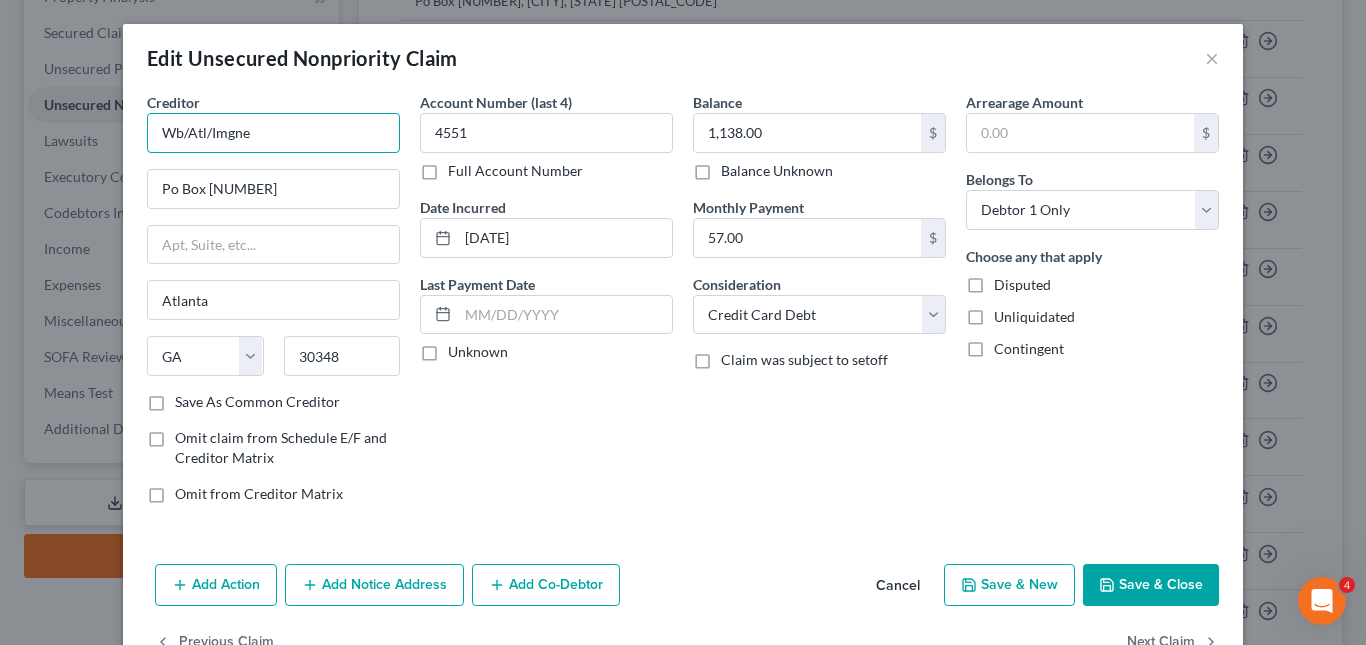 drag, startPoint x: 249, startPoint y: 140, endPoint x: 144, endPoint y: 132, distance: 105.30432 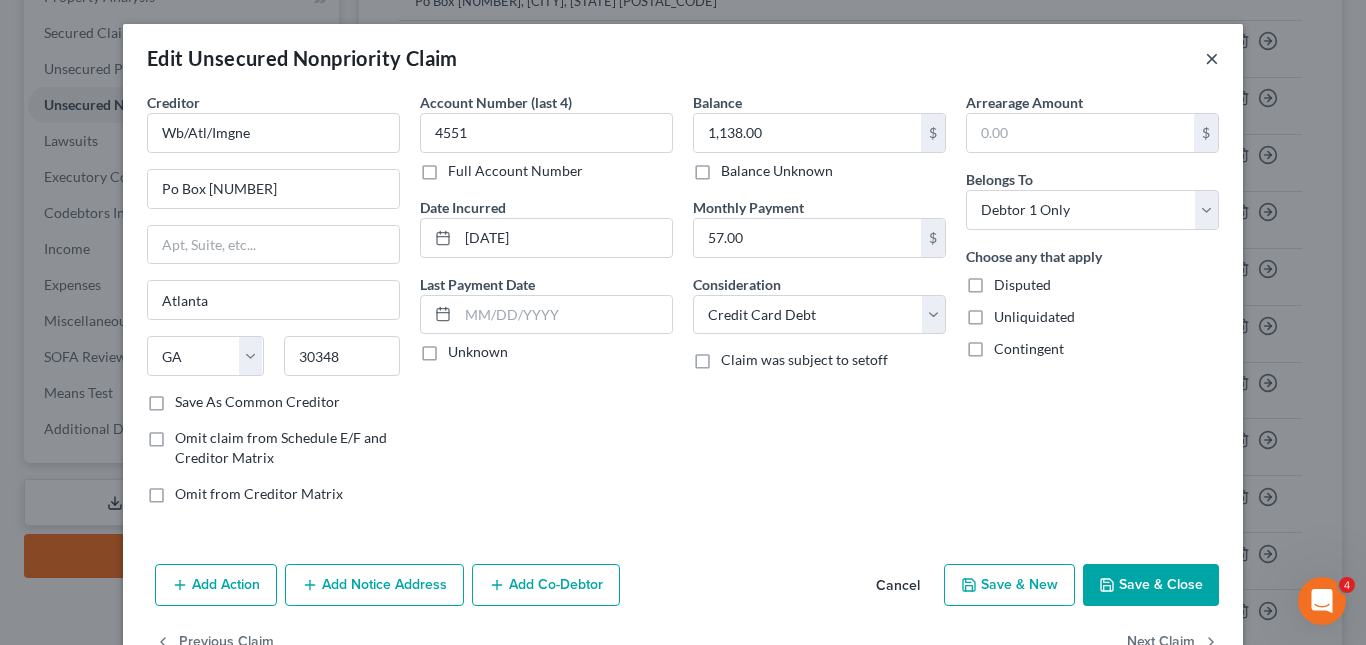 click on "×" at bounding box center [1212, 58] 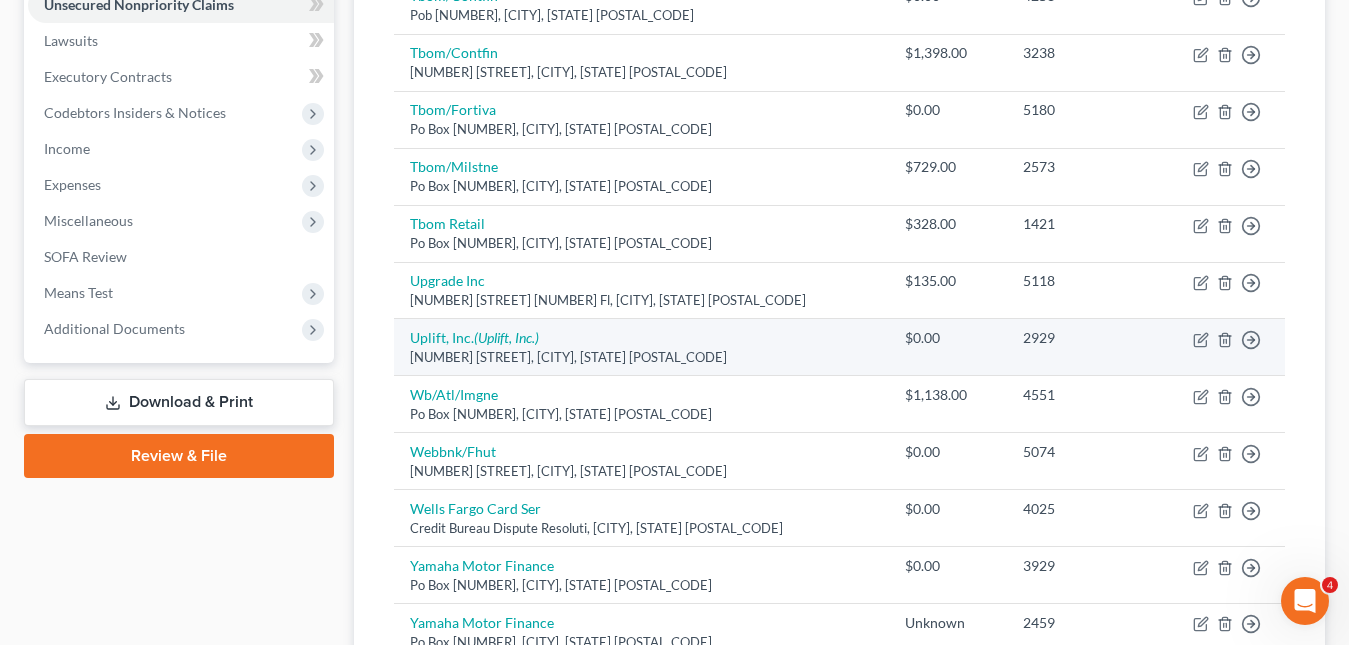 scroll, scrollTop: 609, scrollLeft: 0, axis: vertical 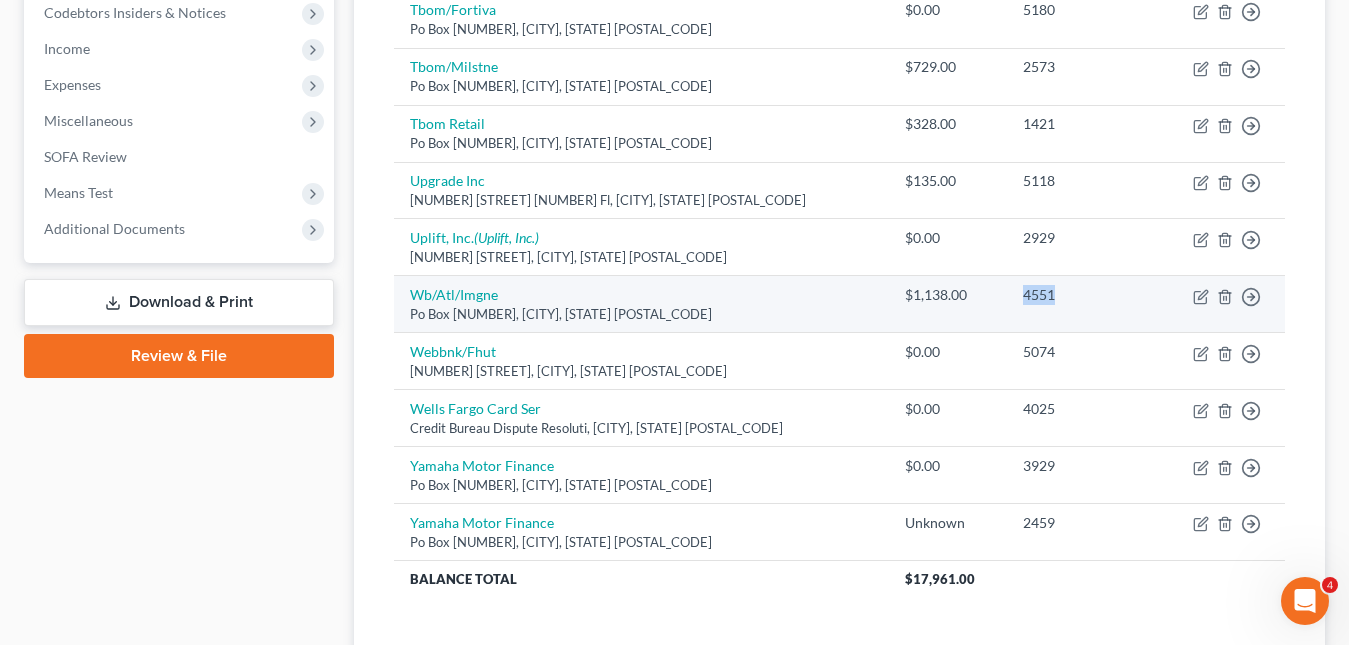 drag, startPoint x: 1036, startPoint y: 302, endPoint x: 987, endPoint y: 298, distance: 49.162994 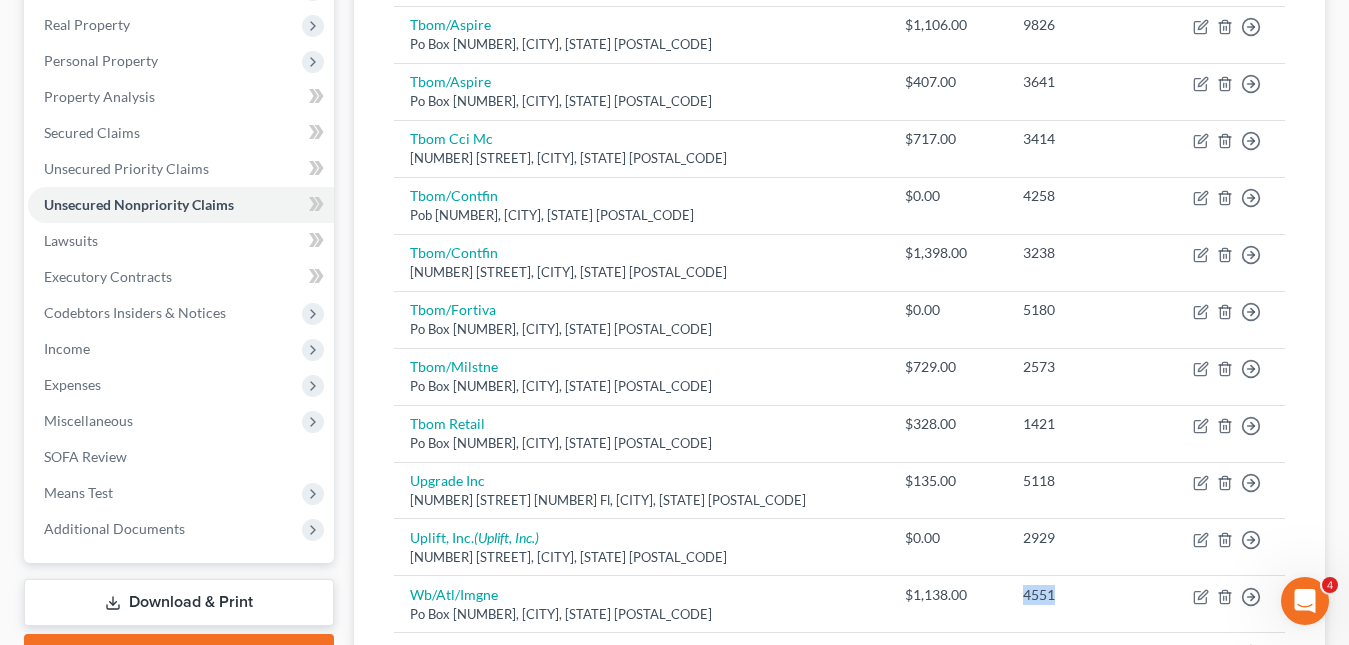 scroll, scrollTop: 0, scrollLeft: 0, axis: both 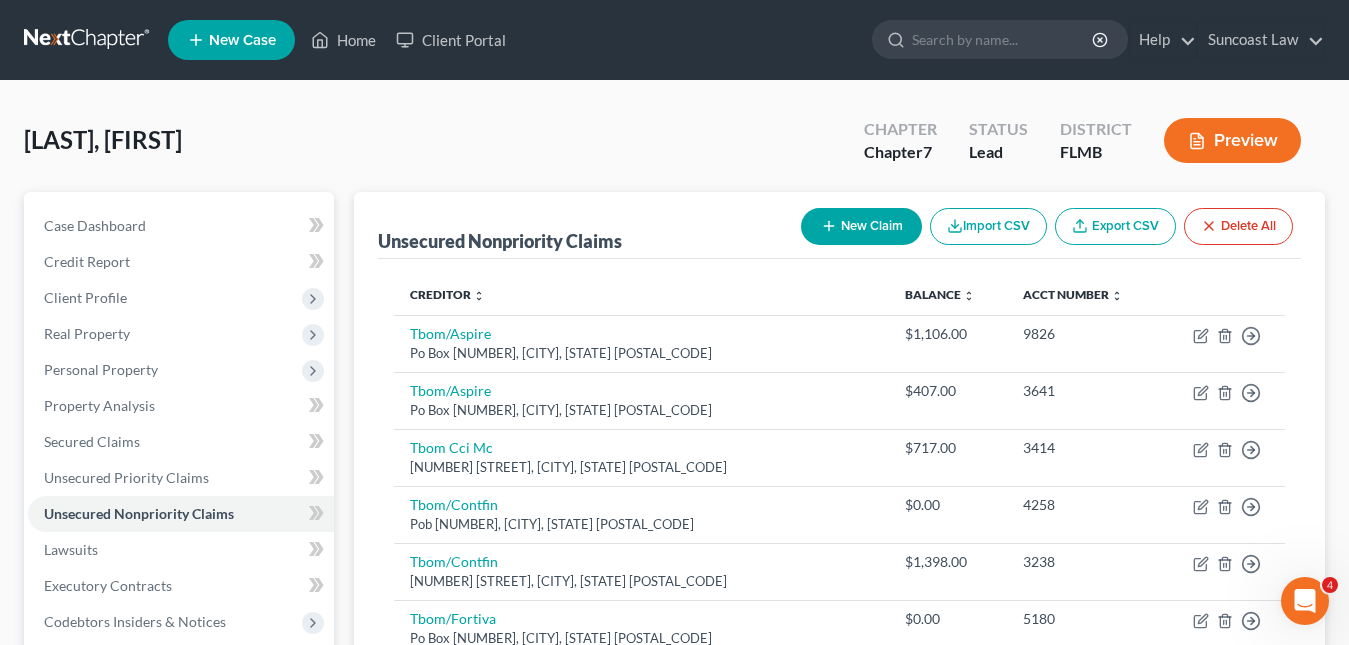 click on "New Case" at bounding box center (242, 40) 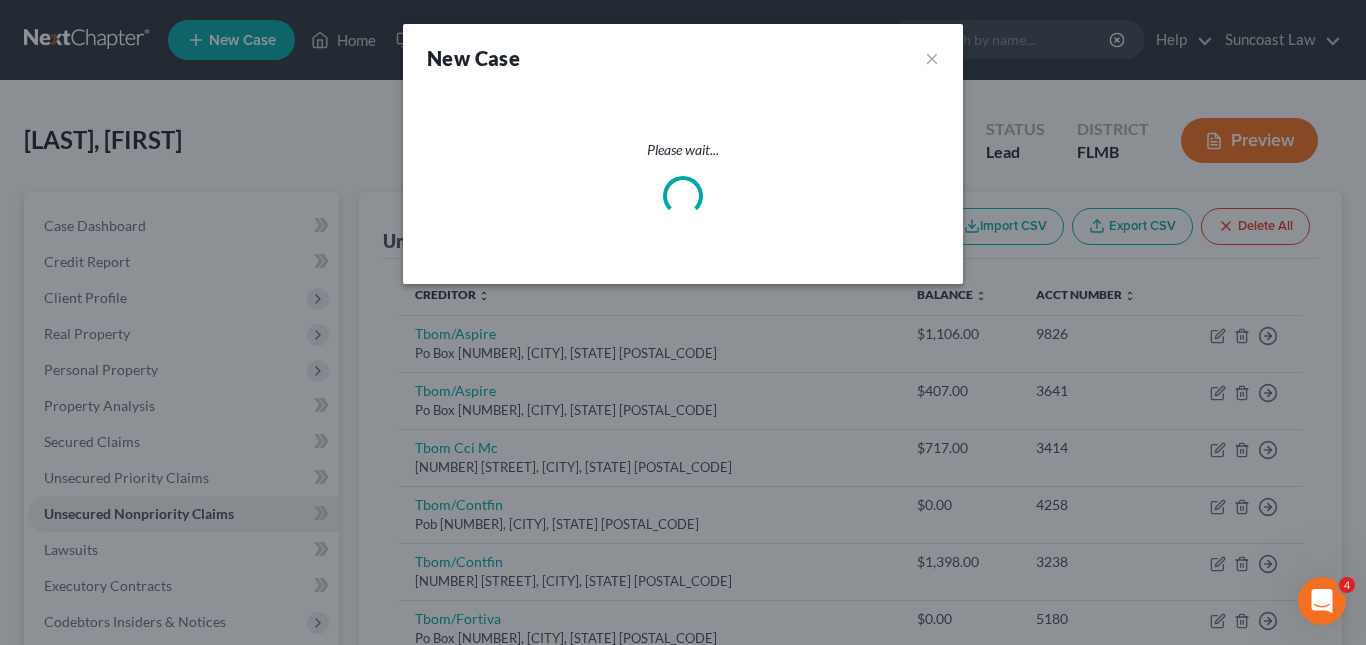 select on "15" 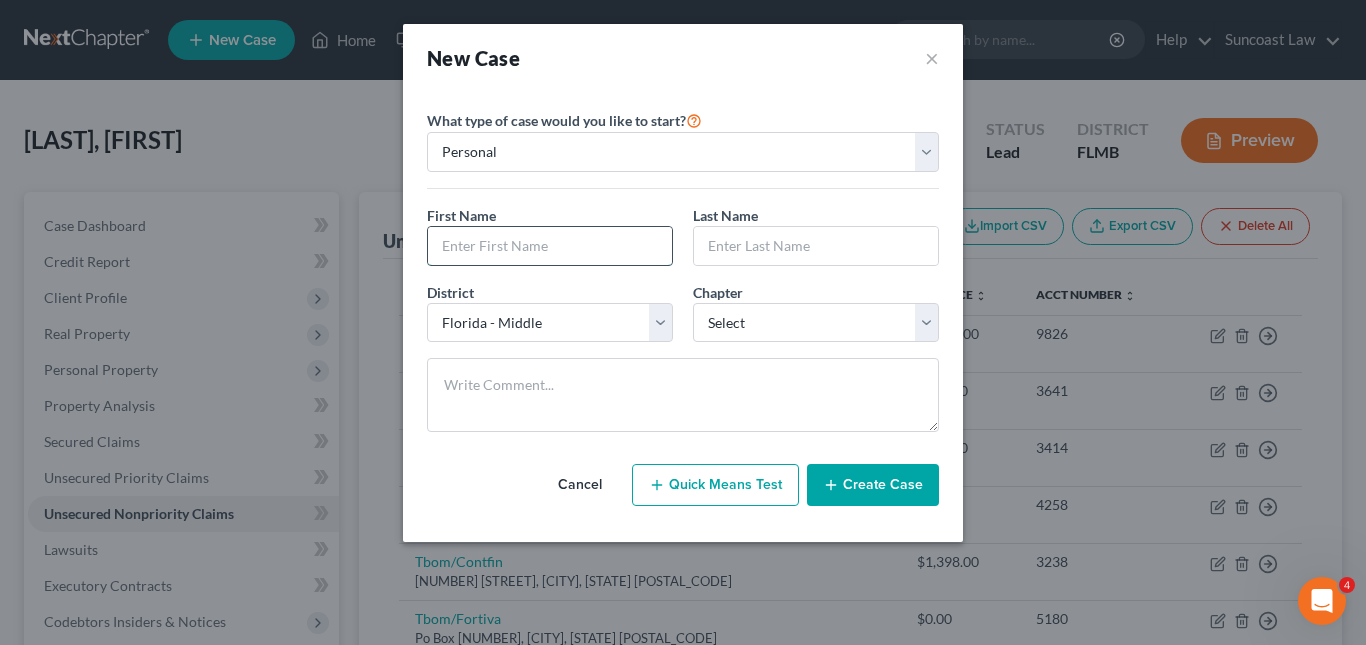 click at bounding box center (550, 246) 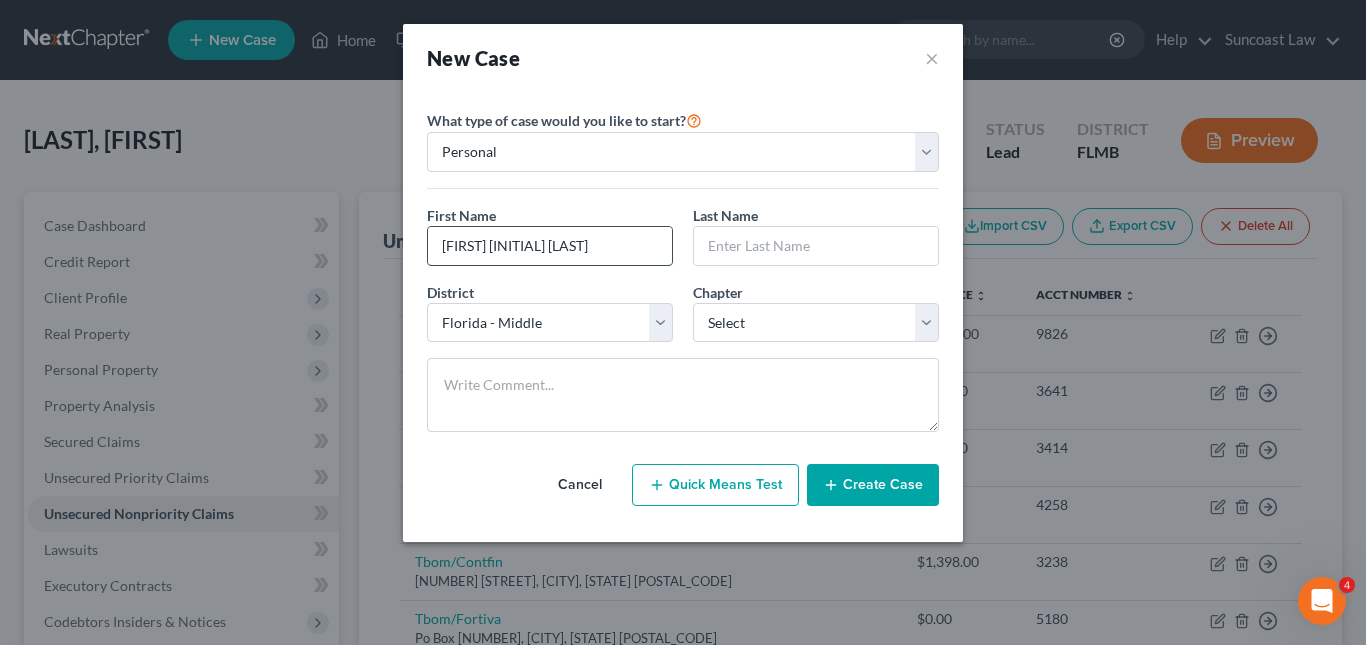 drag, startPoint x: 506, startPoint y: 246, endPoint x: 560, endPoint y: 246, distance: 54 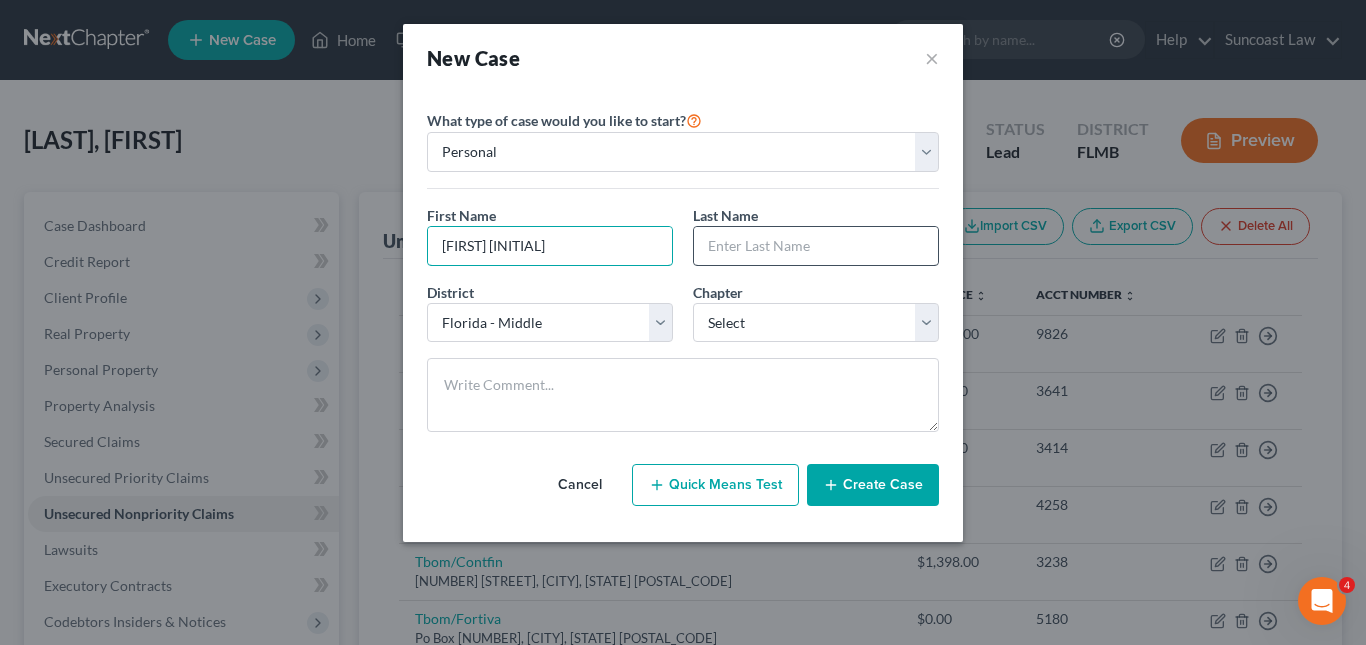 type on "[FIRST] [INITIAL]" 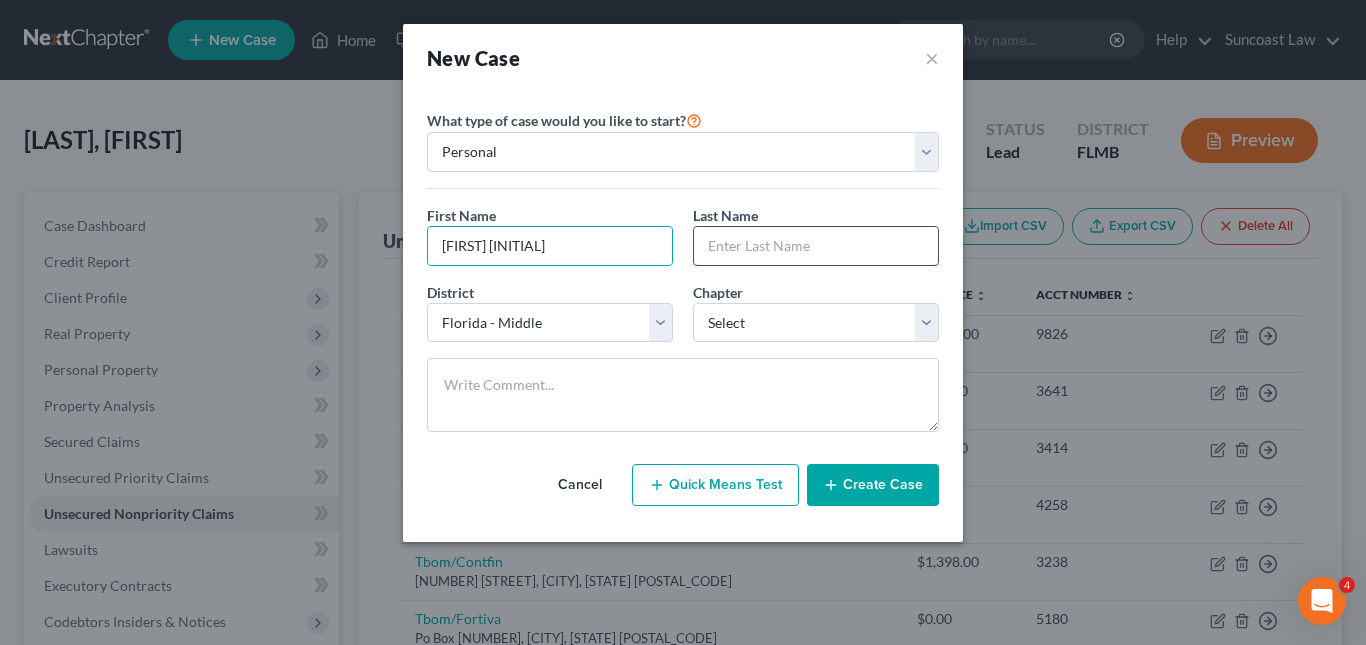 click at bounding box center (816, 246) 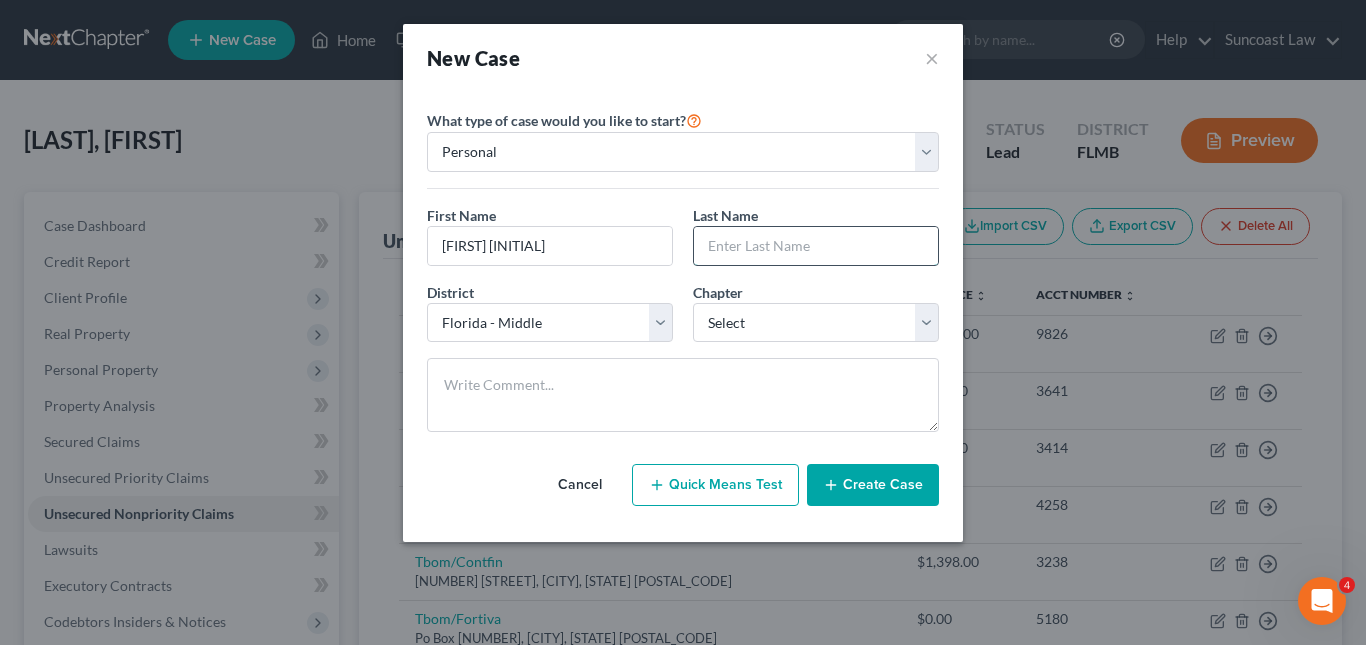paste on "Horner" 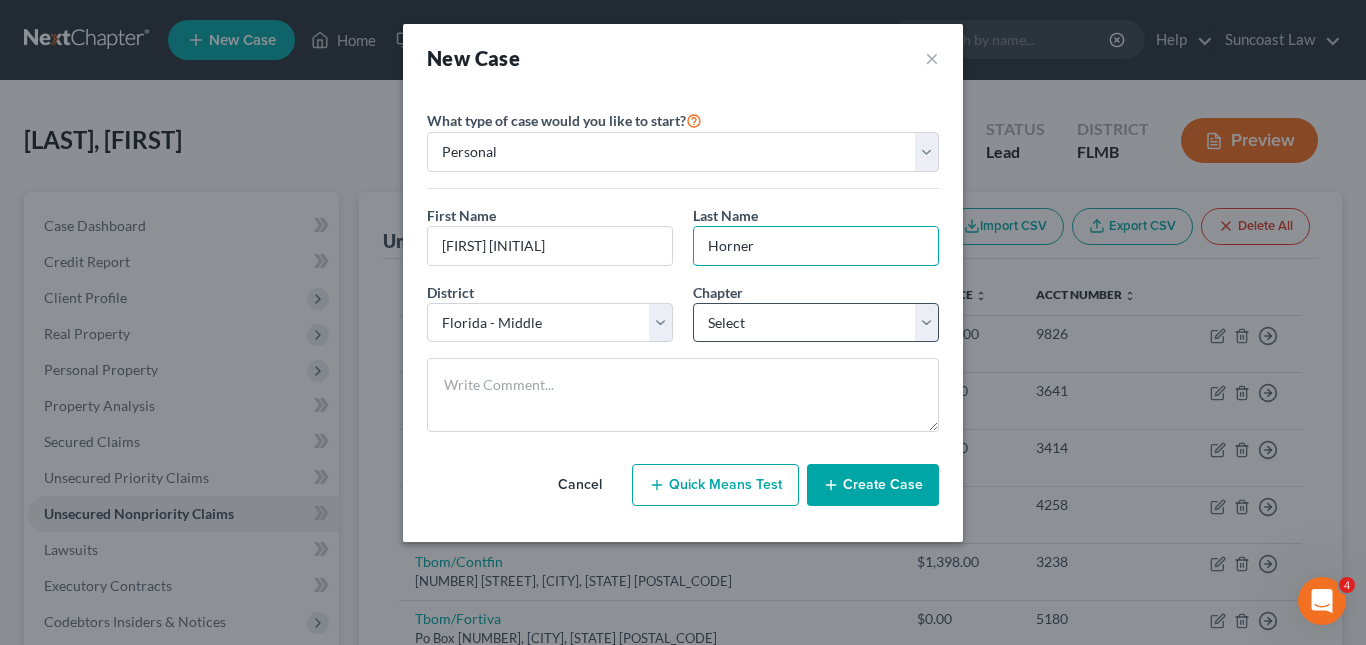 type on "Horner" 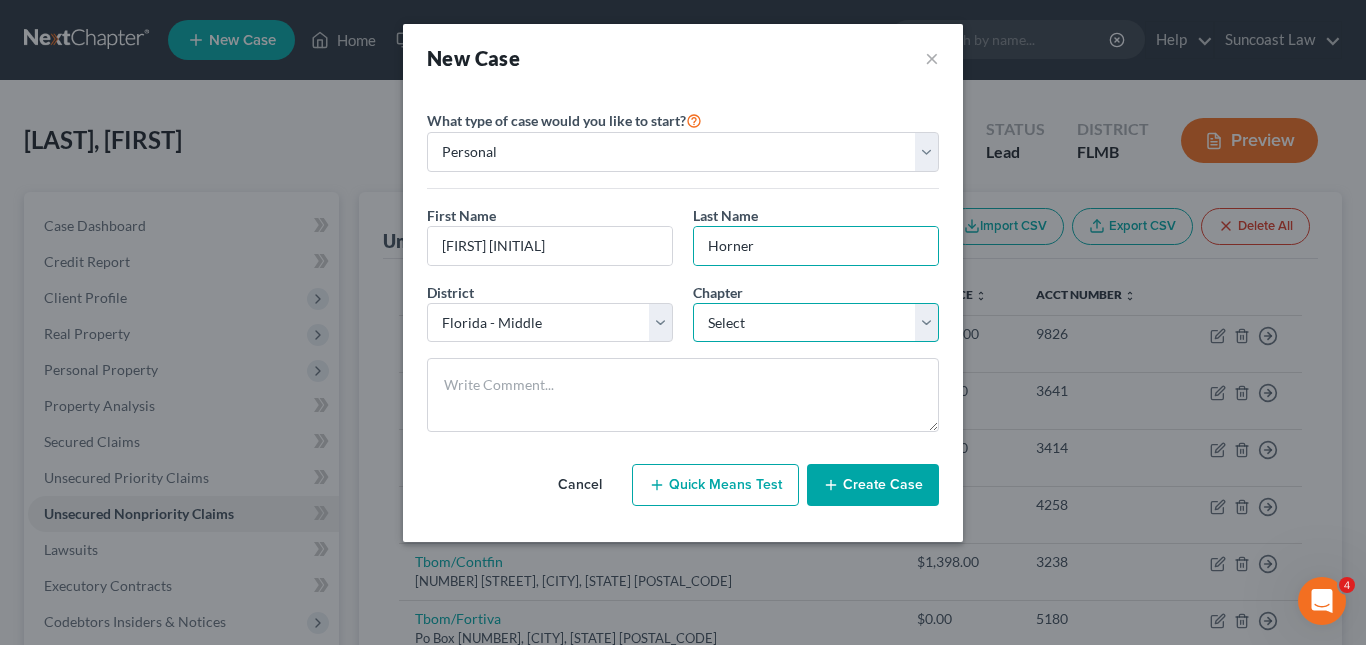 click on "Select 7 11 12 13" at bounding box center (816, 323) 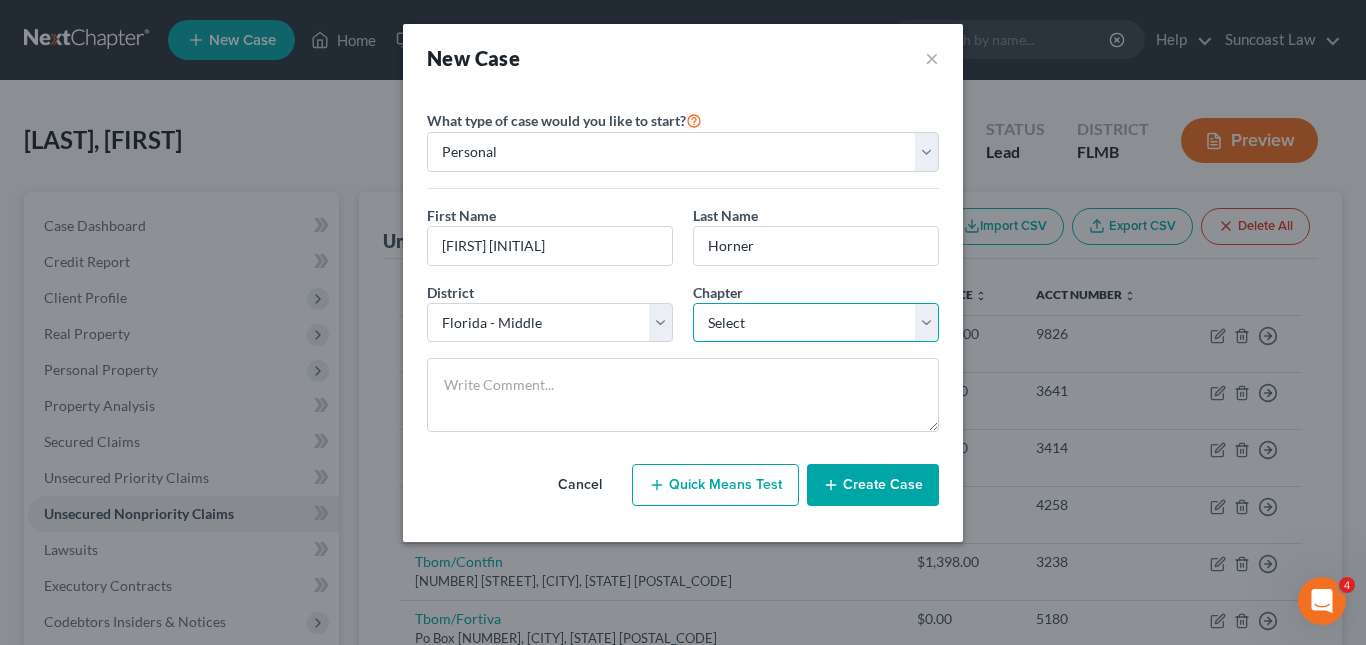 select on "0" 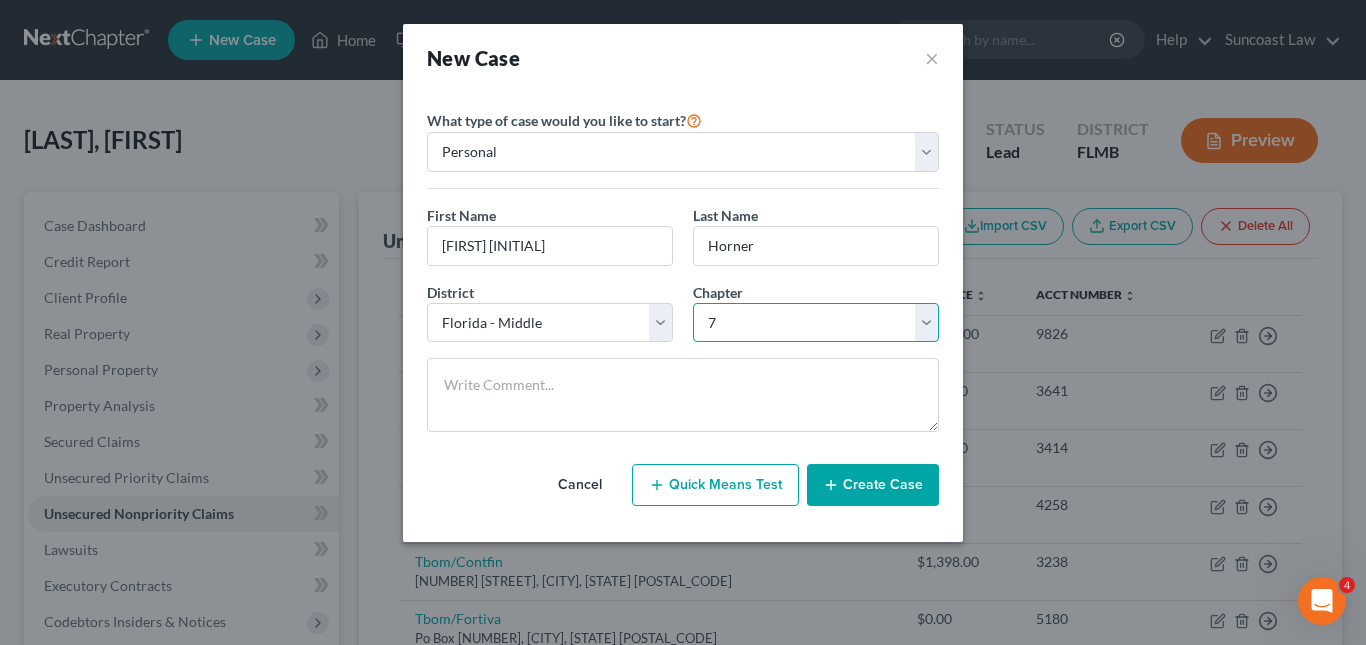 click on "Select 7 11 12 13" at bounding box center [816, 323] 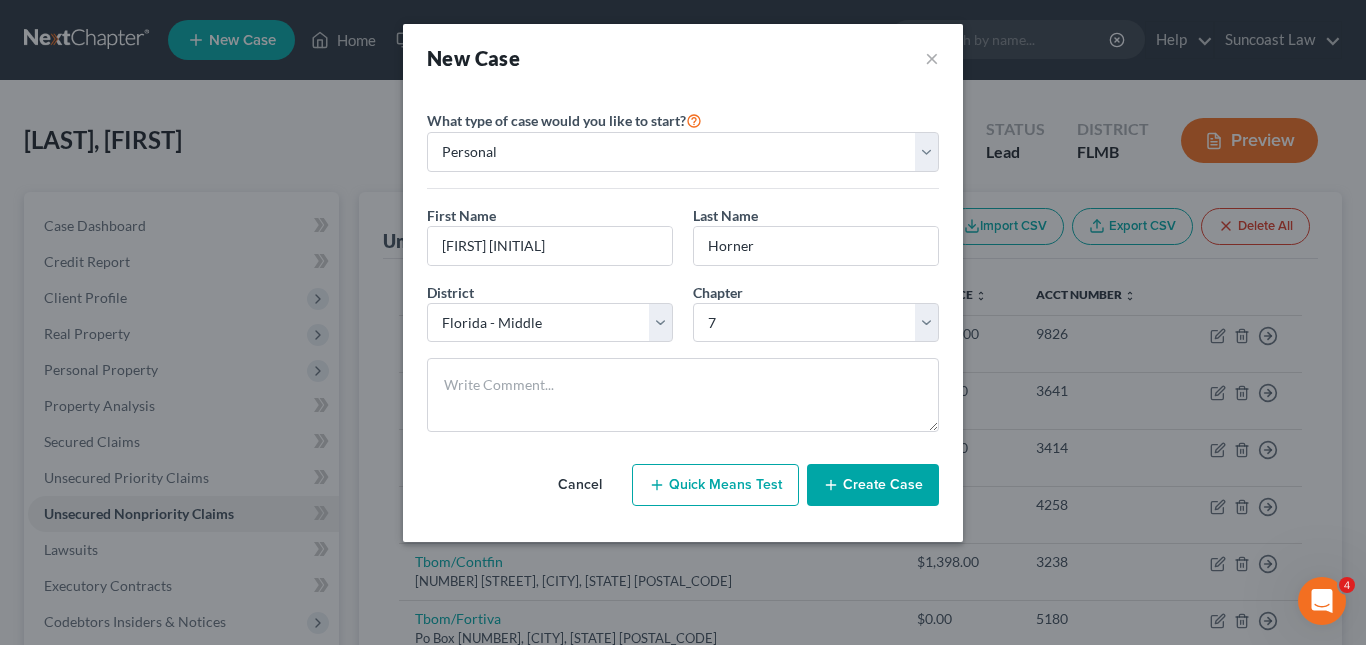 click on "Create Case" at bounding box center (873, 485) 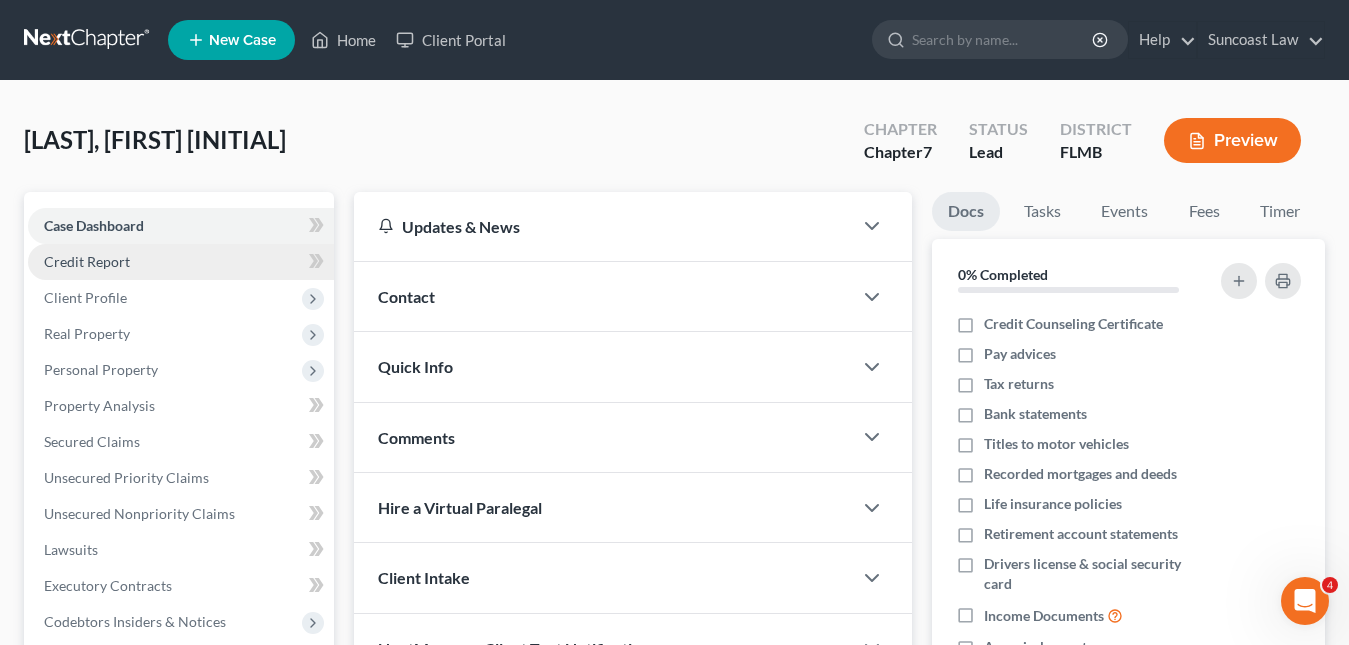click on "Credit Report" at bounding box center (87, 261) 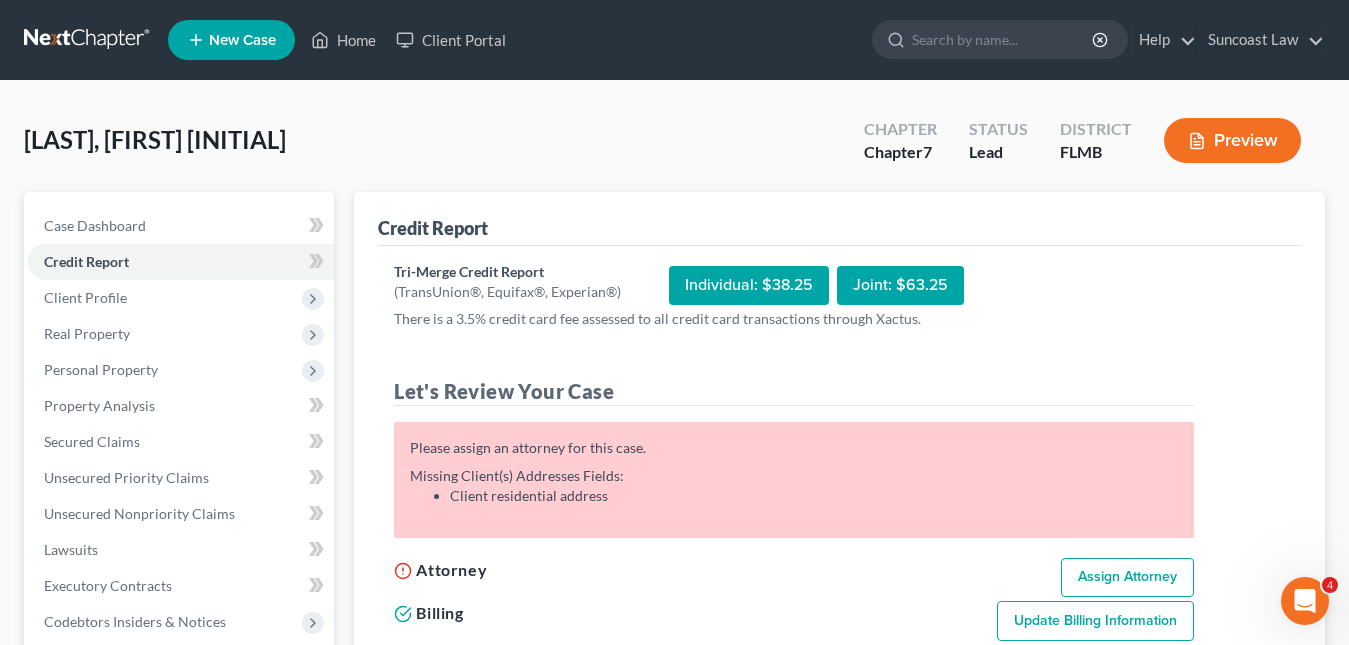 click on "Assign Attorney" at bounding box center [1127, 578] 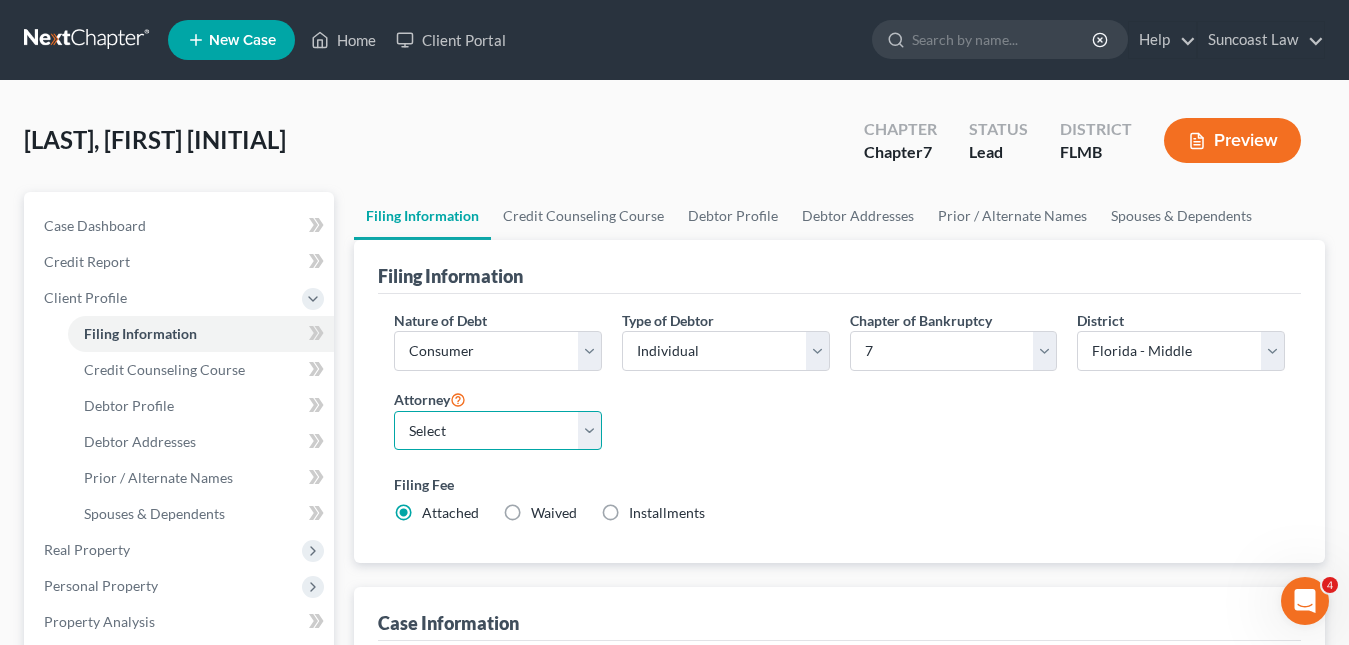 click on "Select [FIRST] [LAST] - FLMB [FIRST] [LAST]" at bounding box center (498, 431) 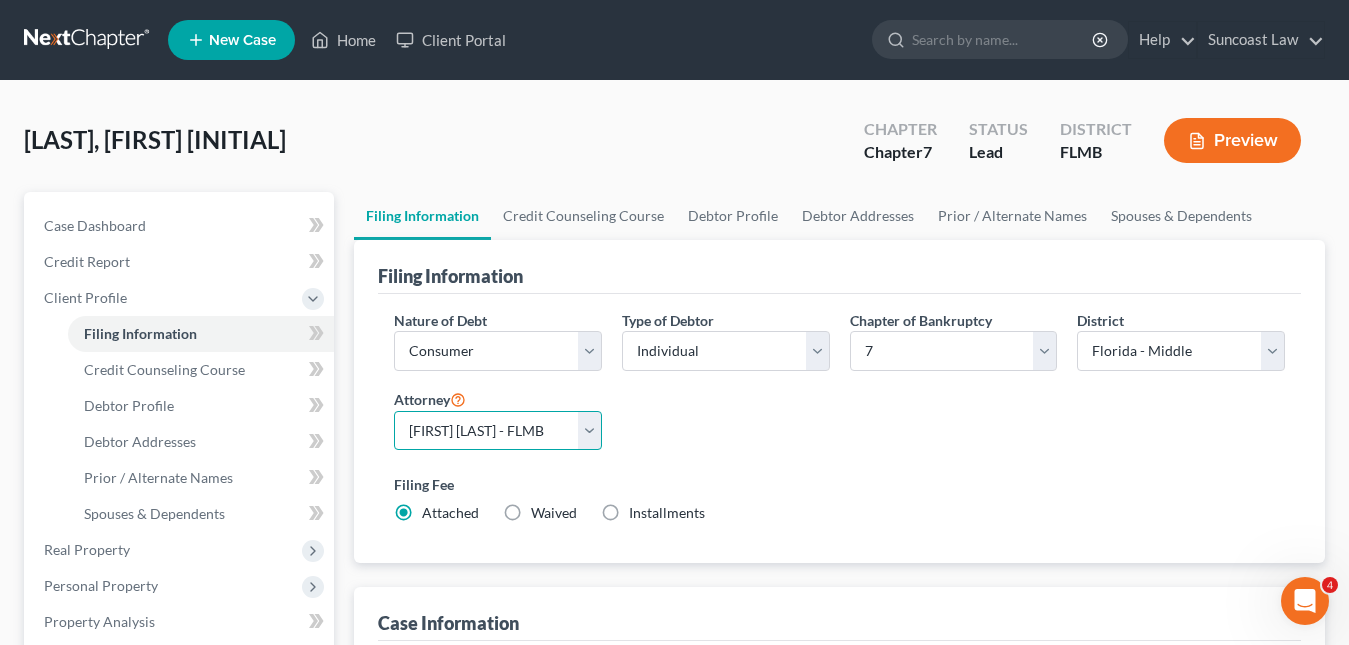click on "Select [FIRST] [LAST] - FLMB [FIRST] [LAST]" at bounding box center (498, 431) 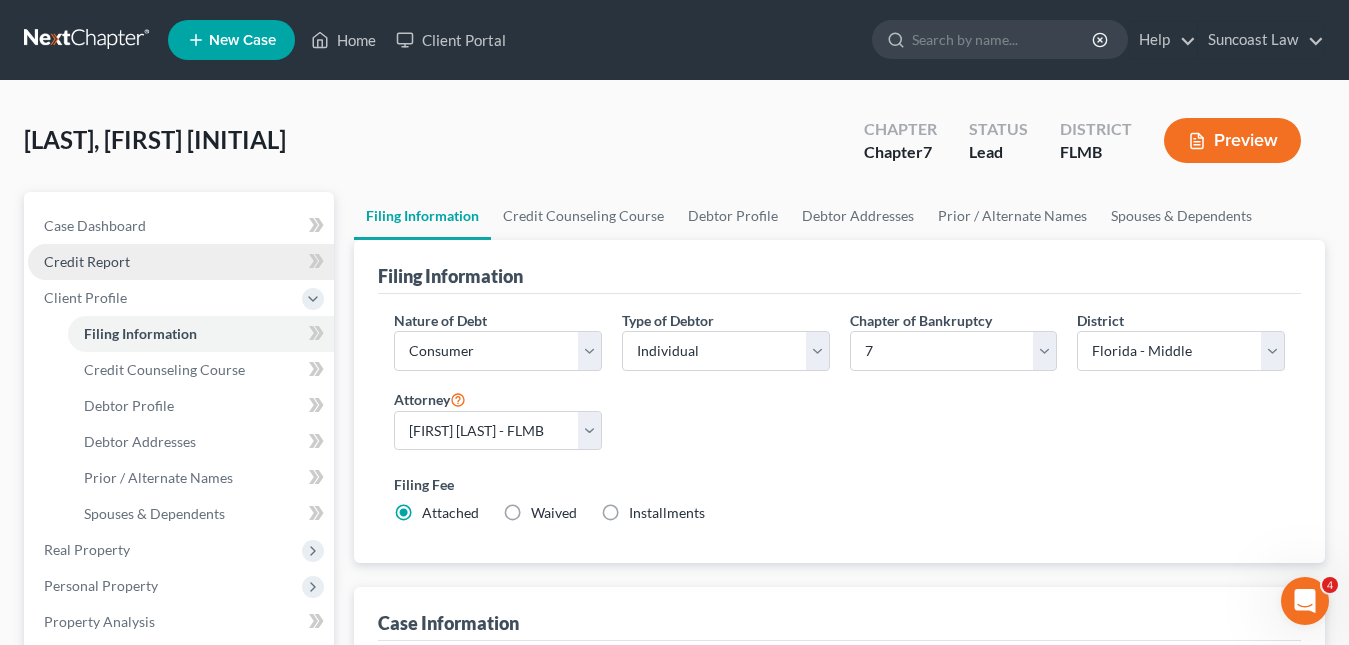 click on "Credit Report" at bounding box center [87, 261] 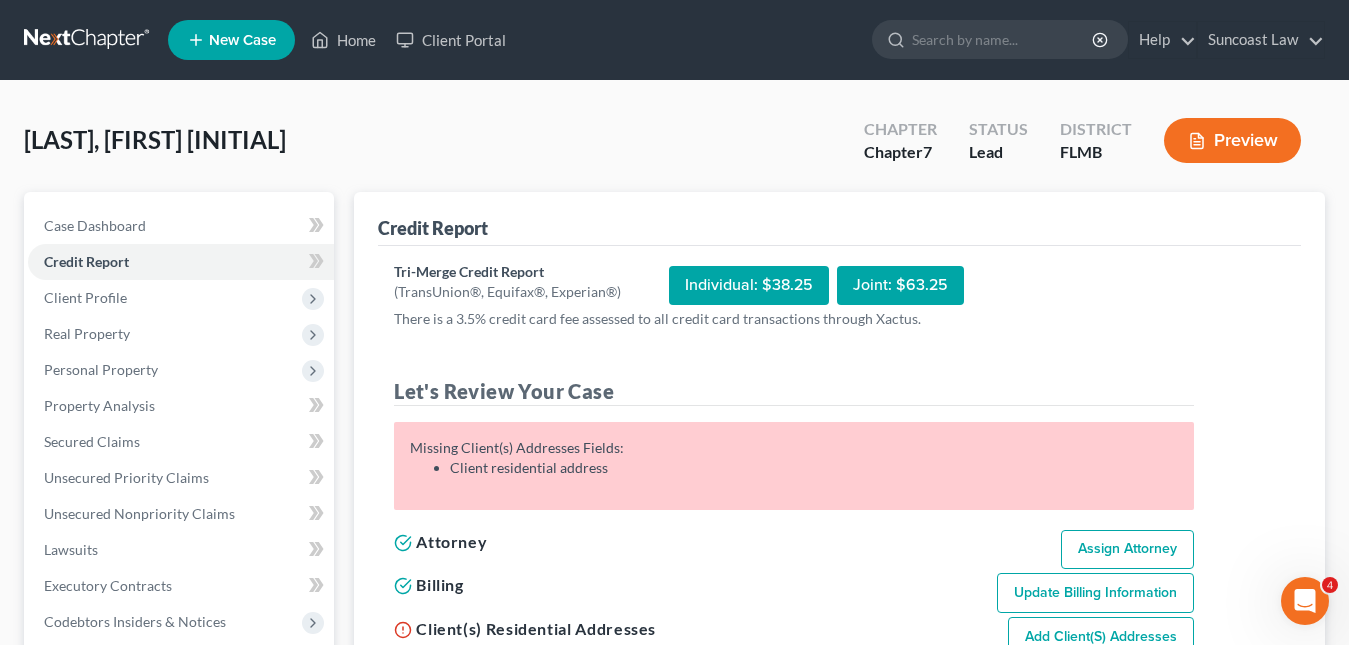 scroll, scrollTop: 200, scrollLeft: 0, axis: vertical 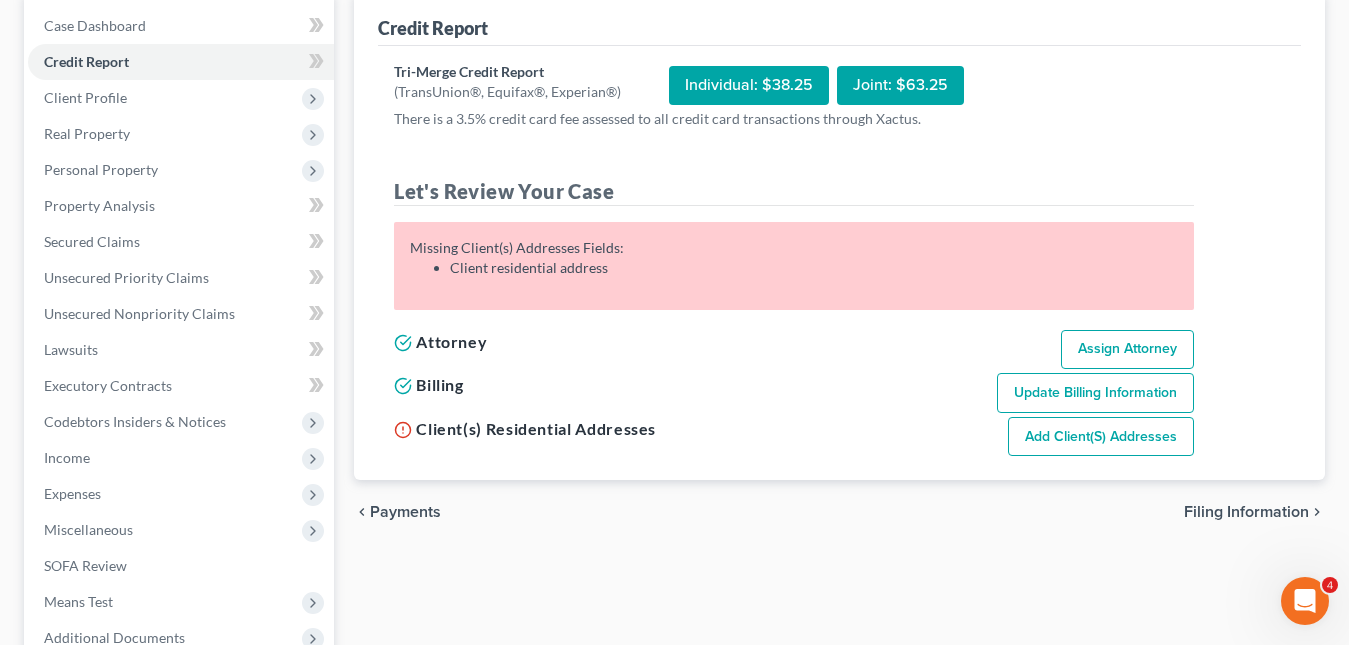 click on "Add Client(s) Addresses" at bounding box center (1101, 437) 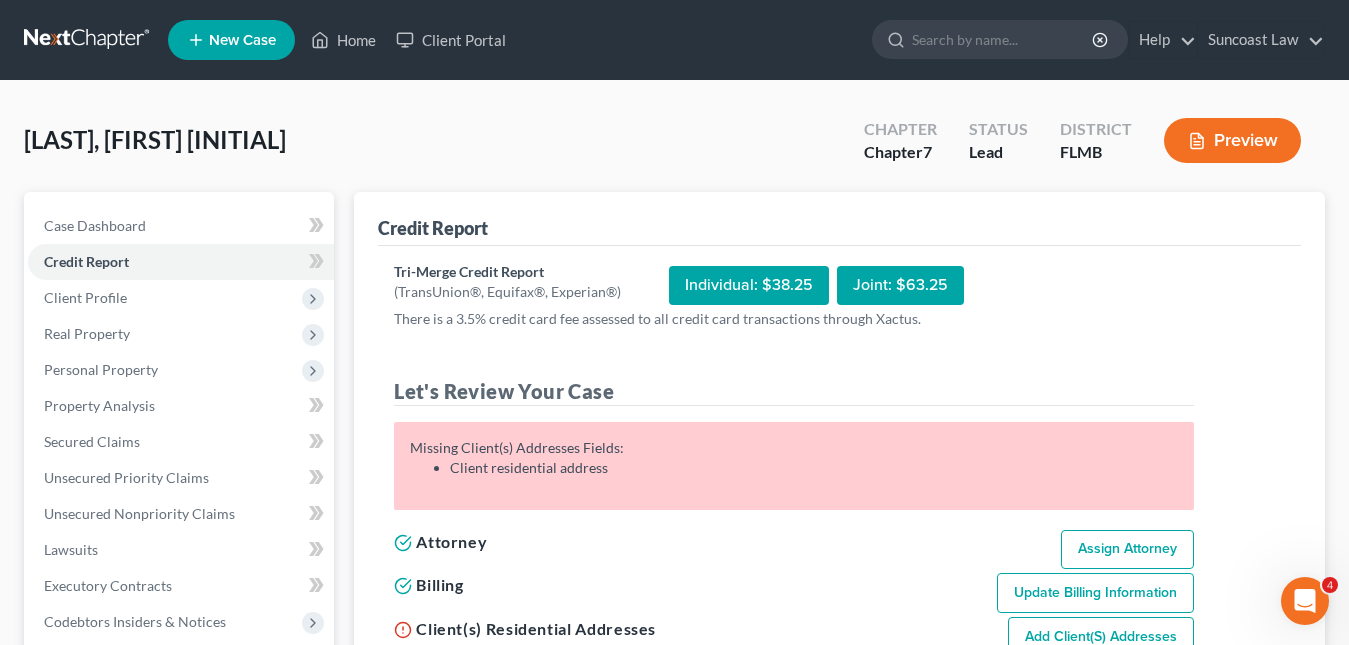 select on "0" 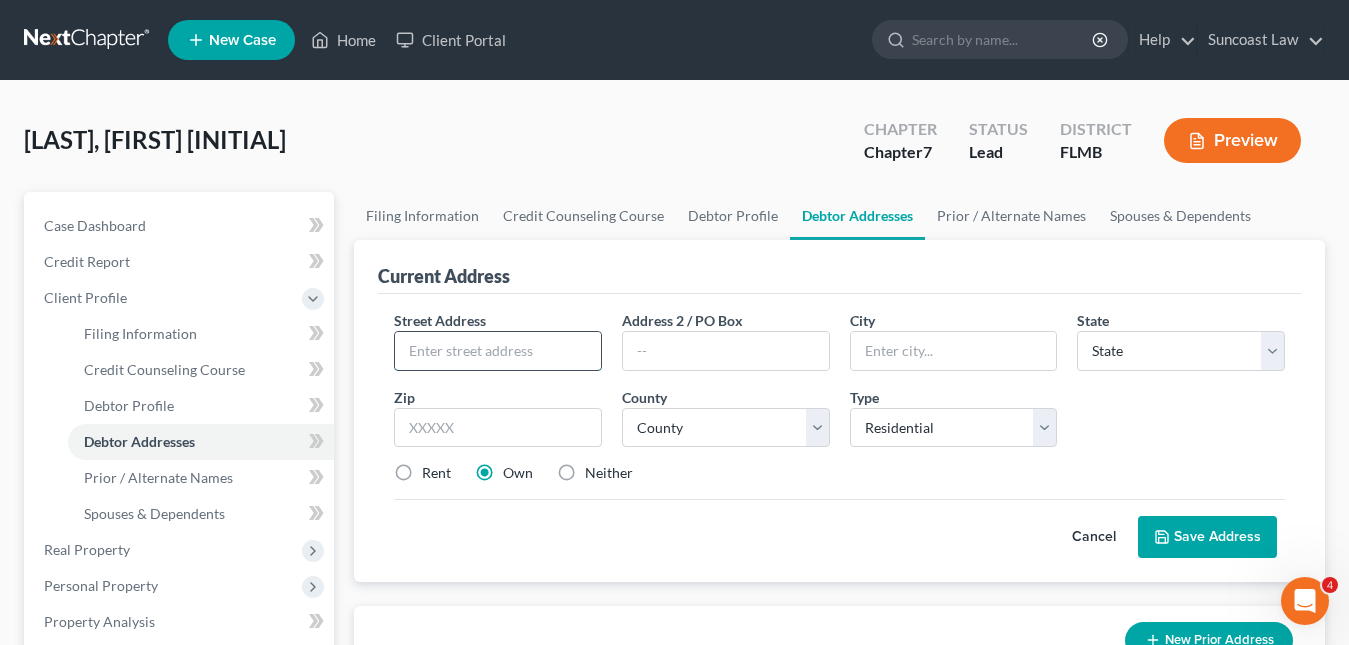click at bounding box center [498, 351] 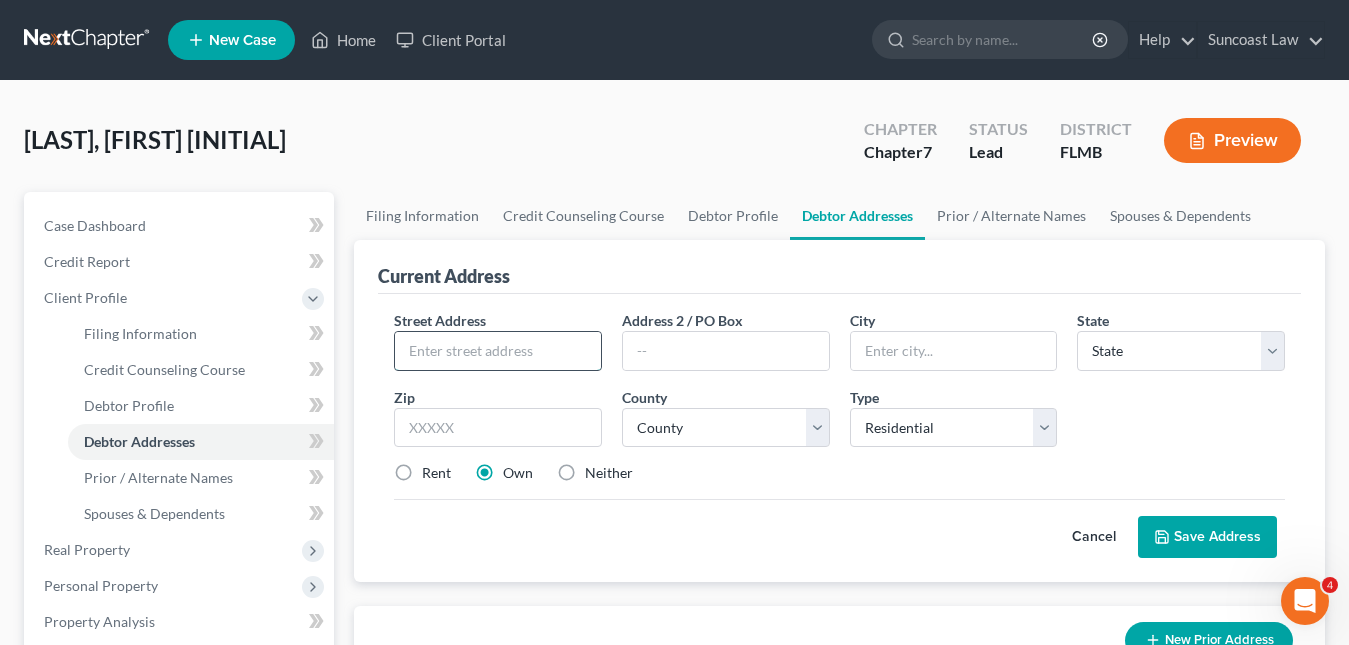 paste on "[NUMBER] [STREET]" 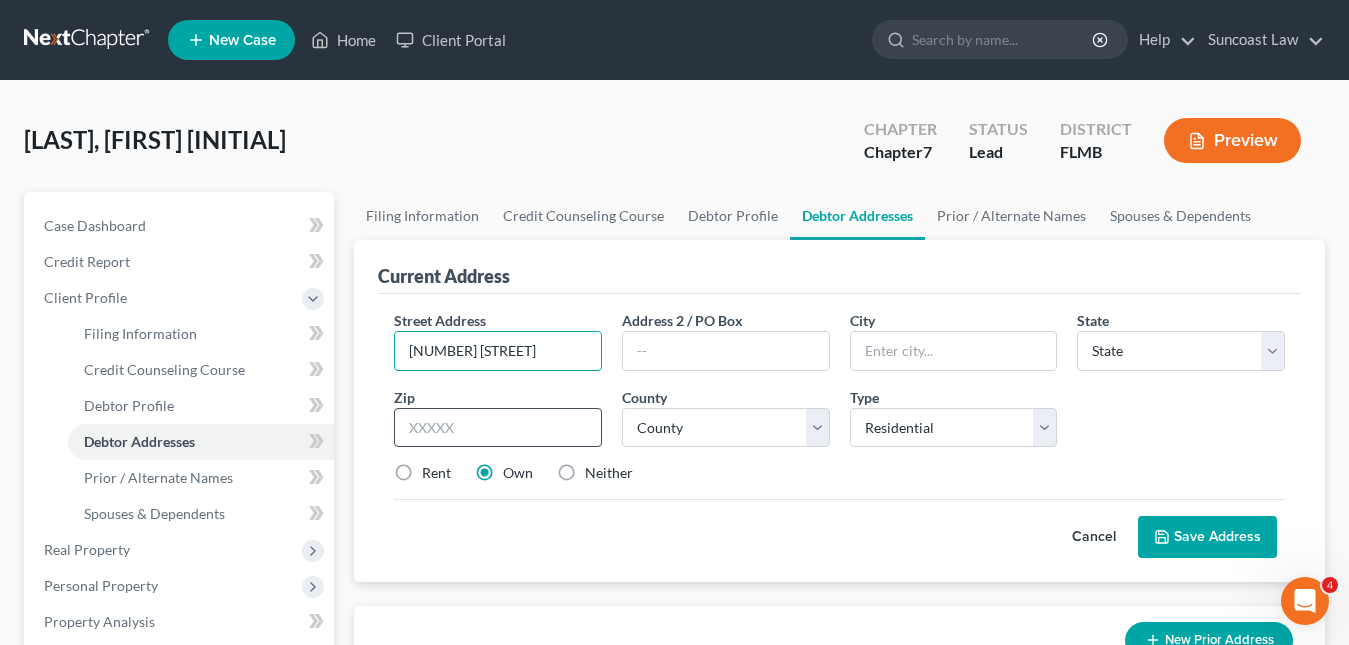 type on "[NUMBER] [STREET]" 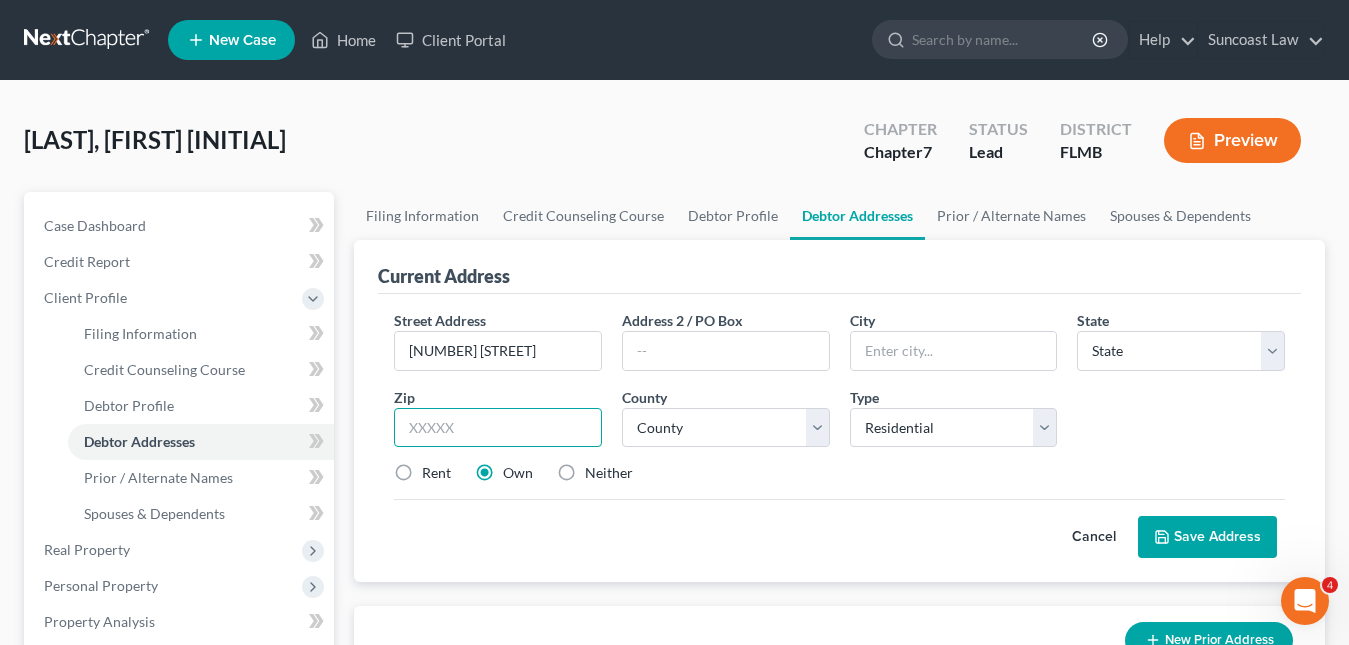 click at bounding box center [498, 428] 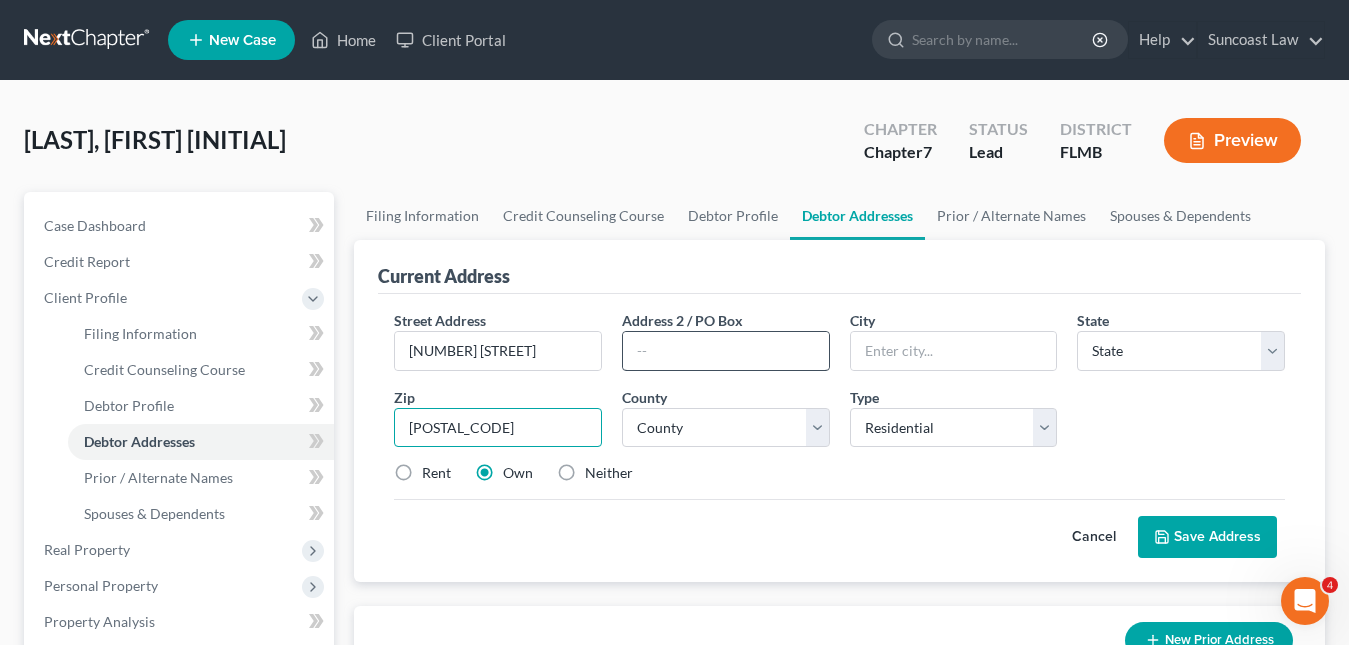 type on "[POSTAL_CODE]" 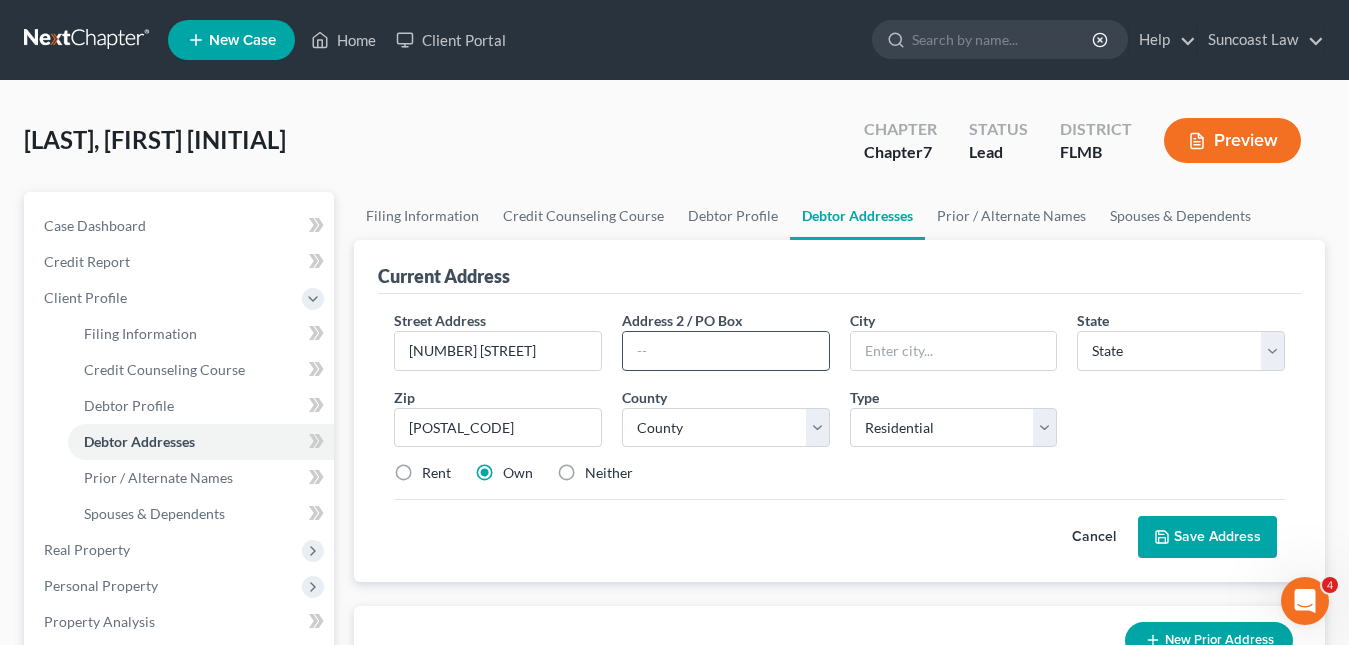 type on "Saint Cloud" 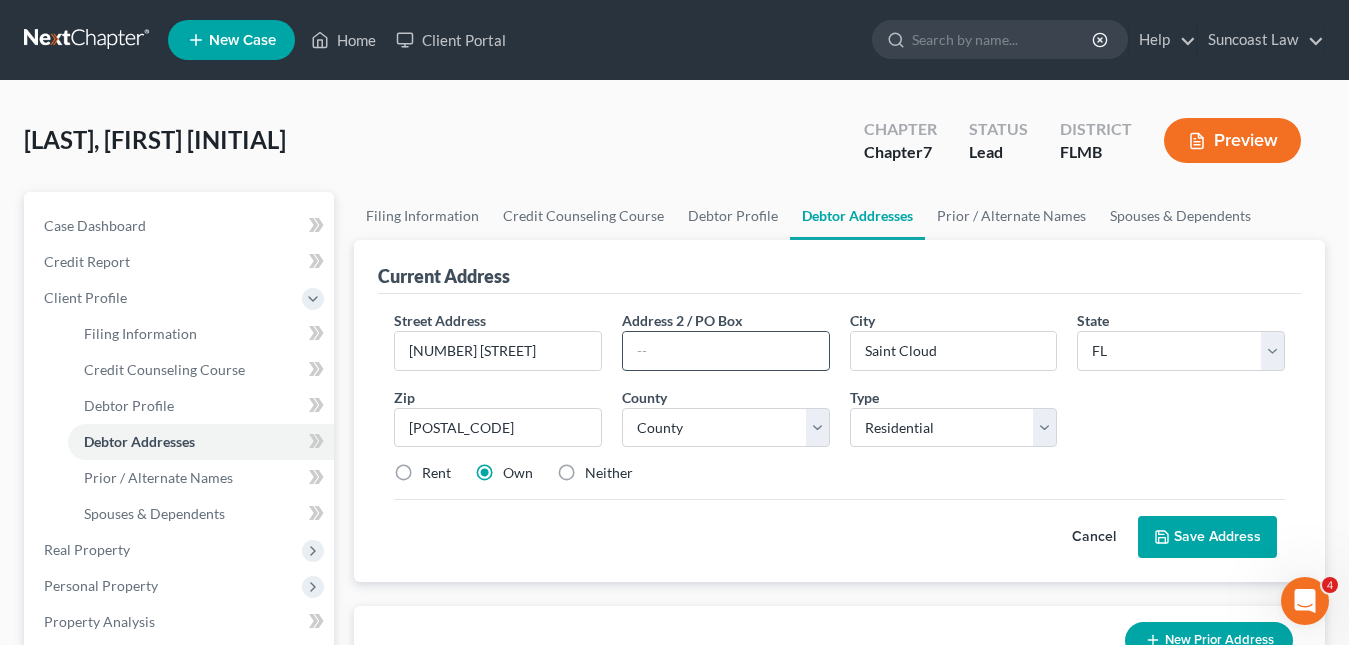 click at bounding box center [726, 351] 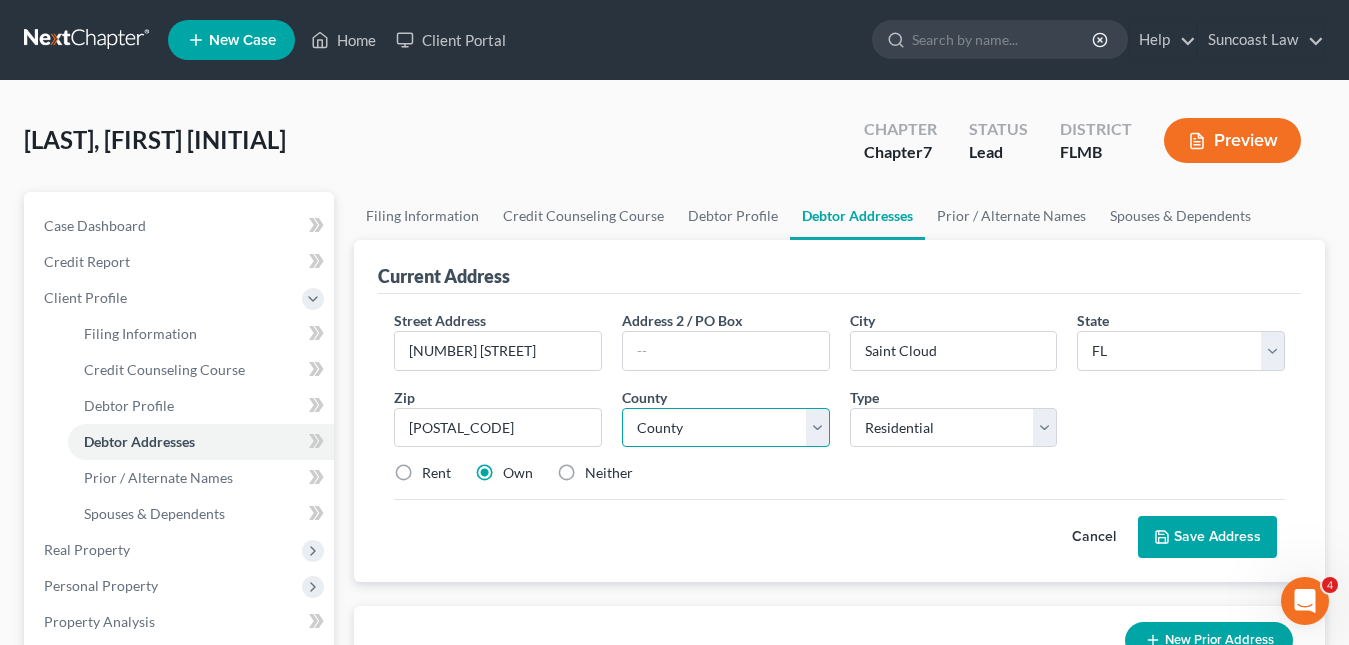click on "County" at bounding box center (726, 428) 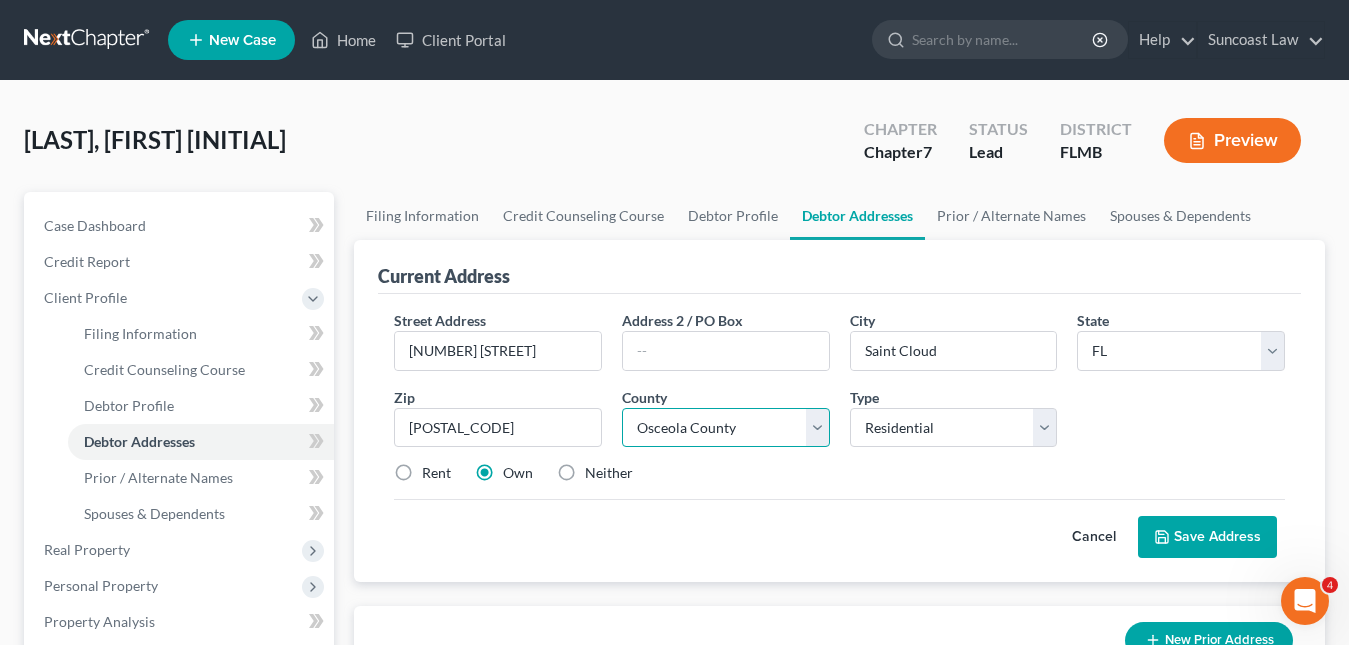 click on "County Alachua County Baker County Bay County Bradford County Brevard County Broward County Calhoun County Charlotte County Citrus County Clay County Collier County Columbia County DeSoto County Dixie County Duval County Escambia County Flagler County Franklin County Gadsden County Gilchrist County Glades County Gulf County Hamilton County Hardee County Hendry County Hernando County Highlands County Hillsborough County Holmes County Indian River County Jackson County Jefferson County Lafayette County Lake County Lee County Leon County Levy County Liberty County Madison County Manatee County Marion County Martin County Miami-Dade County Monroe County Nassau County Okaloosa County Okeechobee County Orange County Osceola County Palm Beach County Pasco County Pinellas County Polk County Putnam County Santa Rosa County Sarasota County Seminole County St. Johns County St. Lucie County Sumter County Suwannee County Taylor County Union County Volusia County Wakulla County Walton County Washington County" at bounding box center [726, 428] 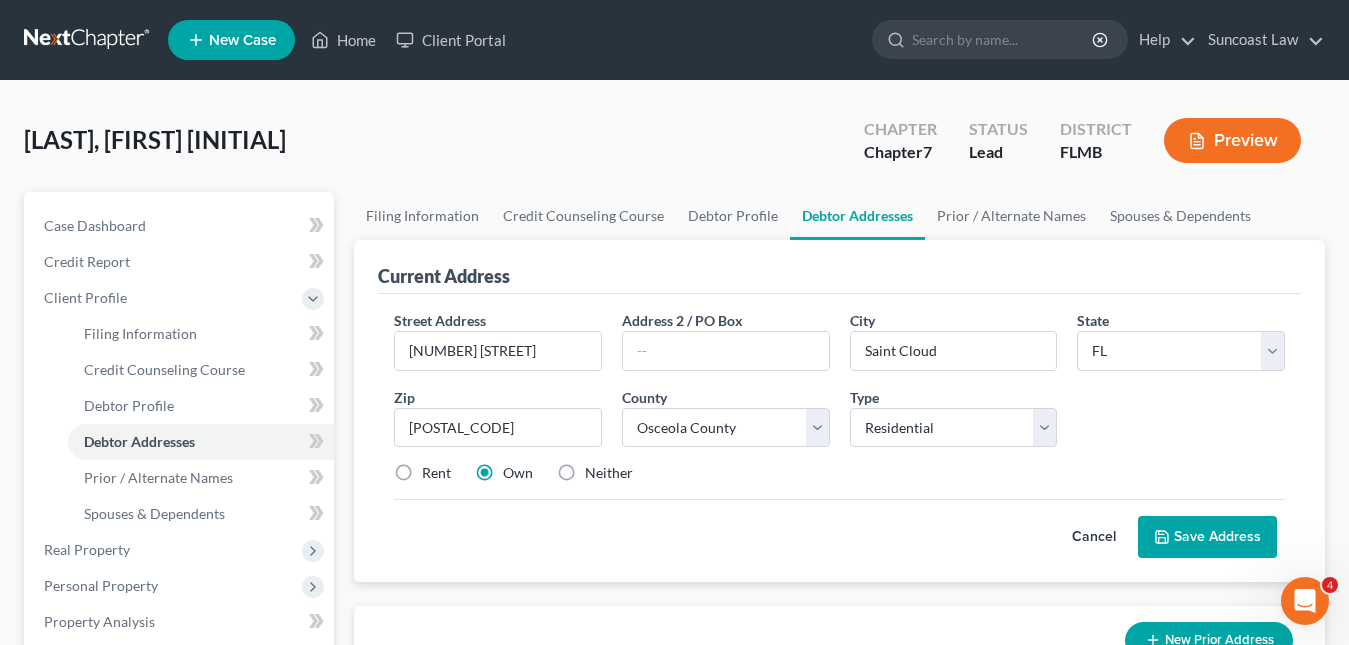 click on "Save Address" at bounding box center [1207, 537] 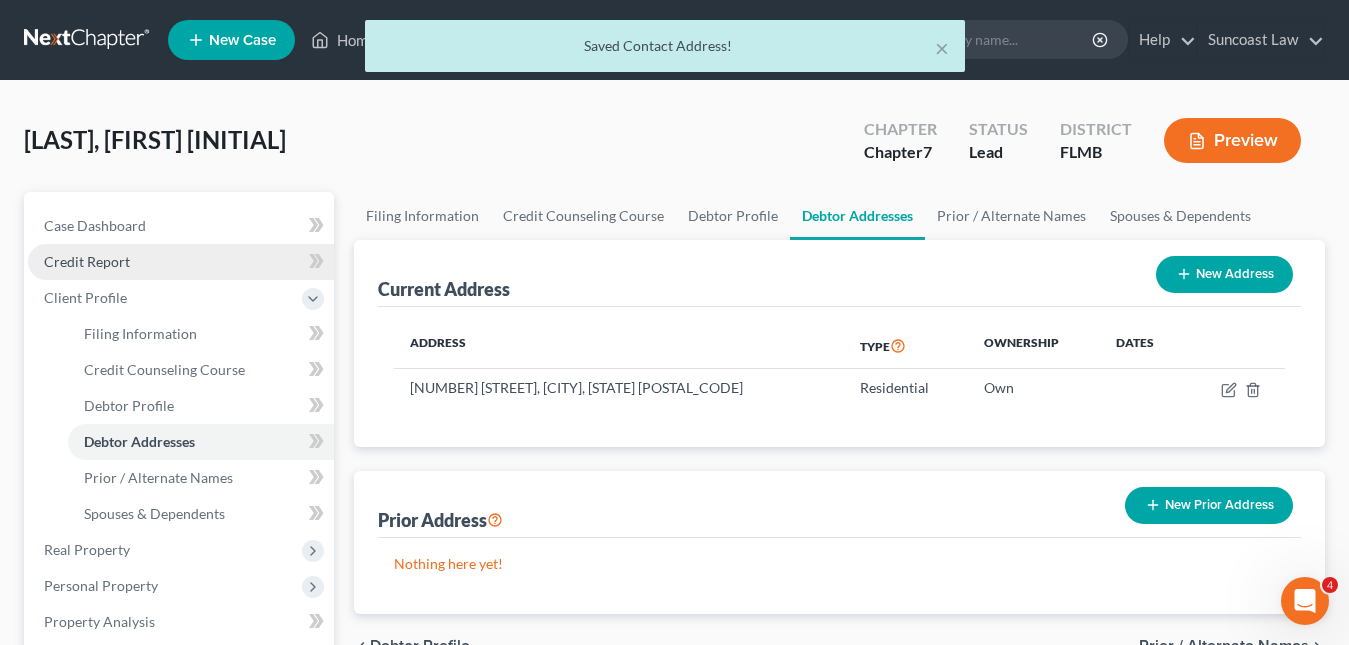 click on "Credit Report" at bounding box center [181, 262] 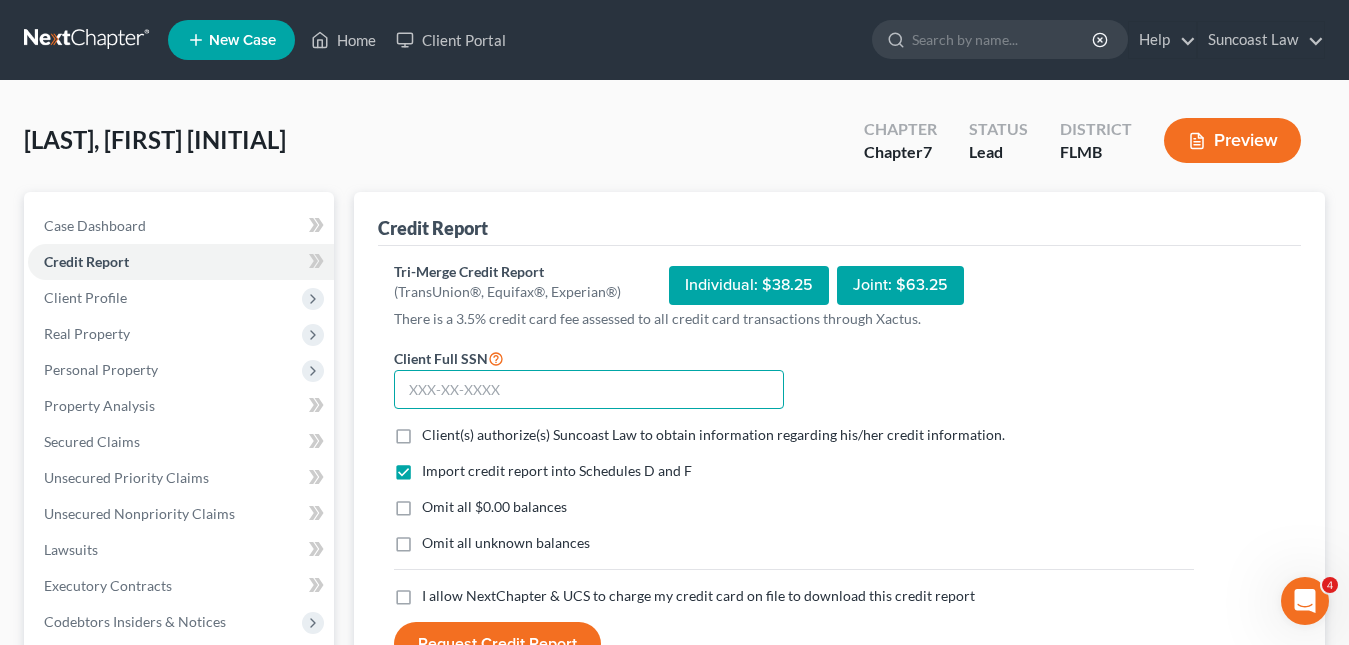 paste on "[SSN]" 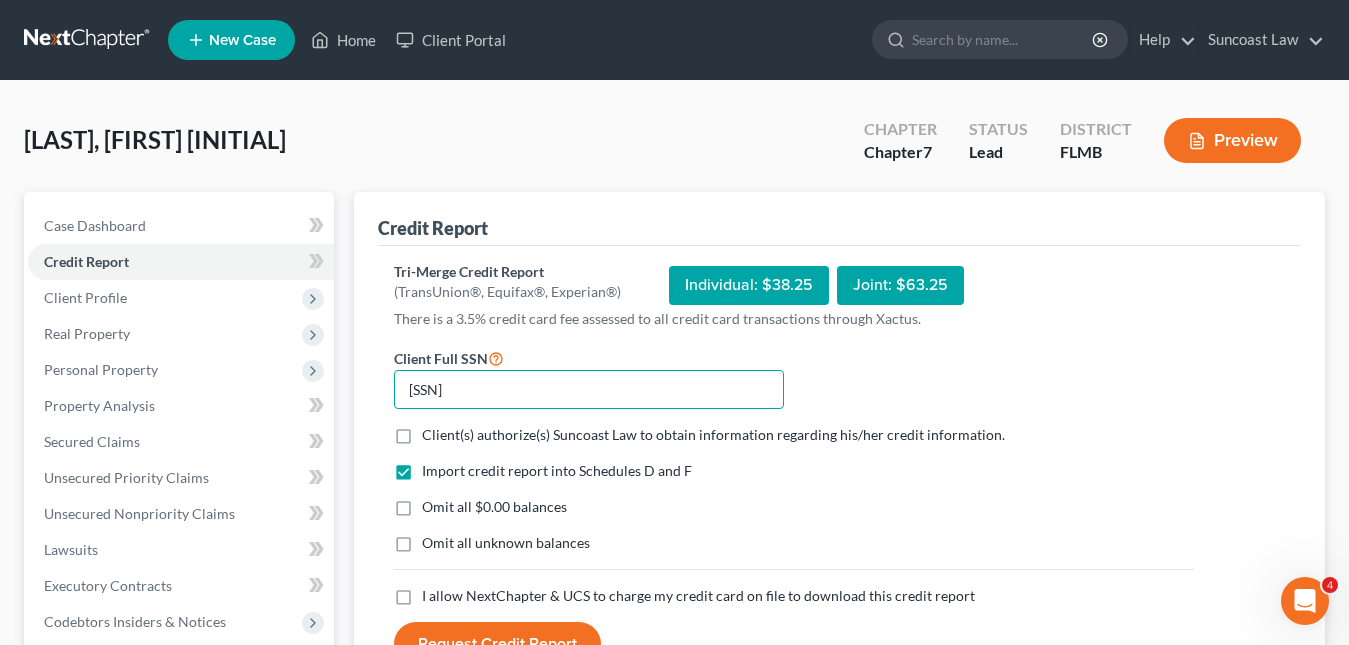 type on "[SSN]" 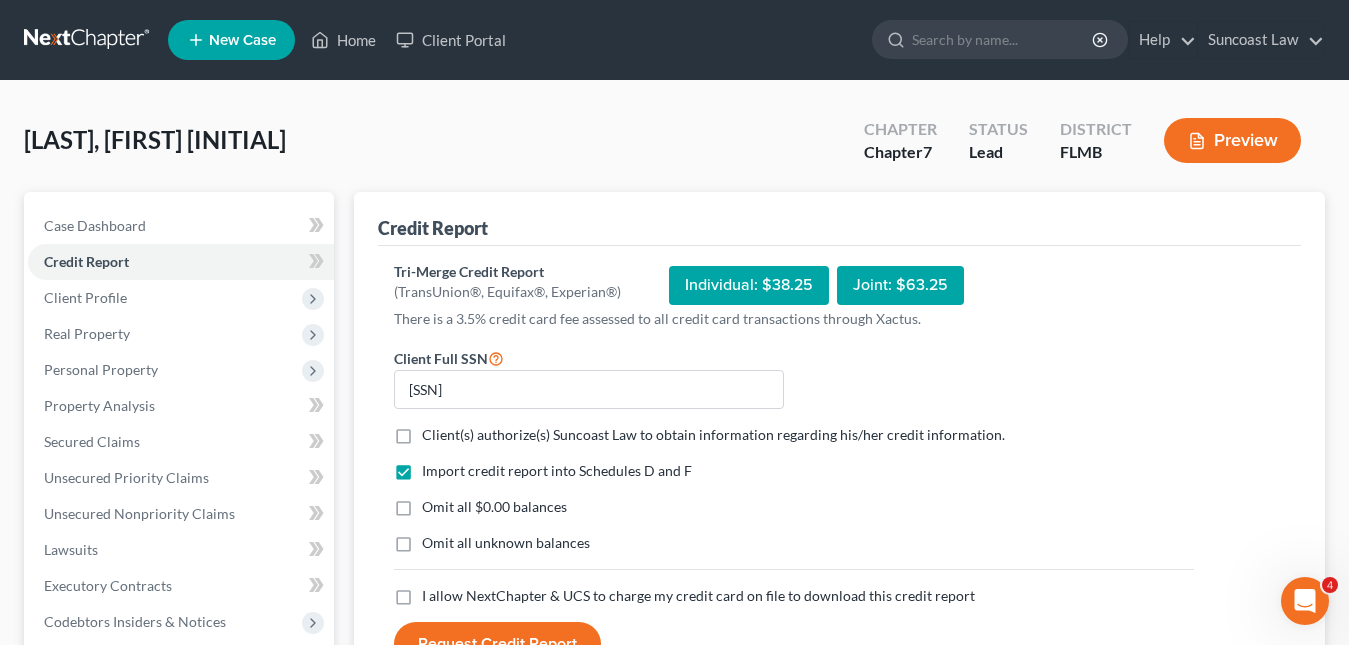 click on "Client(s) authorize(s) Suncoast Law to obtain information regarding his/her credit information.
*" at bounding box center [713, 435] 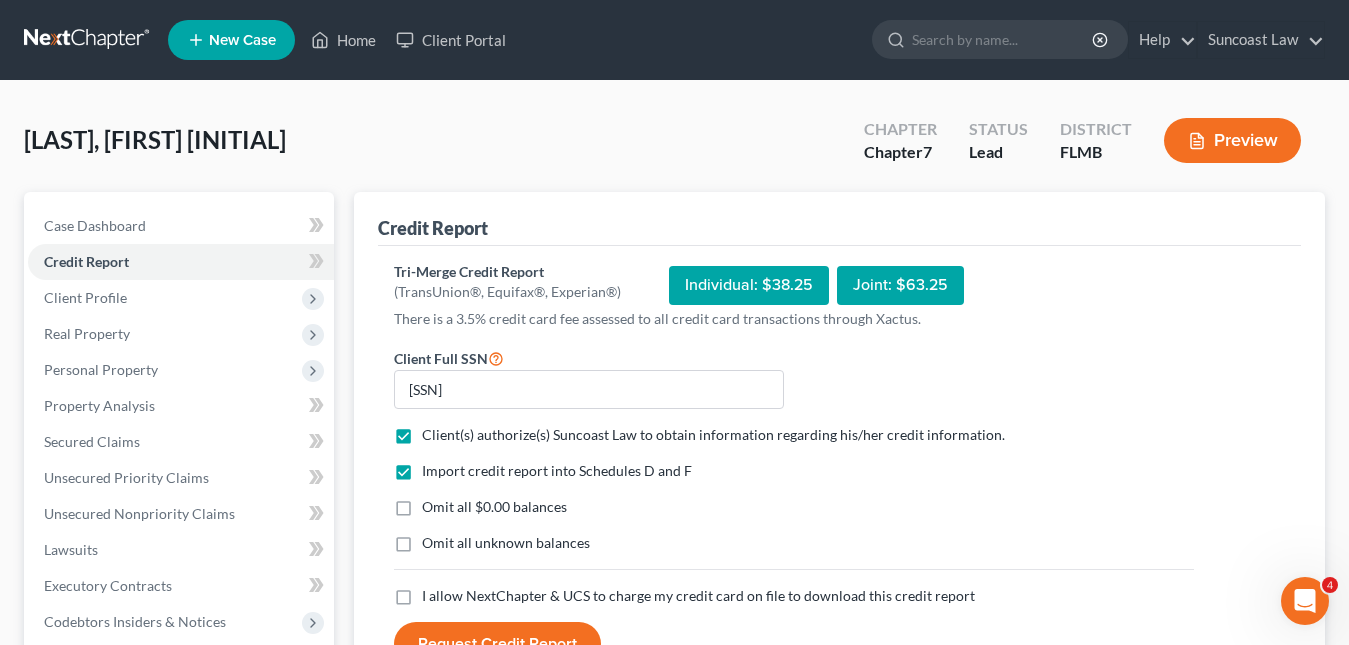 click on "I allow NextChapter & UCS to charge my credit card on file to download this credit report
*" at bounding box center [698, 596] 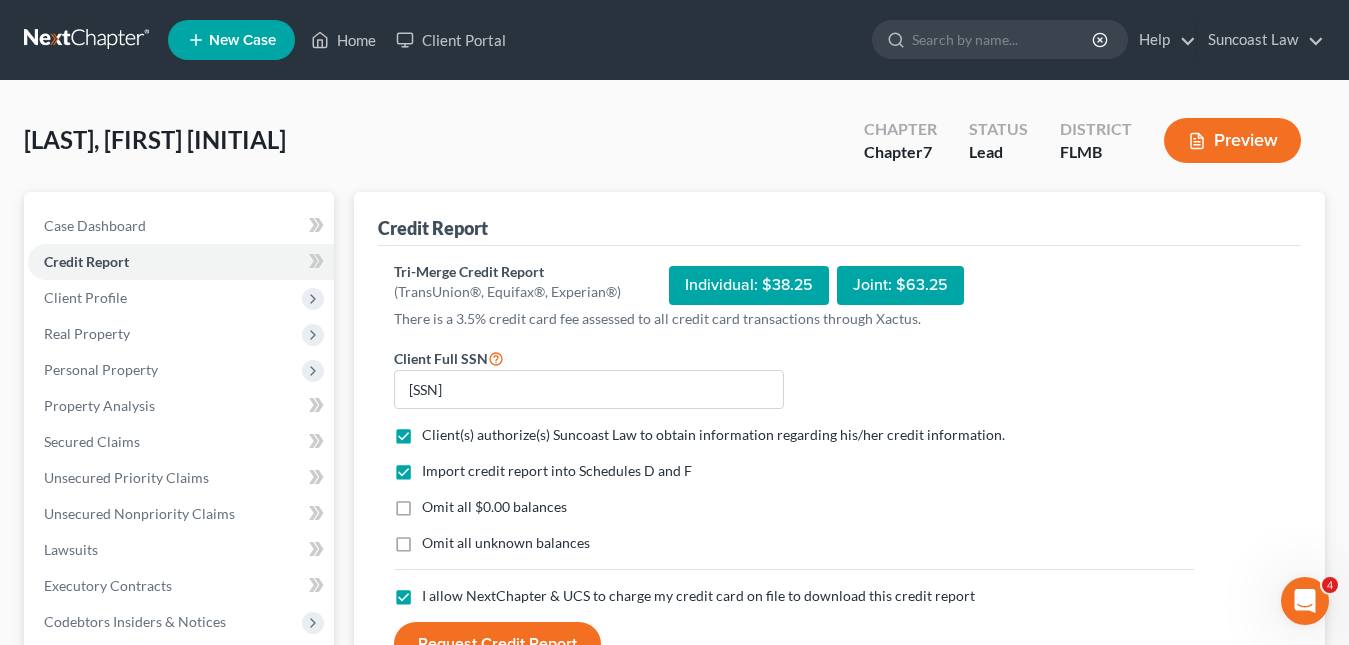 scroll, scrollTop: 100, scrollLeft: 0, axis: vertical 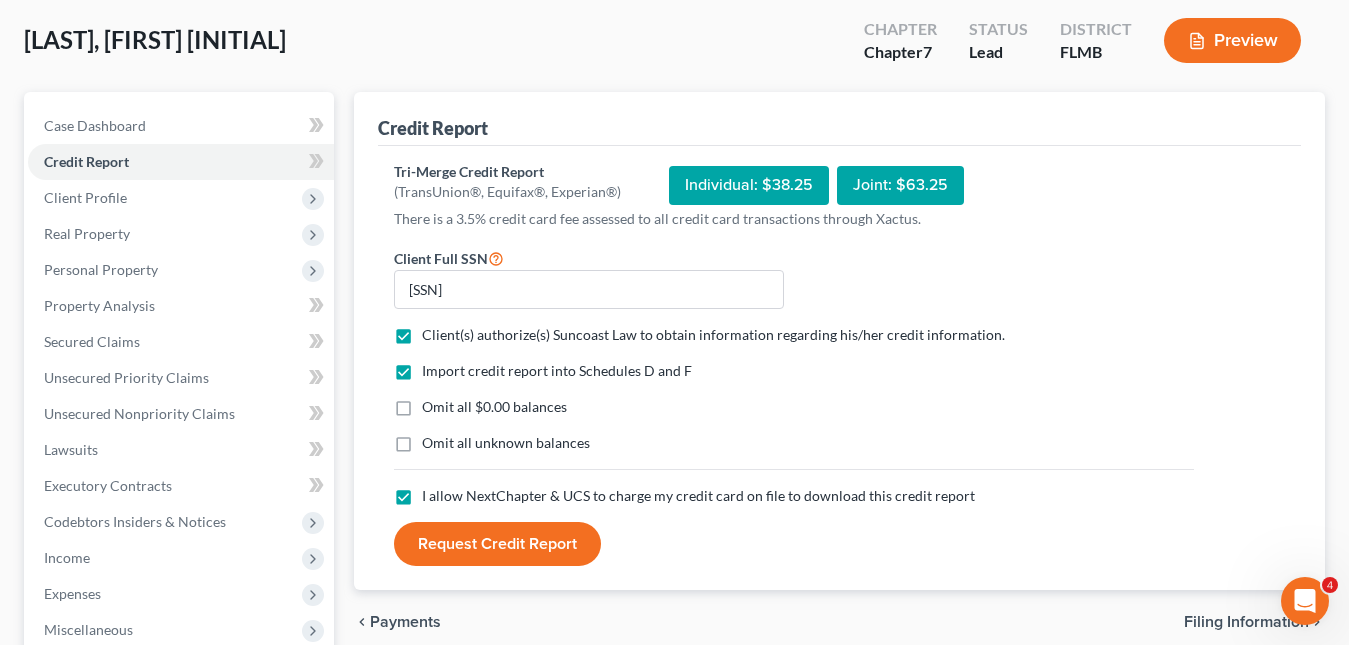 click on "Request Credit Report" at bounding box center [497, 544] 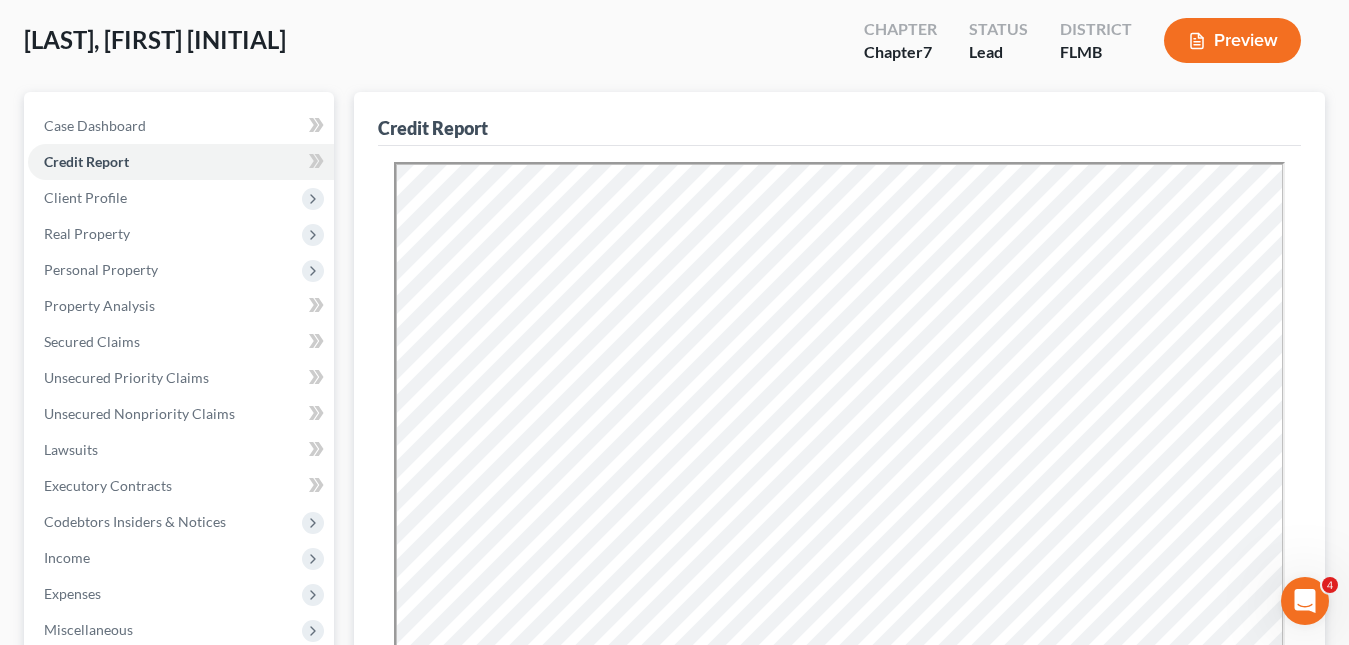 scroll, scrollTop: 0, scrollLeft: 0, axis: both 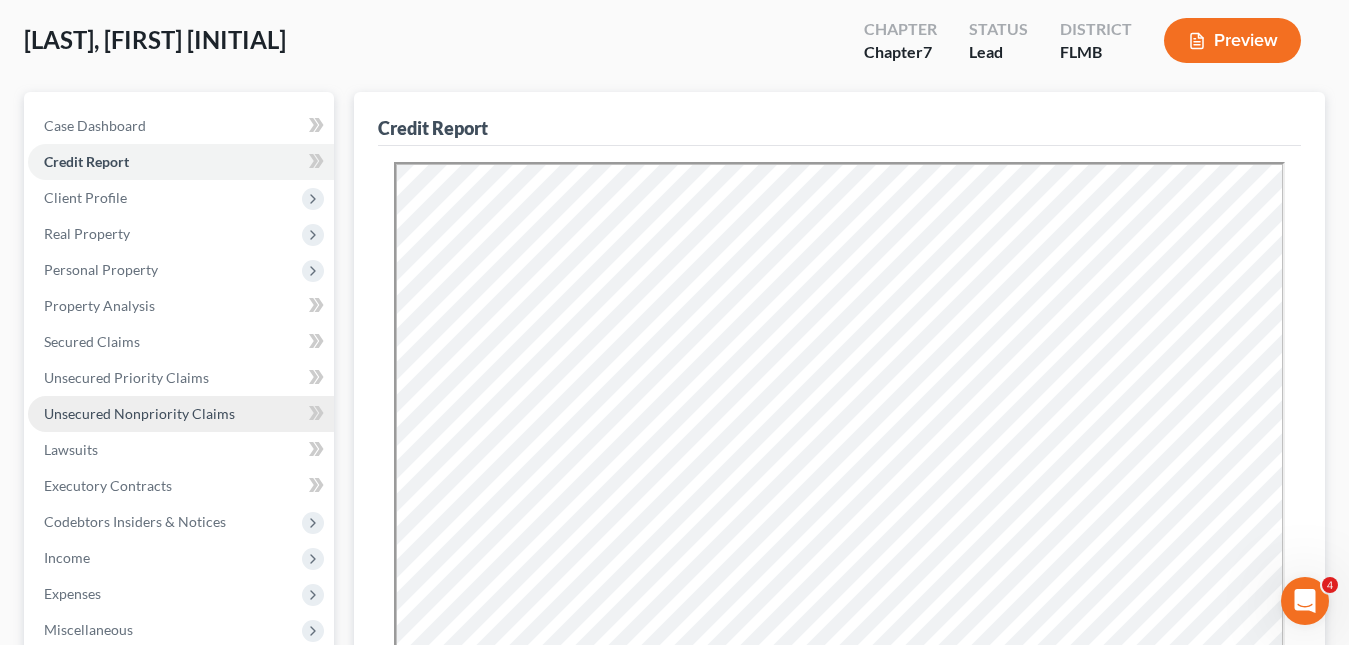 click on "Unsecured Nonpriority Claims" at bounding box center (139, 413) 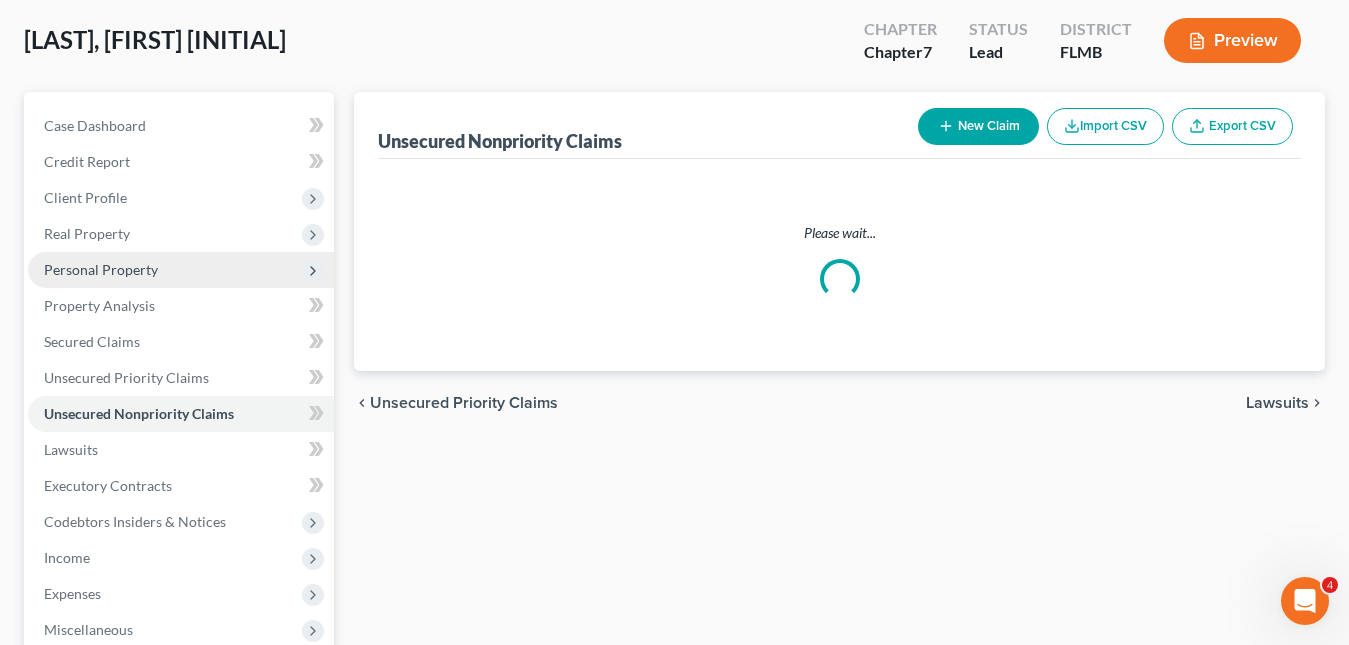 scroll, scrollTop: 0, scrollLeft: 0, axis: both 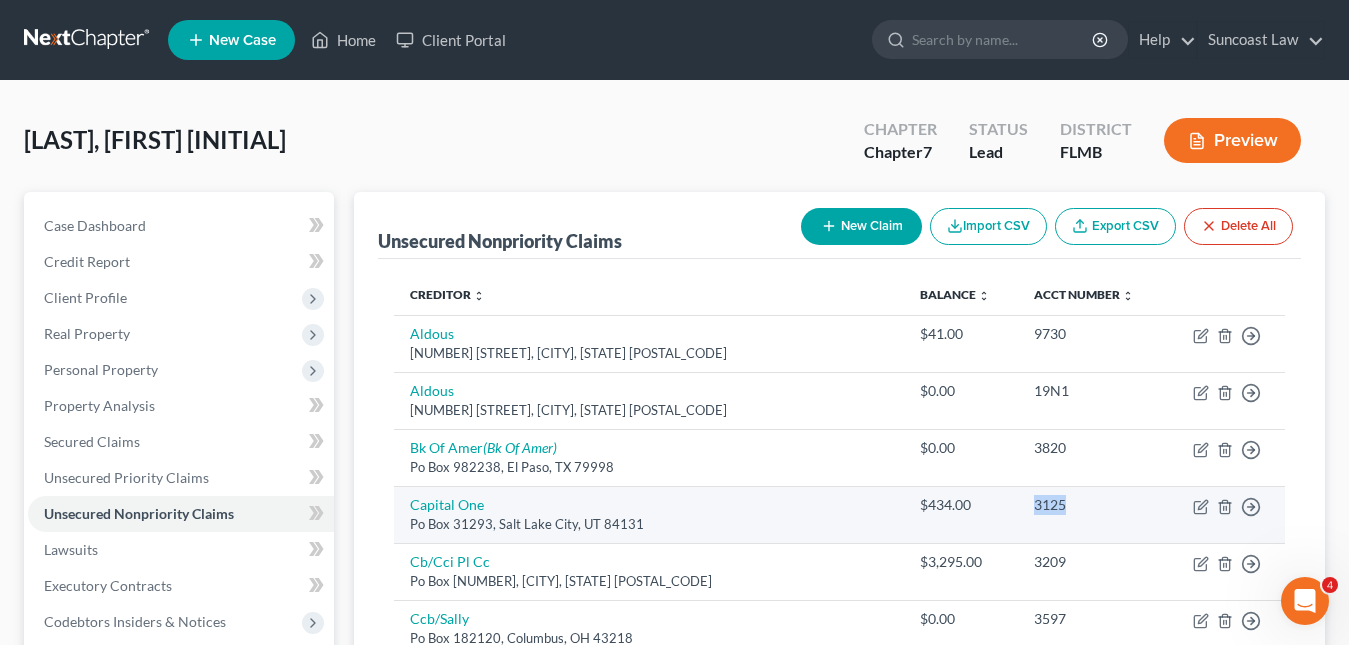 drag, startPoint x: 1042, startPoint y: 507, endPoint x: 1003, endPoint y: 504, distance: 39.115215 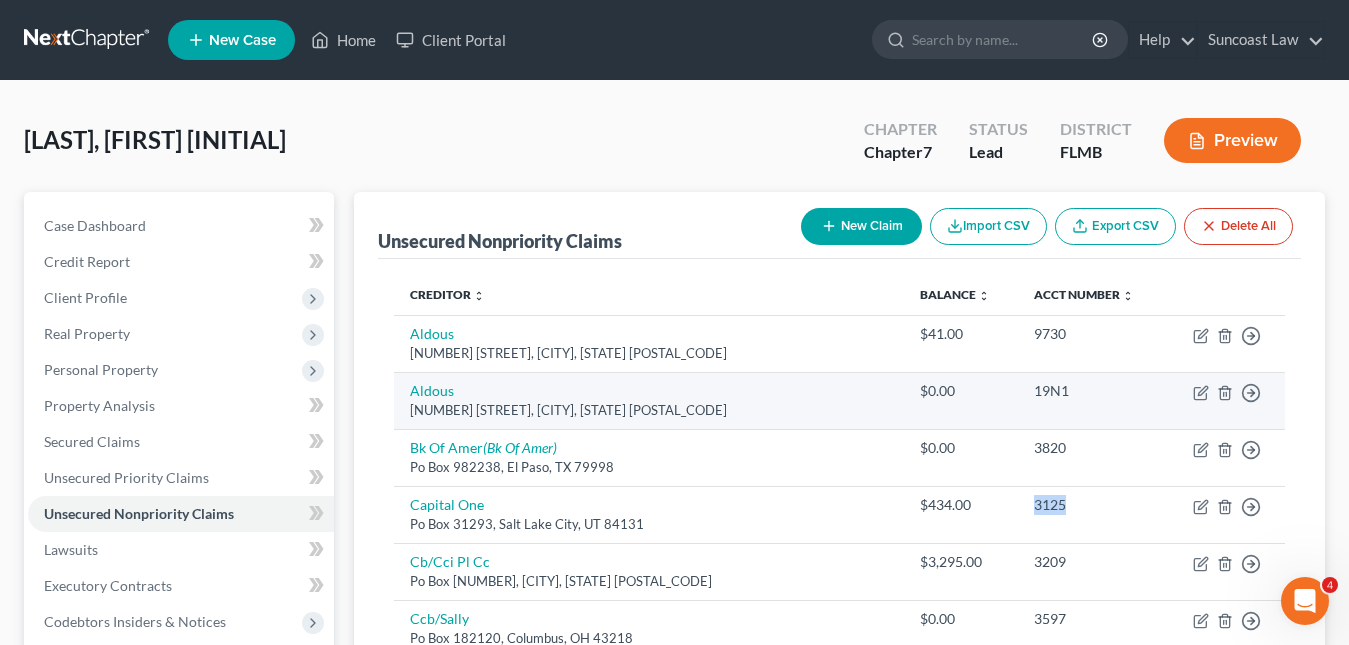 scroll, scrollTop: 100, scrollLeft: 0, axis: vertical 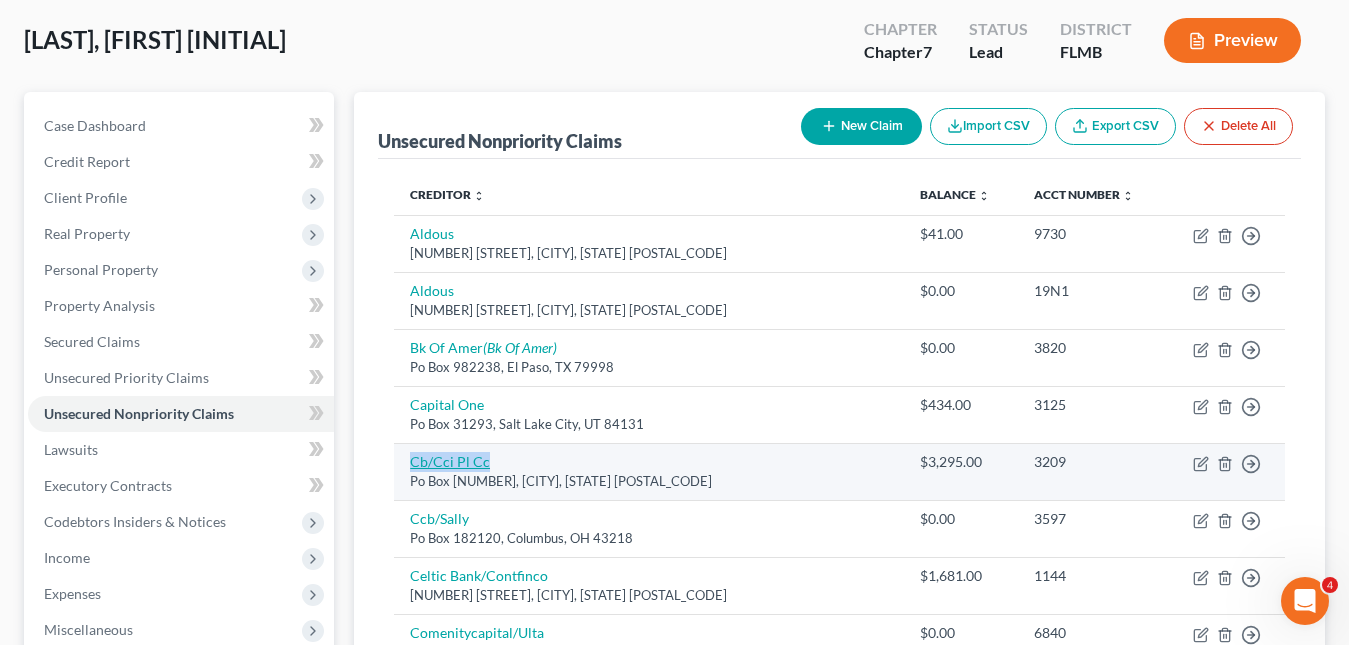 drag, startPoint x: 526, startPoint y: 460, endPoint x: 411, endPoint y: 459, distance: 115.00435 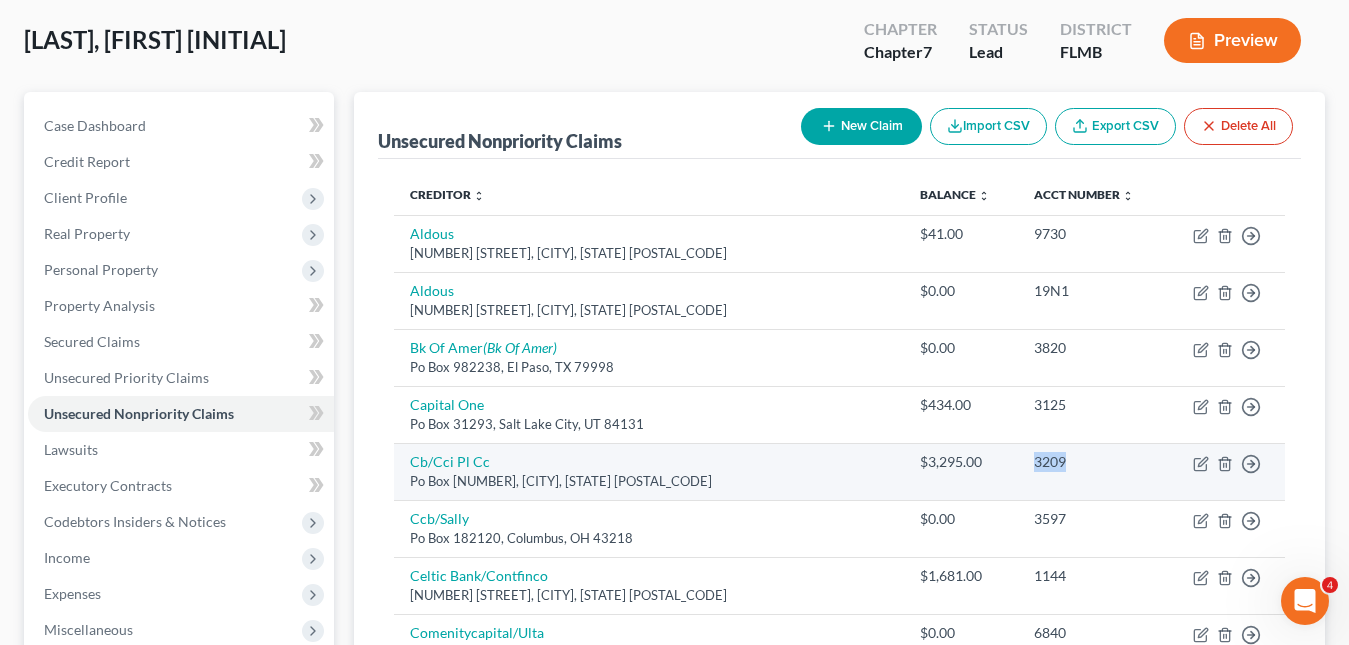 drag, startPoint x: 1043, startPoint y: 463, endPoint x: 999, endPoint y: 460, distance: 44.102154 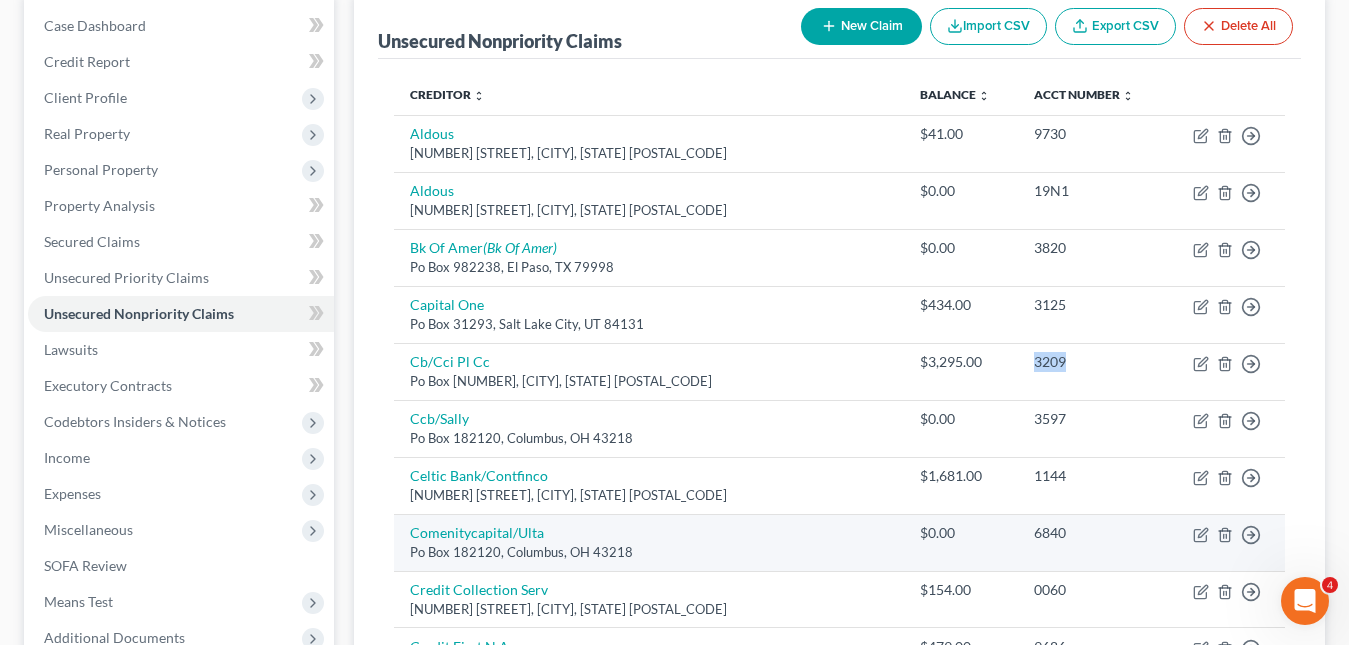 scroll, scrollTop: 300, scrollLeft: 0, axis: vertical 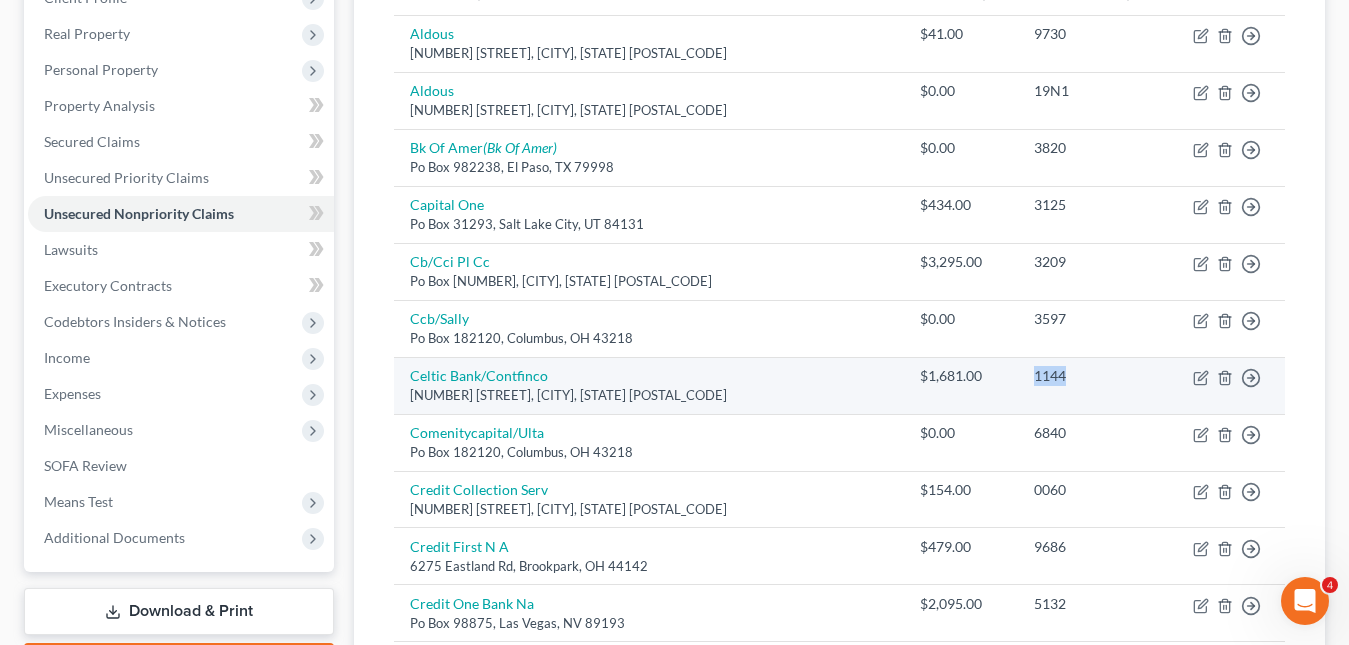 drag, startPoint x: 1023, startPoint y: 377, endPoint x: 1000, endPoint y: 376, distance: 23.021729 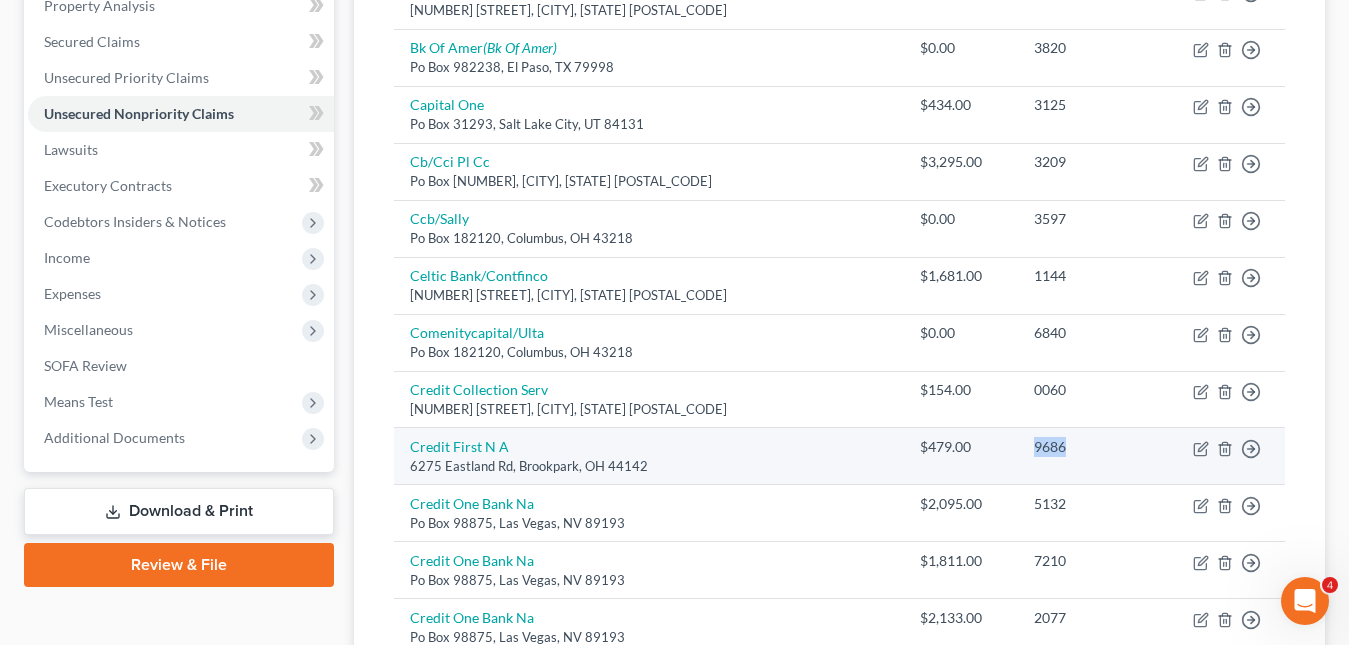 drag, startPoint x: 1041, startPoint y: 449, endPoint x: 1000, endPoint y: 448, distance: 41.01219 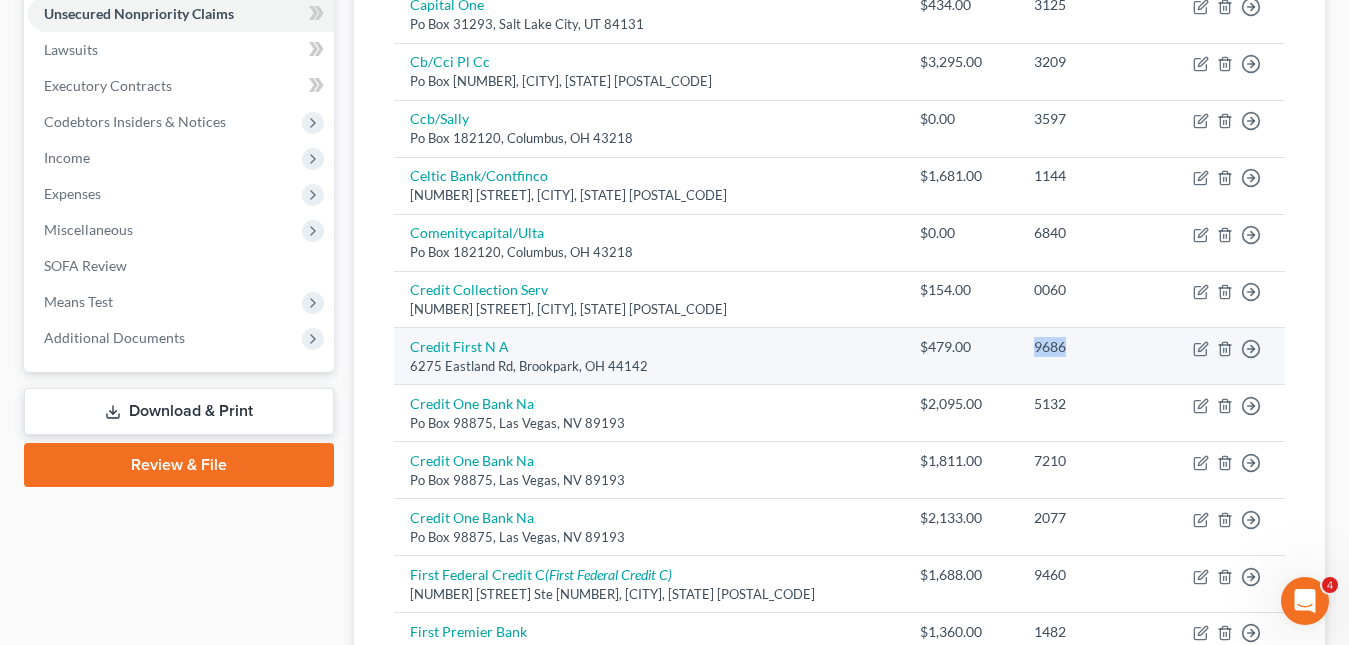 scroll, scrollTop: 600, scrollLeft: 0, axis: vertical 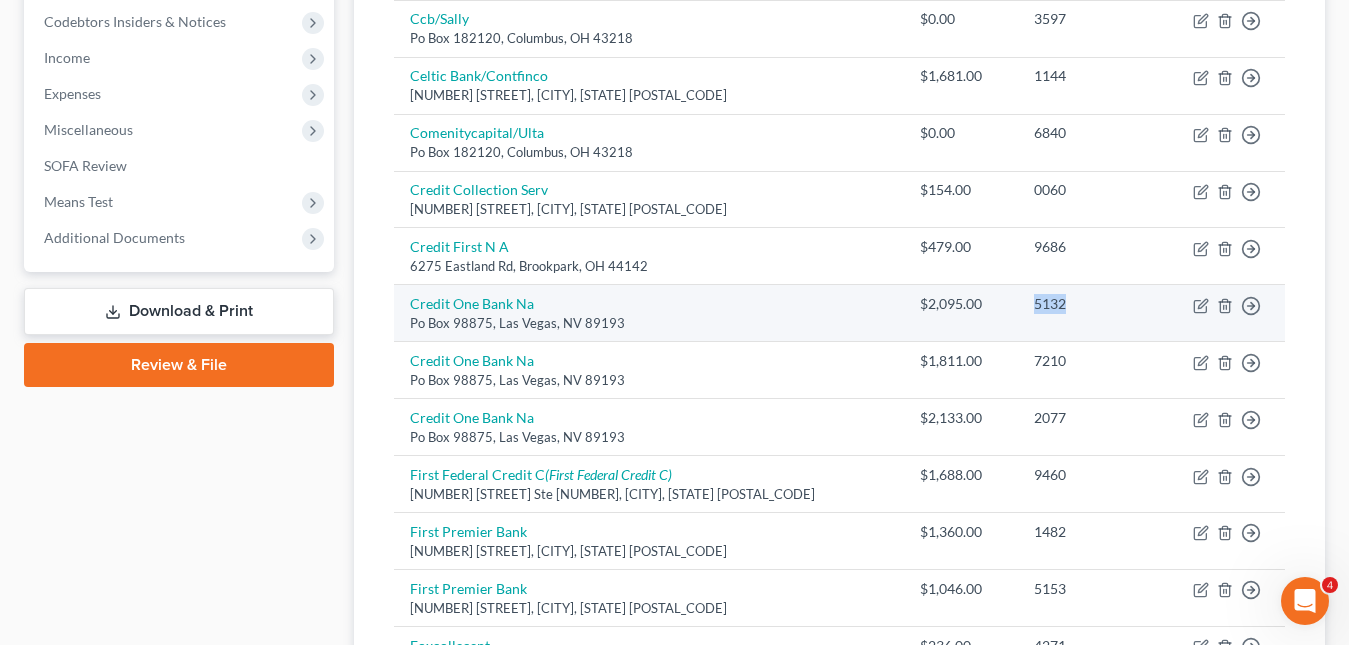 drag, startPoint x: 1052, startPoint y: 309, endPoint x: 1004, endPoint y: 299, distance: 49.0306 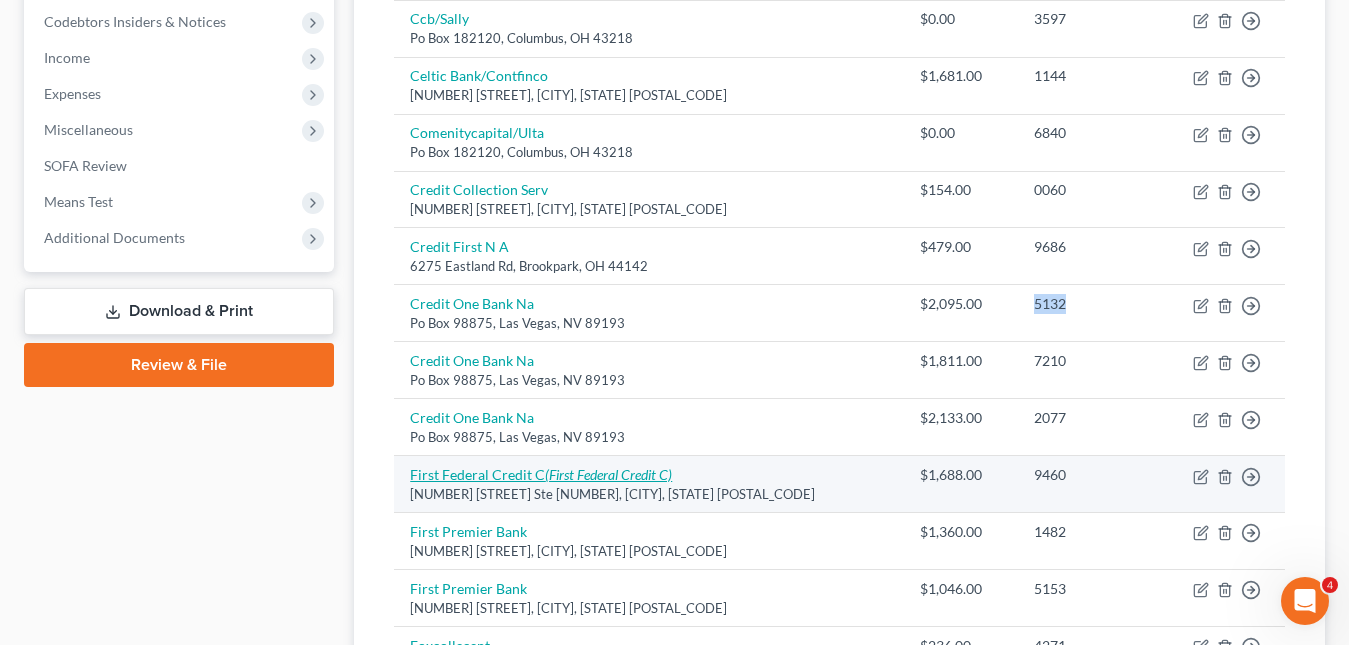 click on "First Federal Credit C  (First Federal Credit C)" at bounding box center [541, 474] 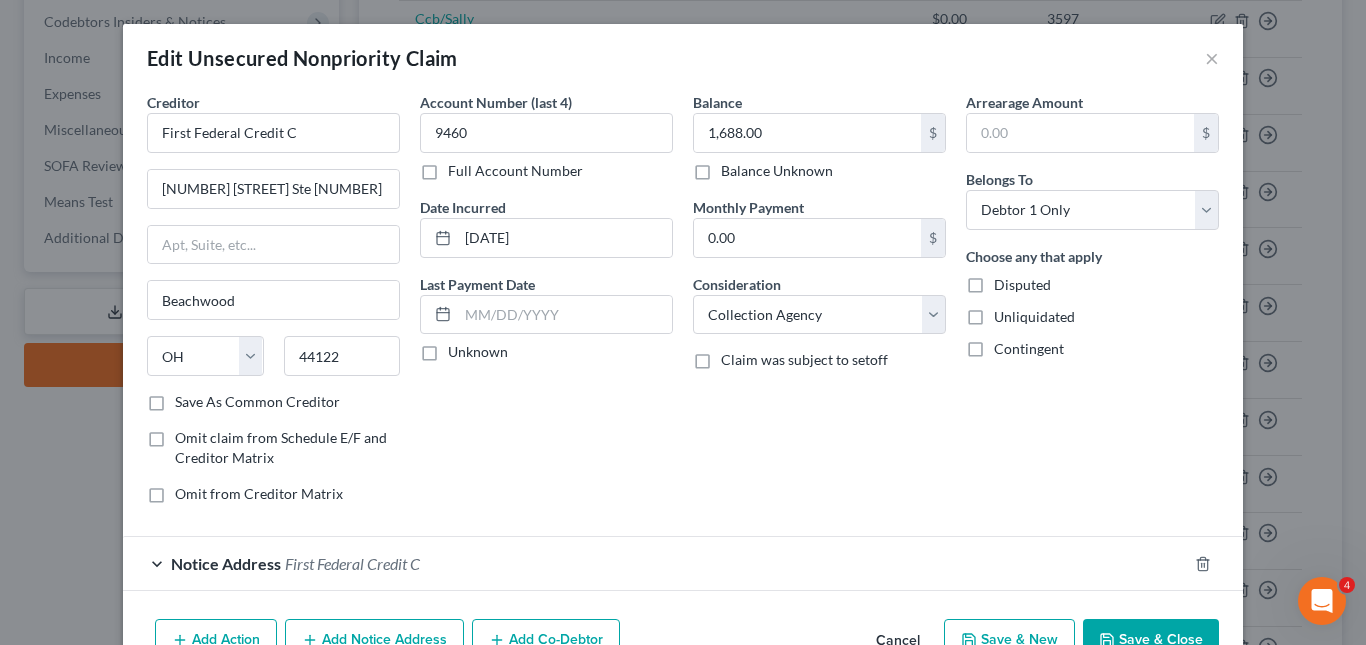 click on "Edit Unsecured Nonpriority Claim  ×" at bounding box center [683, 58] 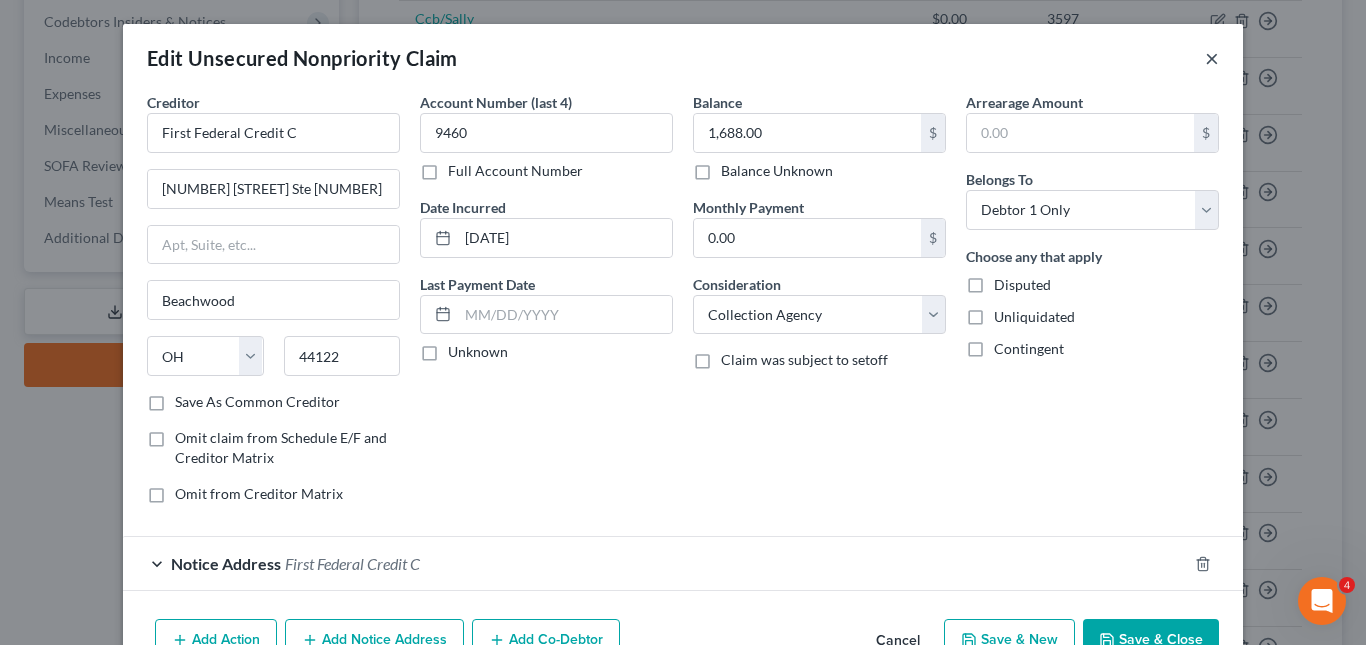 click on "×" at bounding box center (1212, 58) 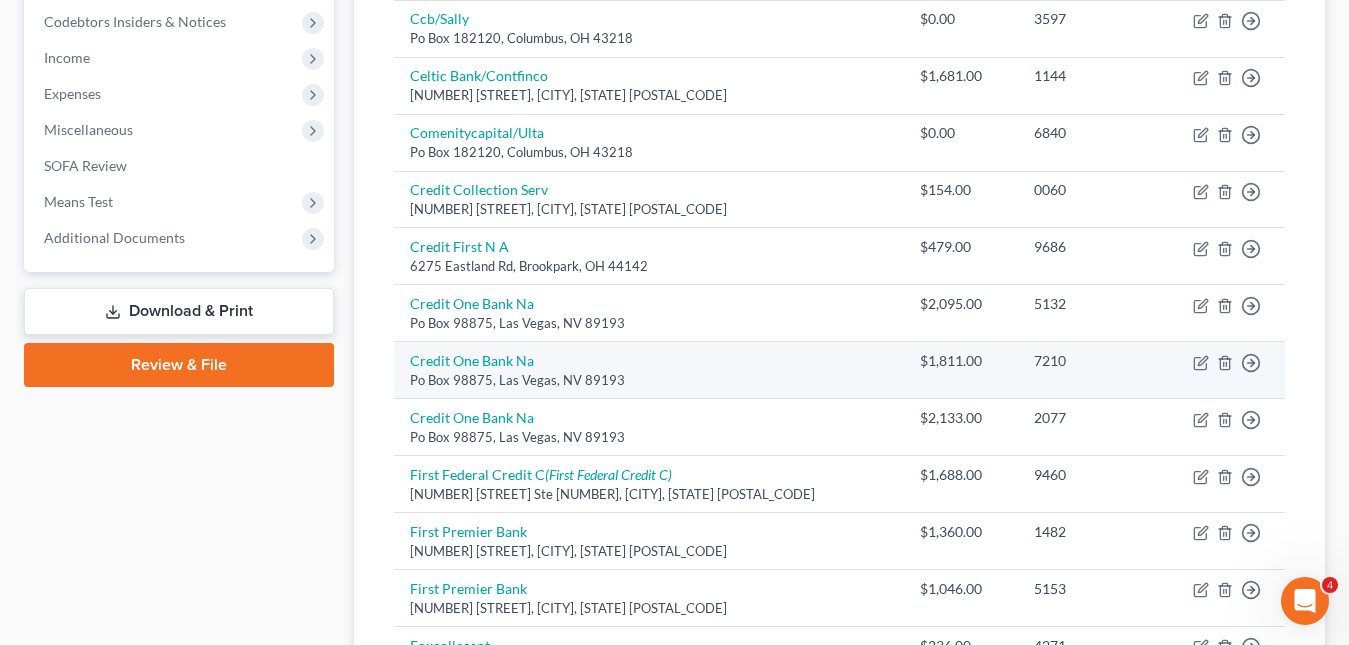 scroll, scrollTop: 700, scrollLeft: 0, axis: vertical 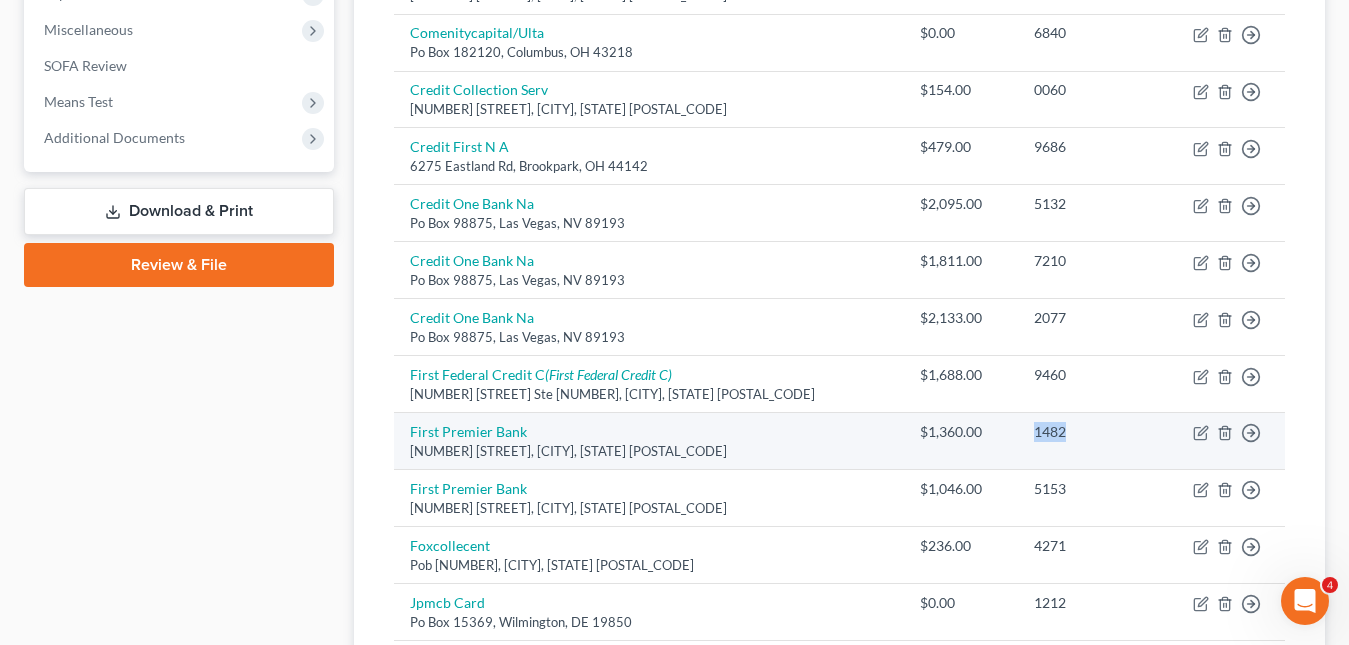 drag, startPoint x: 1053, startPoint y: 433, endPoint x: 1000, endPoint y: 427, distance: 53.338543 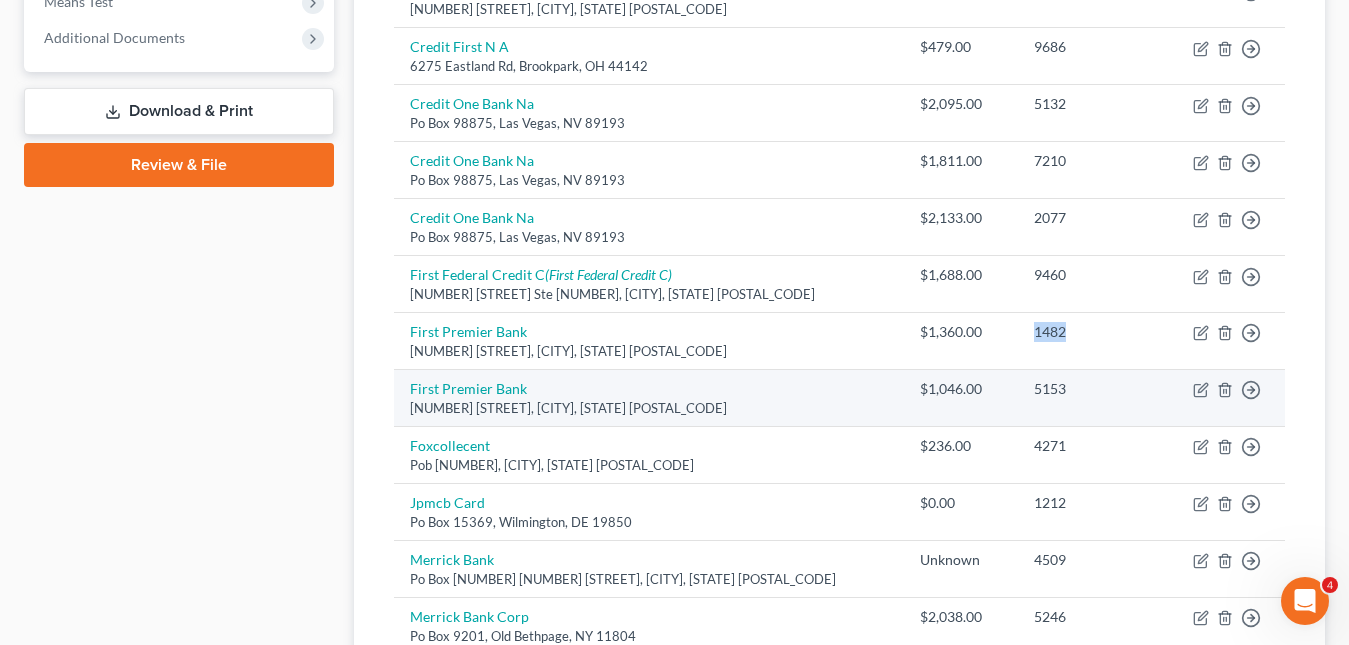 scroll, scrollTop: 900, scrollLeft: 0, axis: vertical 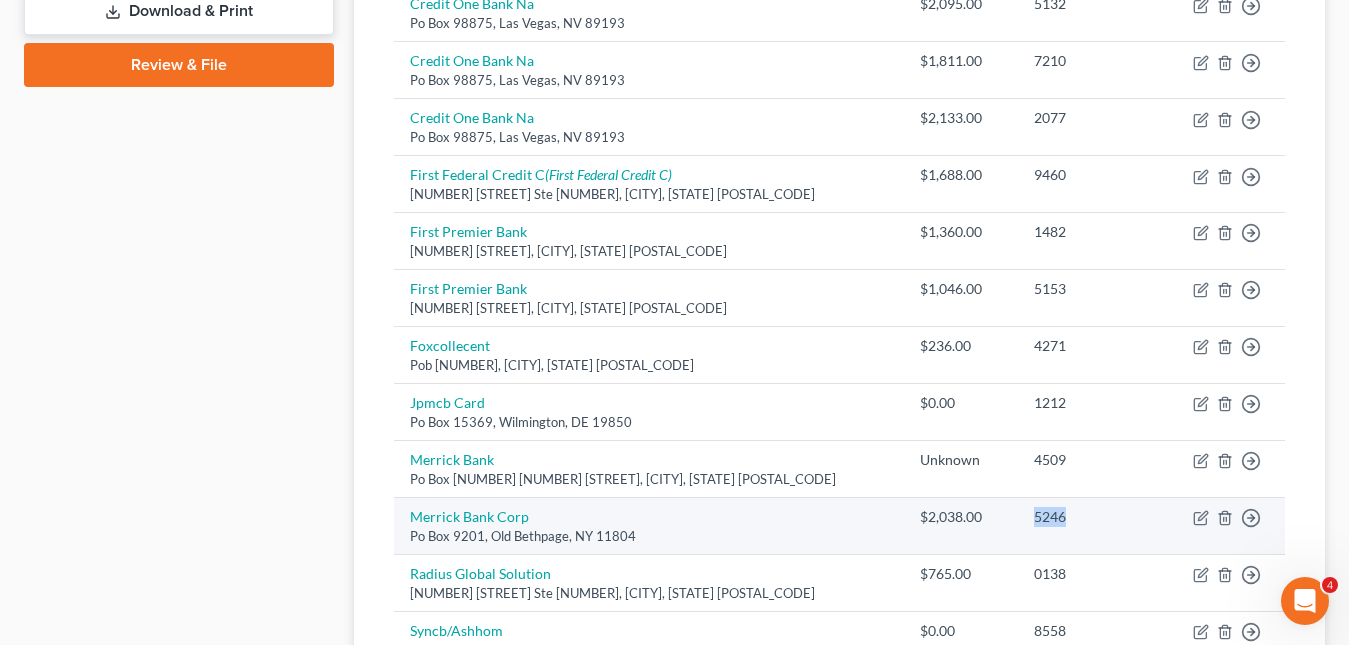 drag, startPoint x: 1054, startPoint y: 524, endPoint x: 1000, endPoint y: 514, distance: 54.91812 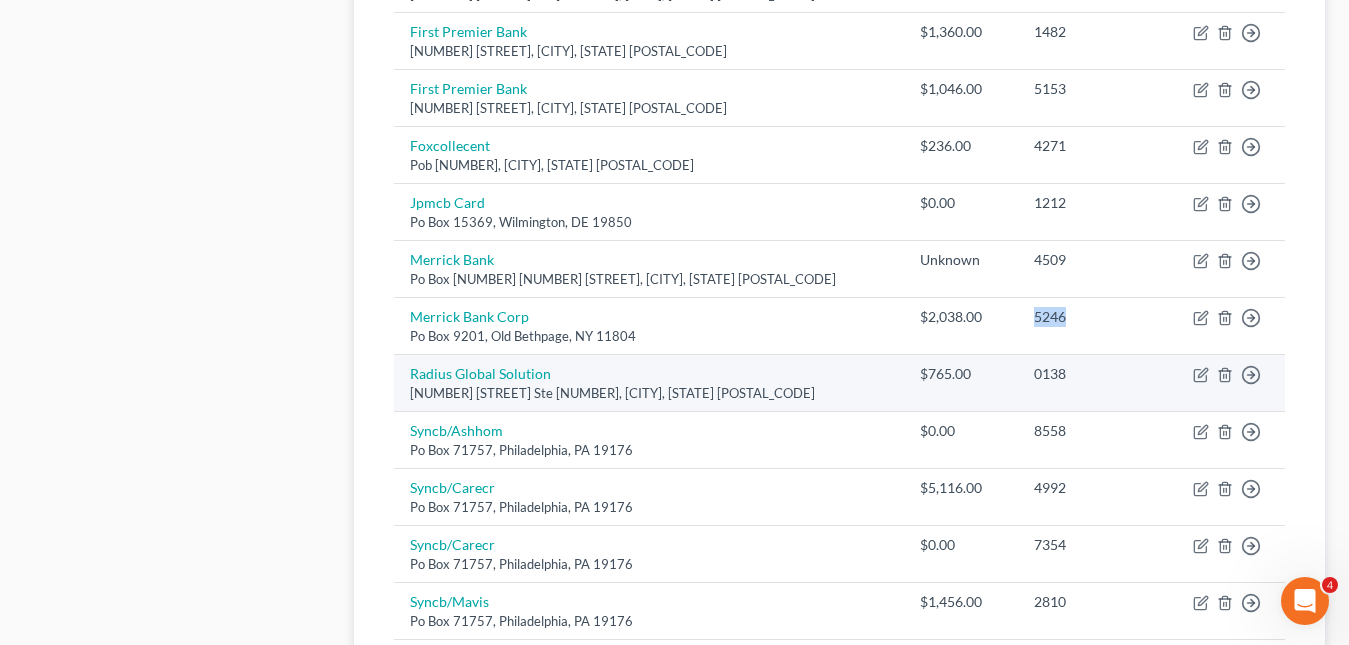 scroll, scrollTop: 1200, scrollLeft: 0, axis: vertical 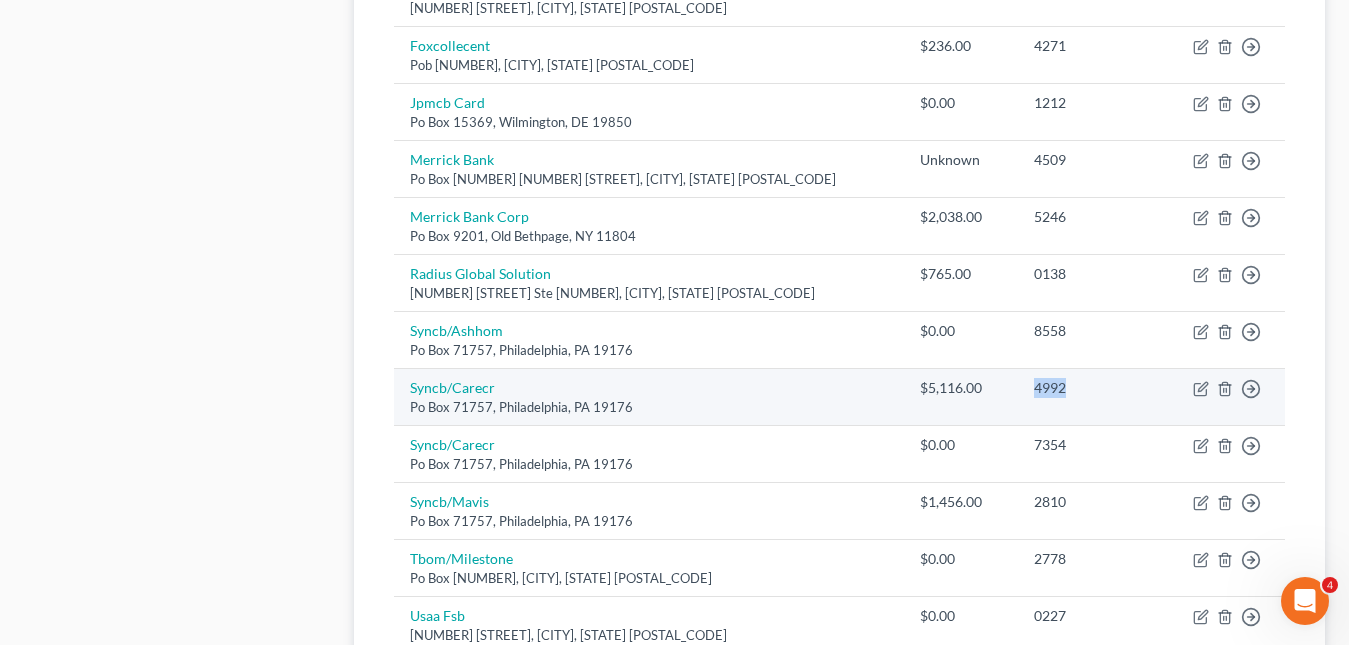 drag, startPoint x: 1040, startPoint y: 389, endPoint x: 997, endPoint y: 384, distance: 43.289722 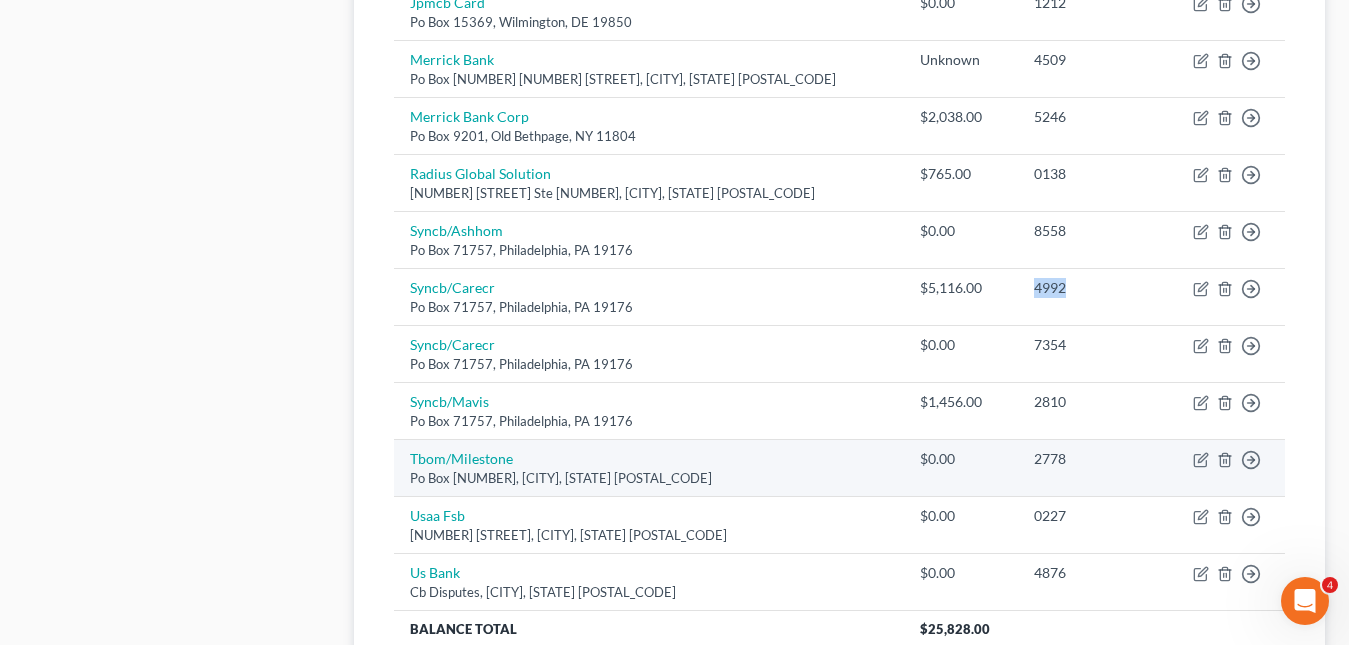 scroll, scrollTop: 1400, scrollLeft: 0, axis: vertical 